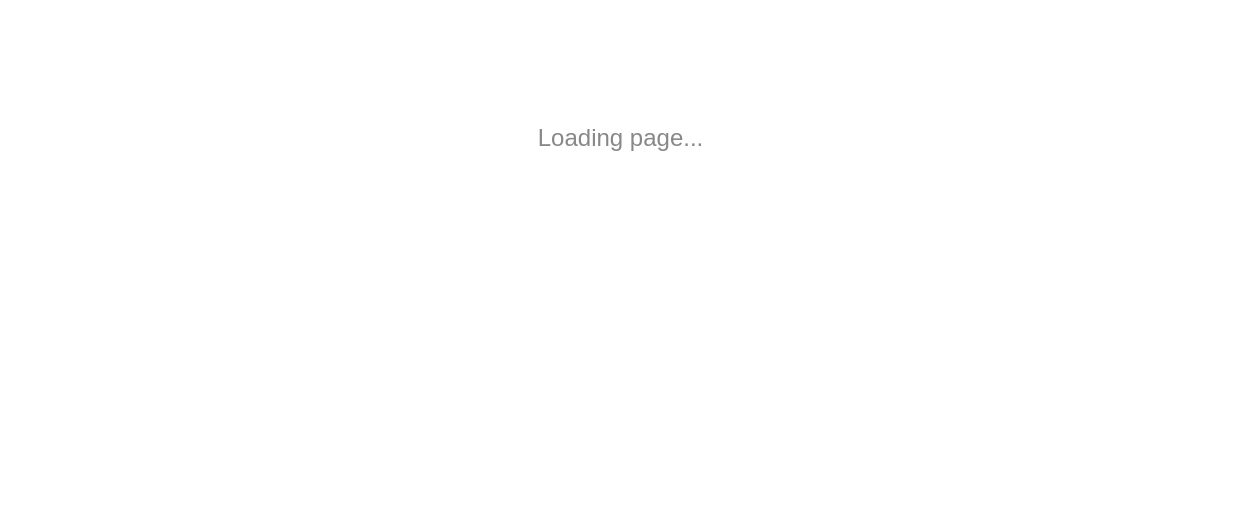 scroll, scrollTop: 0, scrollLeft: 0, axis: both 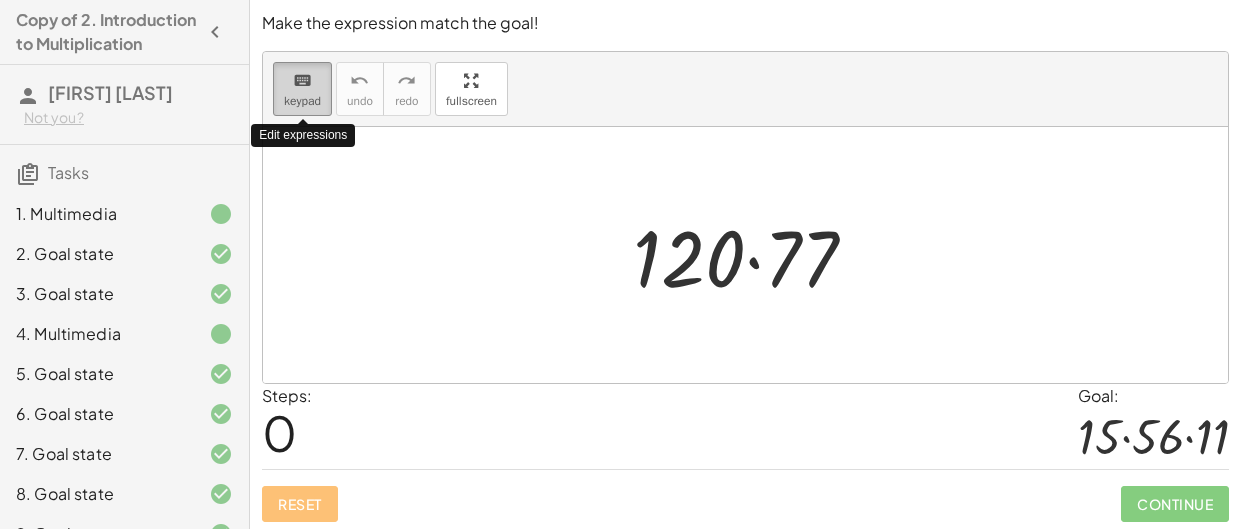 click on "keyboard" at bounding box center (302, 81) 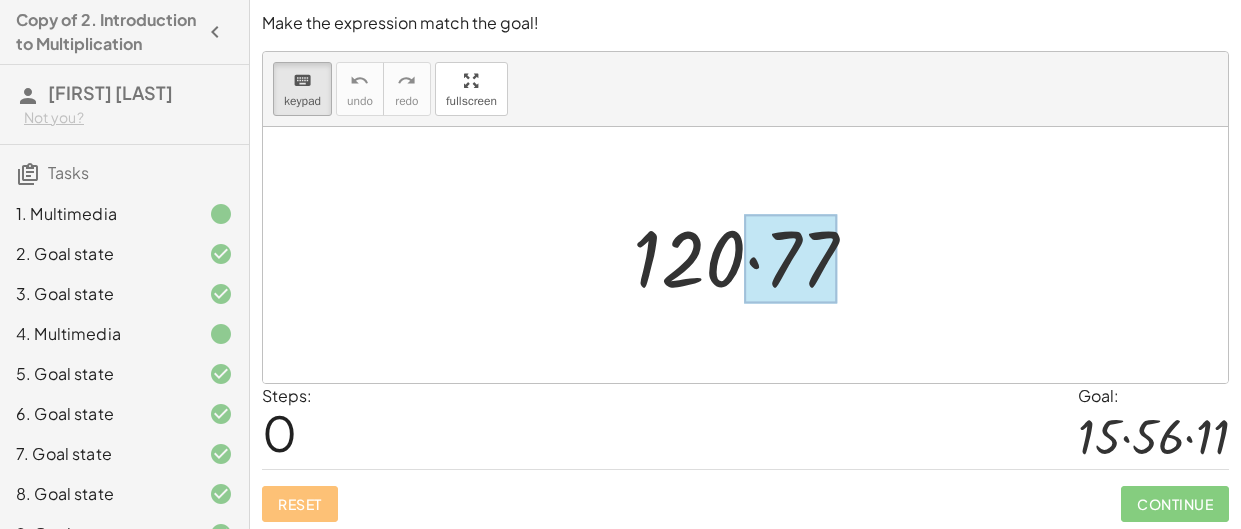 click at bounding box center [791, 259] 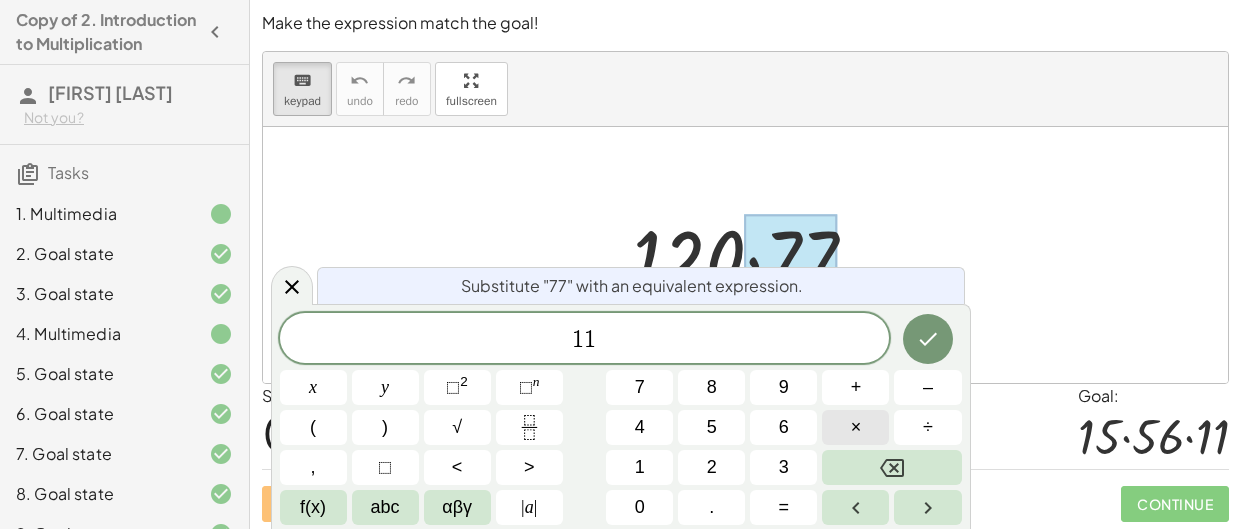 click on "×" at bounding box center (856, 427) 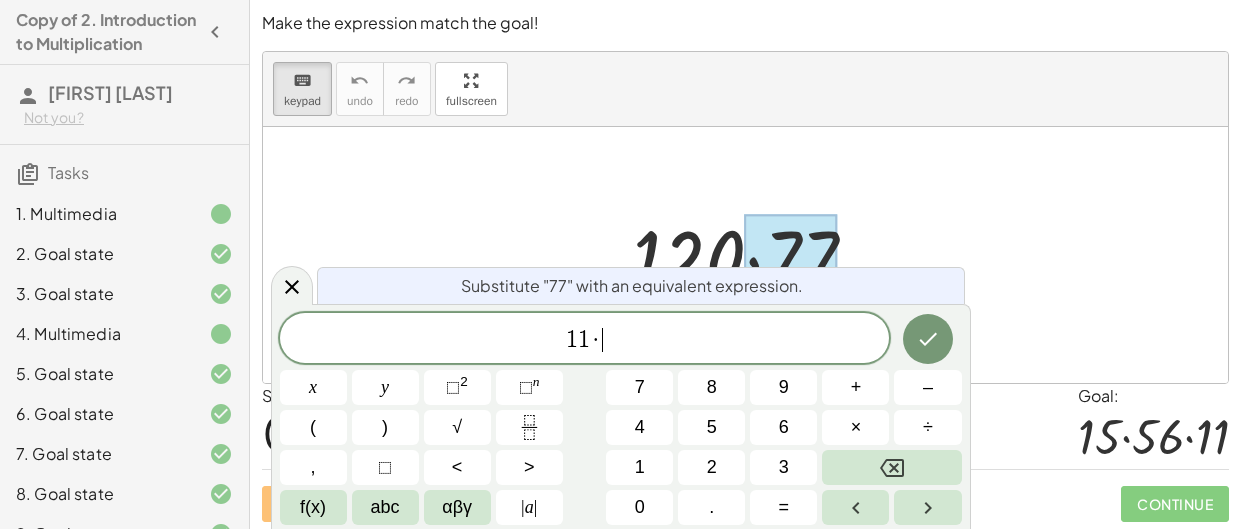scroll, scrollTop: 4, scrollLeft: 0, axis: vertical 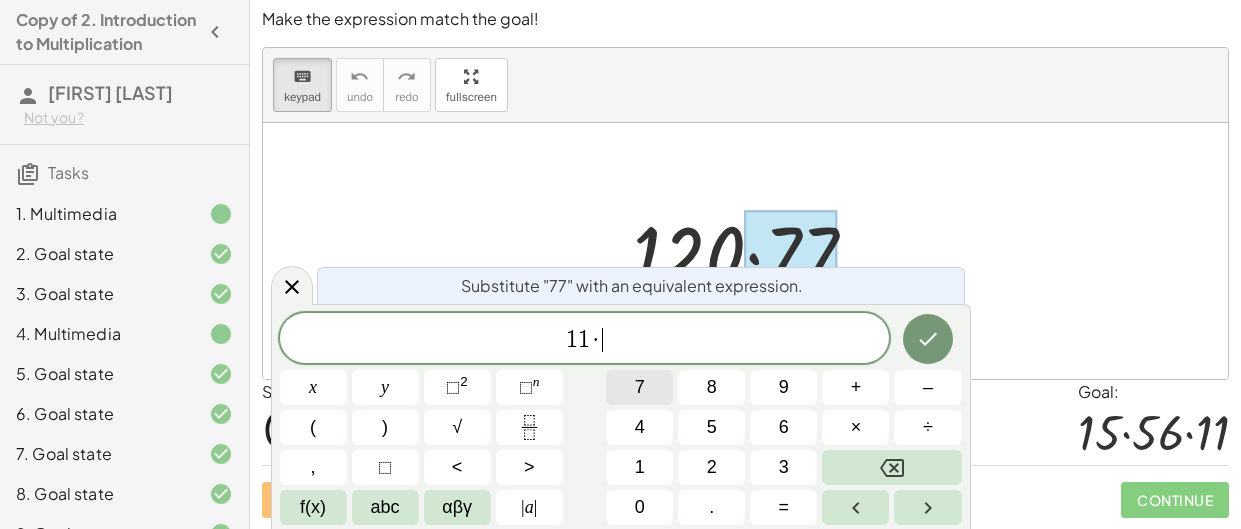 click on "7" at bounding box center [640, 387] 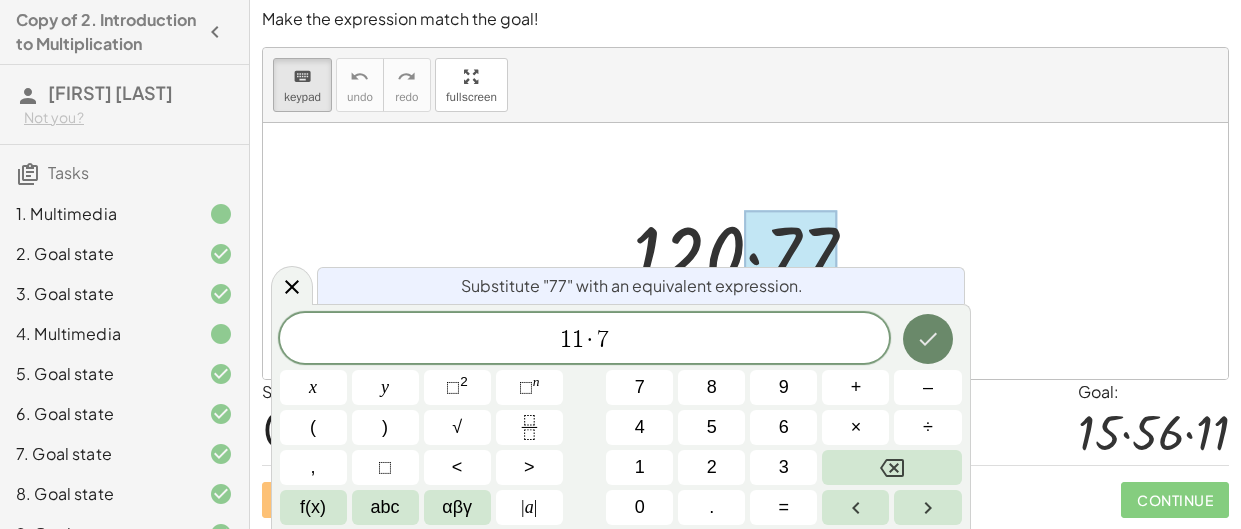 click 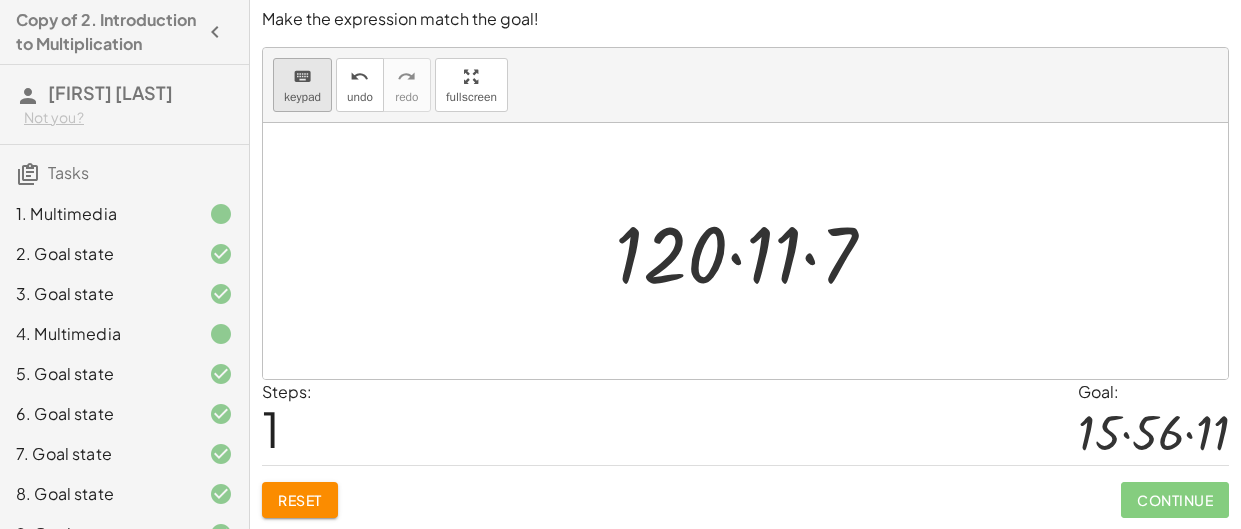 click on "keypad" at bounding box center [302, 97] 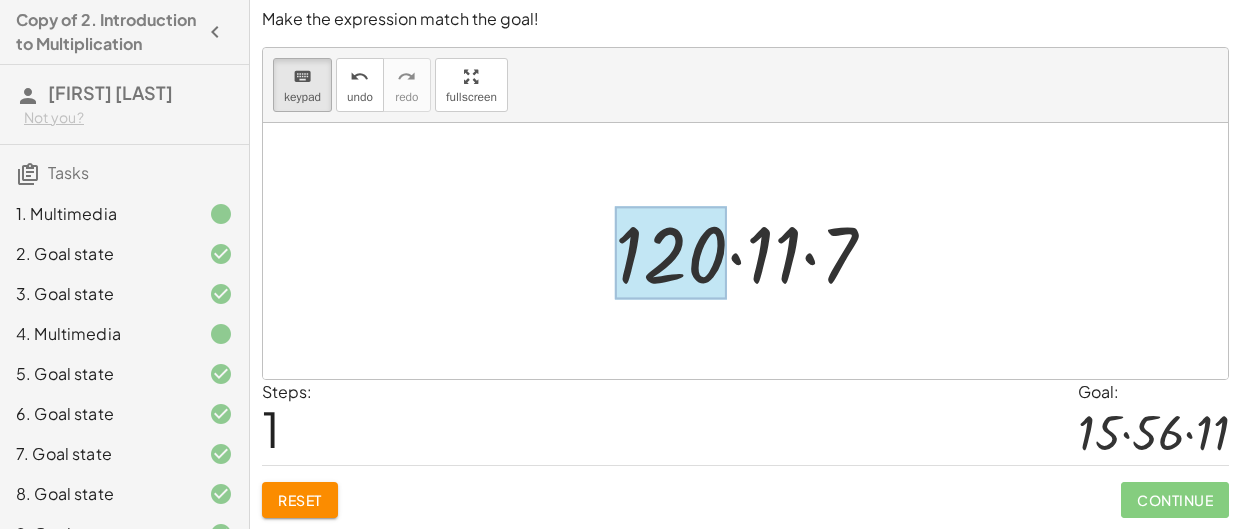 click at bounding box center [671, 253] 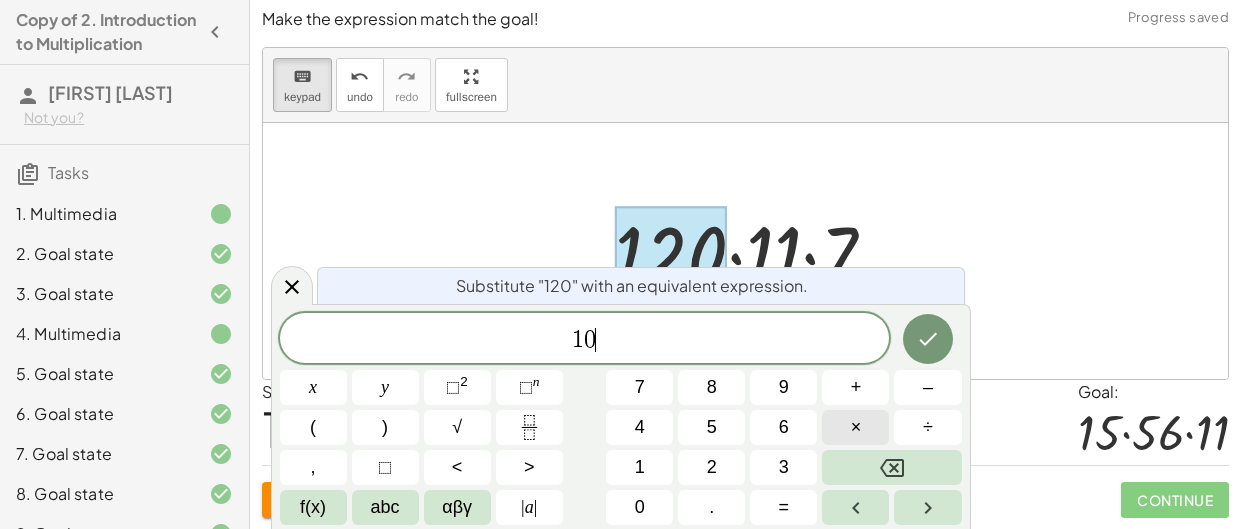 click on "×" at bounding box center (855, 427) 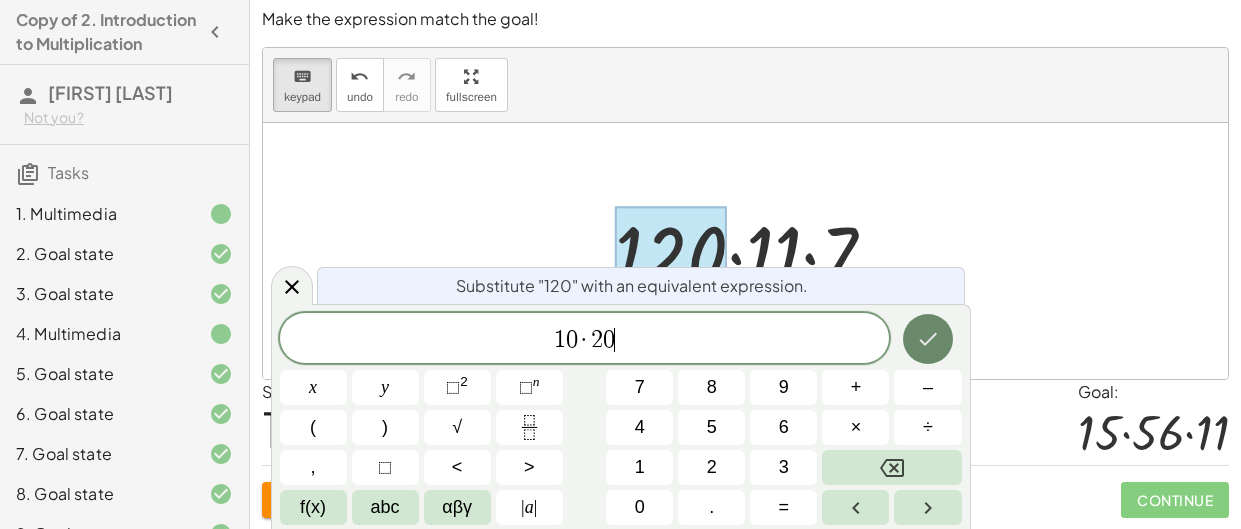 click 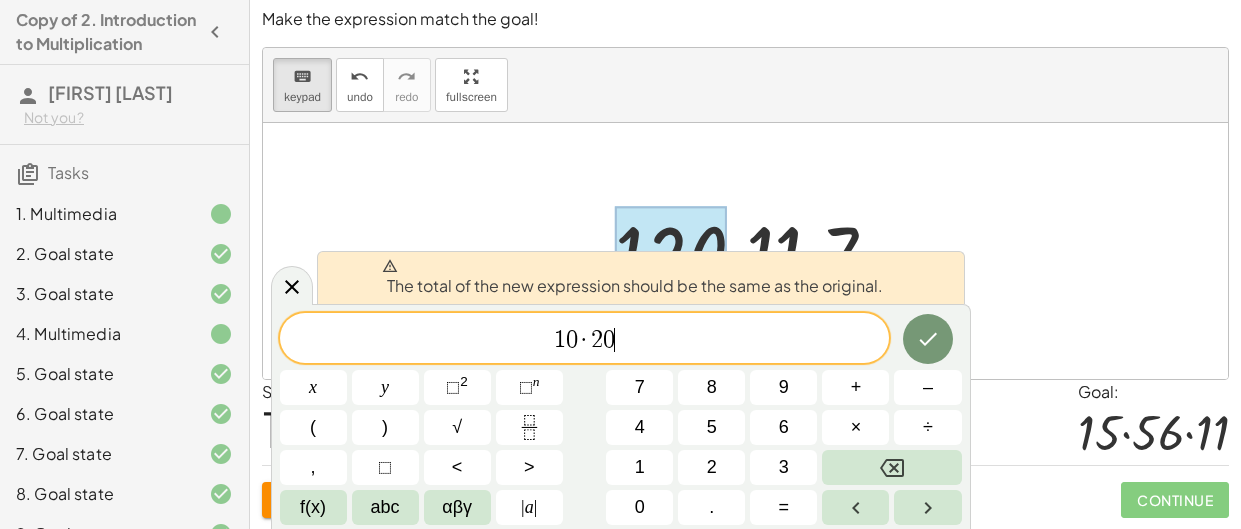 click on "1 0 · 2 0 ​" at bounding box center (585, 340) 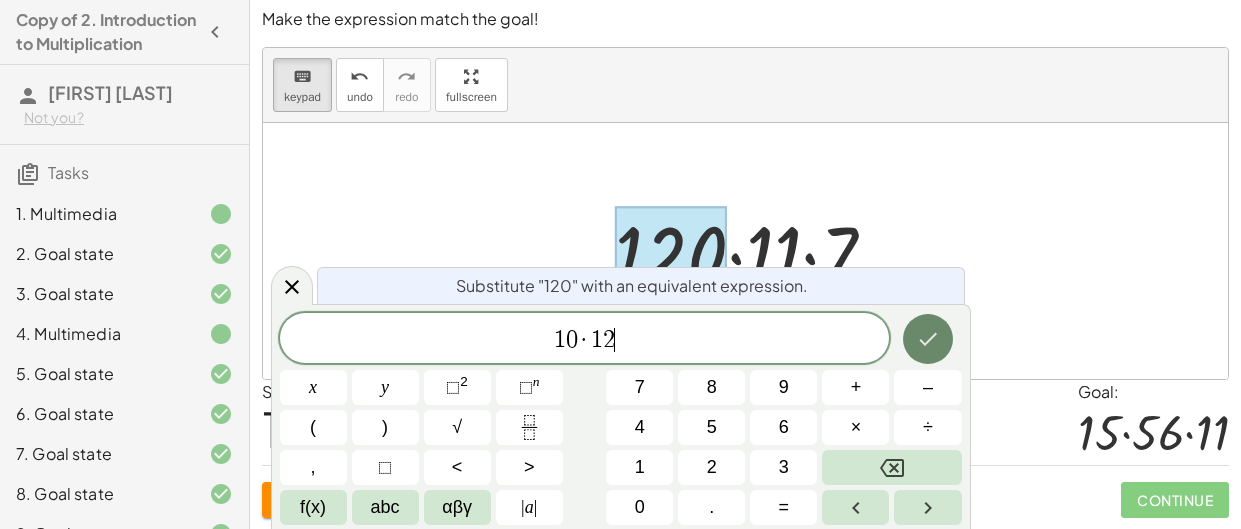 click at bounding box center (928, 339) 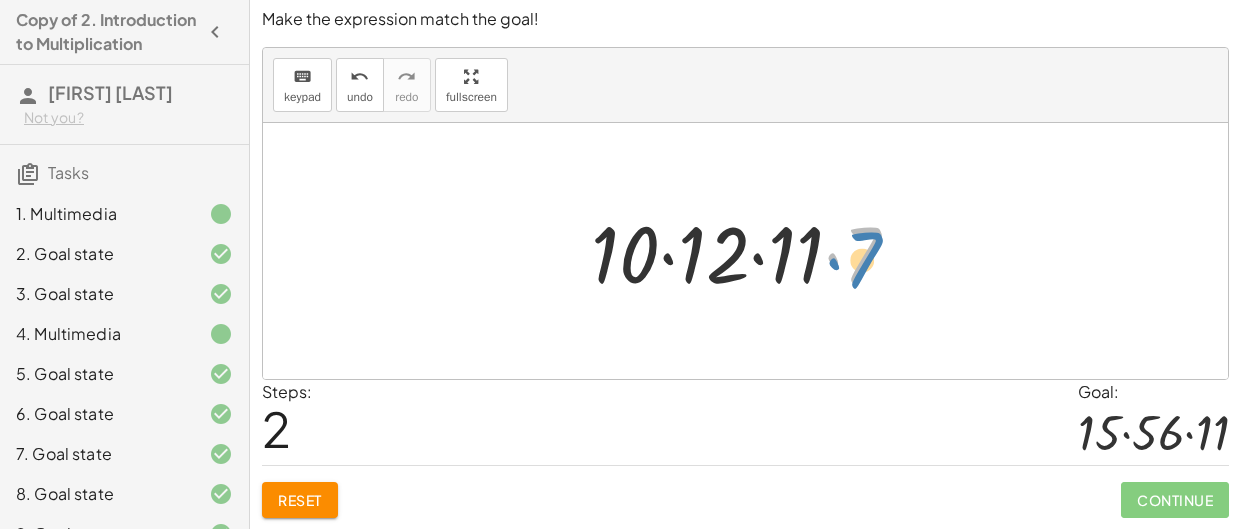 click at bounding box center (752, 251) 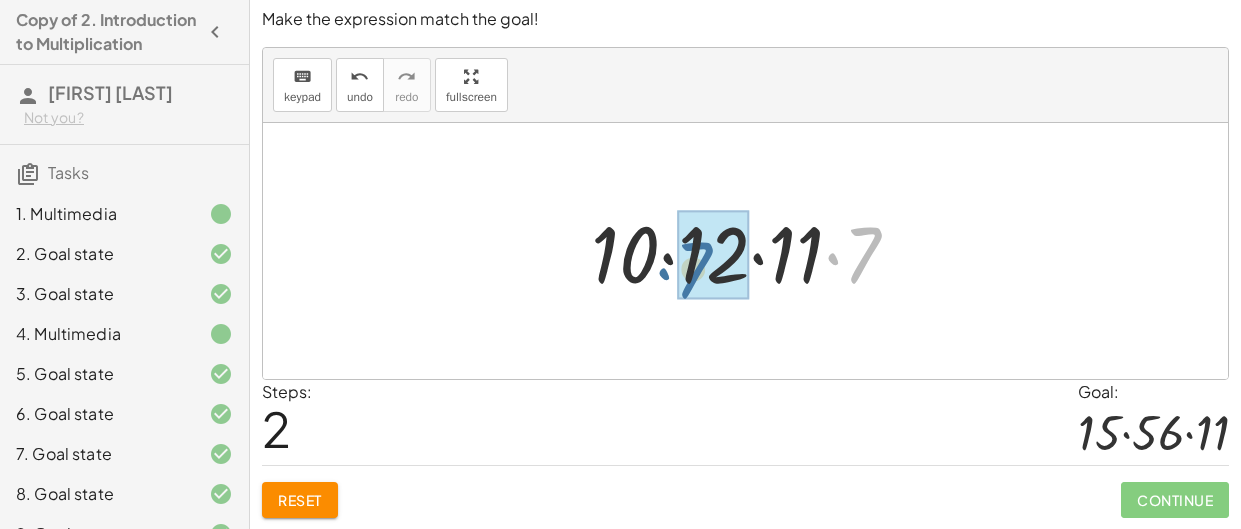 drag, startPoint x: 875, startPoint y: 245, endPoint x: 709, endPoint y: 256, distance: 166.36406 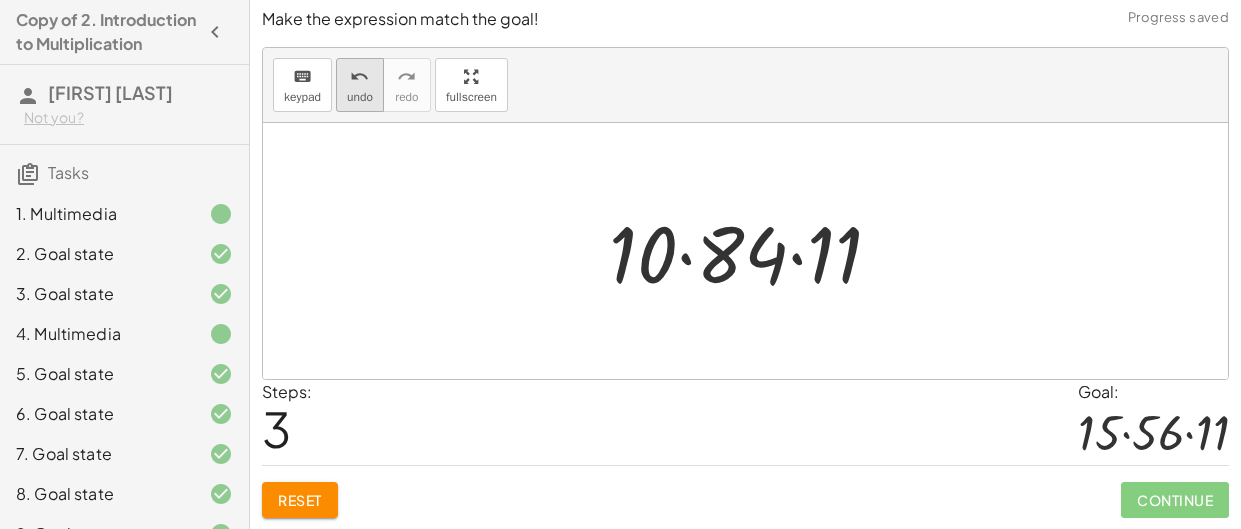 click on "undo" at bounding box center [360, 97] 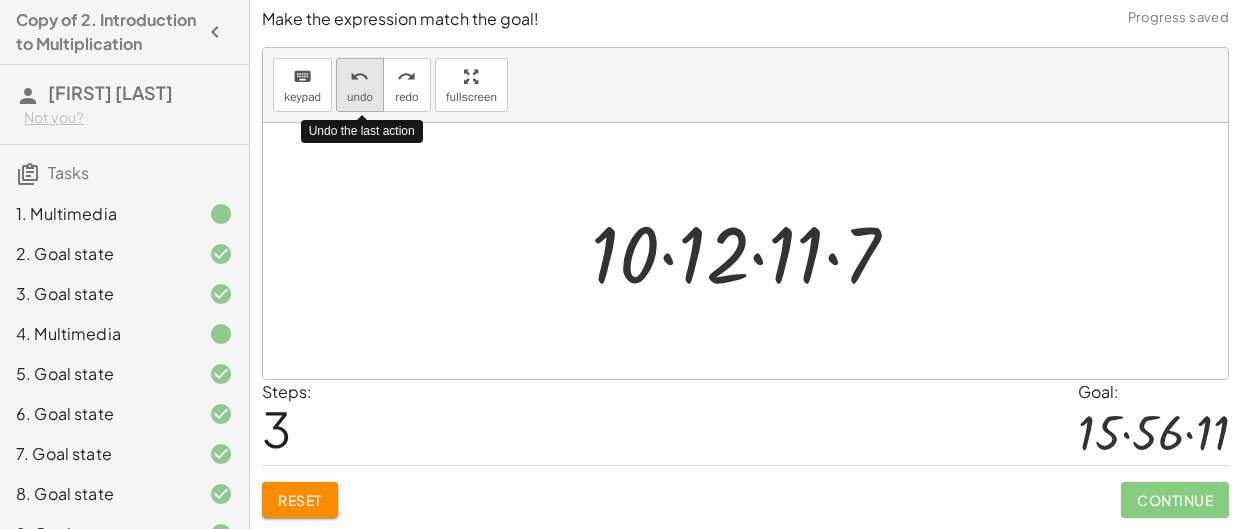 click on "undo" at bounding box center [360, 97] 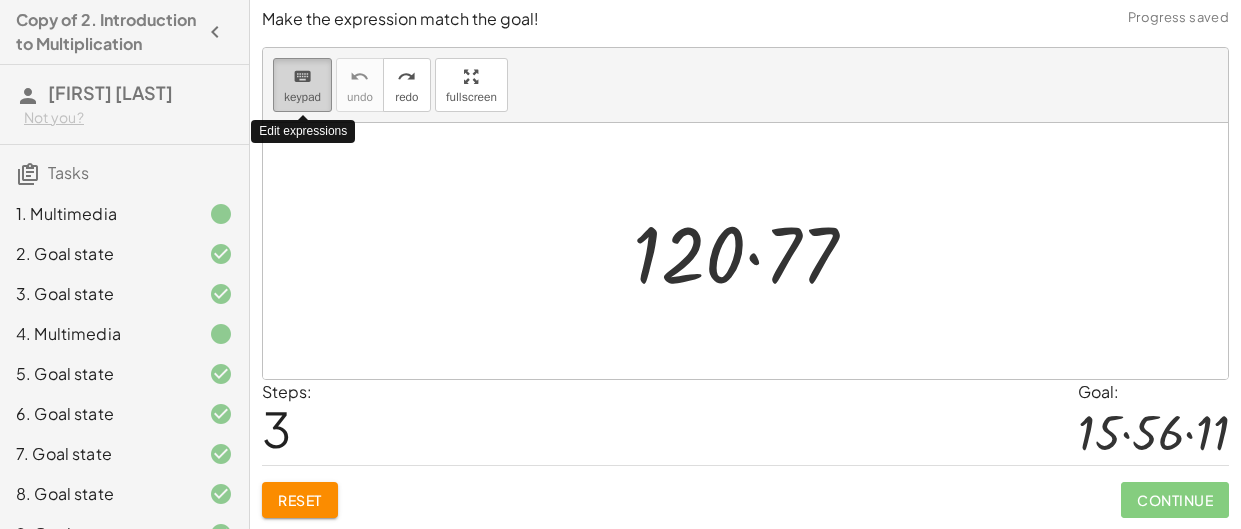 click on "keyboard" at bounding box center [302, 76] 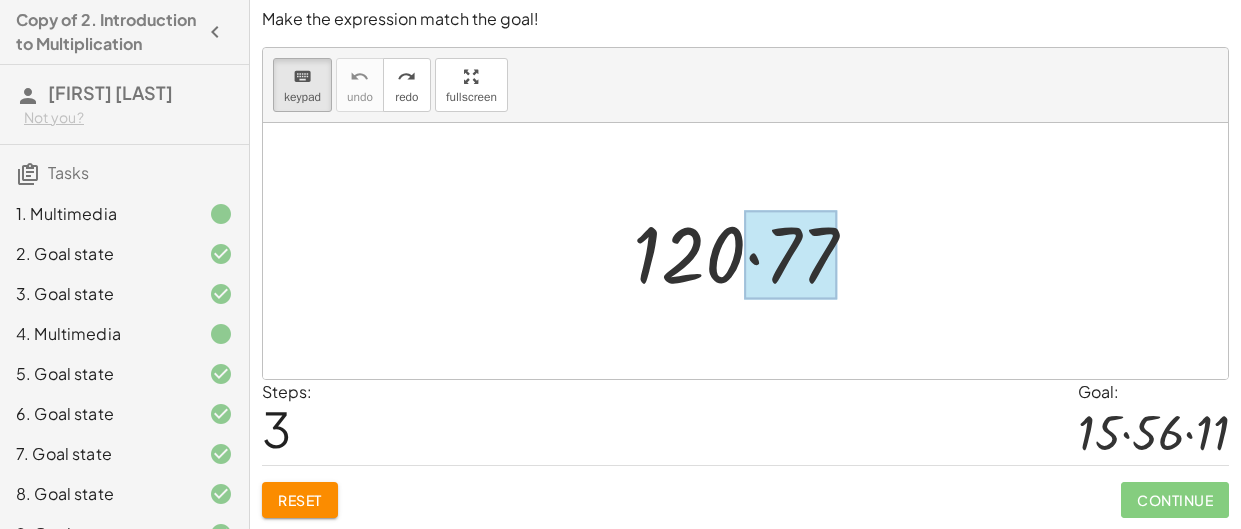click at bounding box center (791, 255) 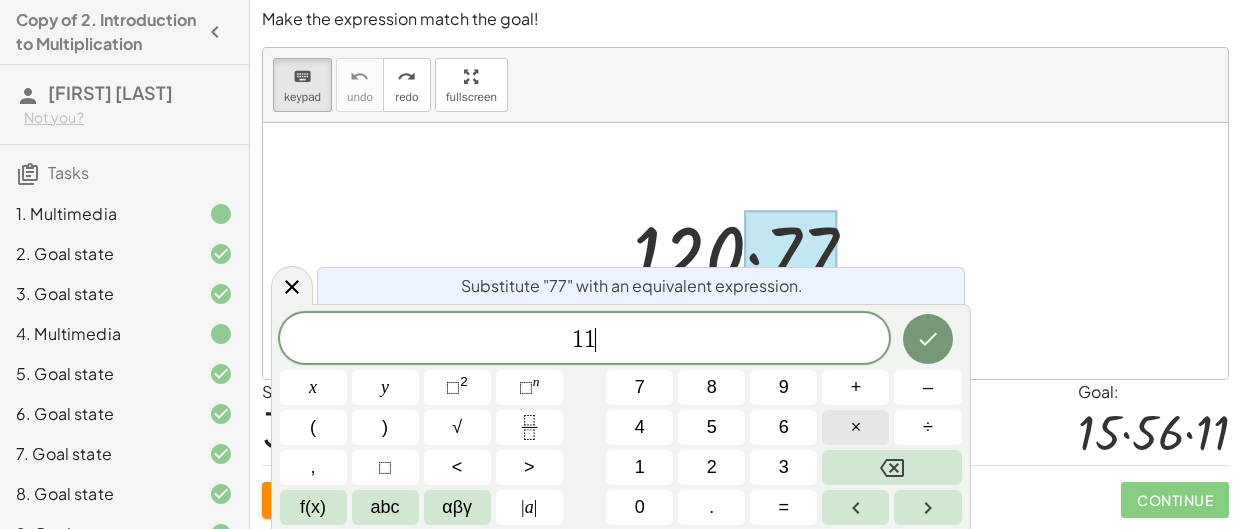 click on "×" at bounding box center (855, 427) 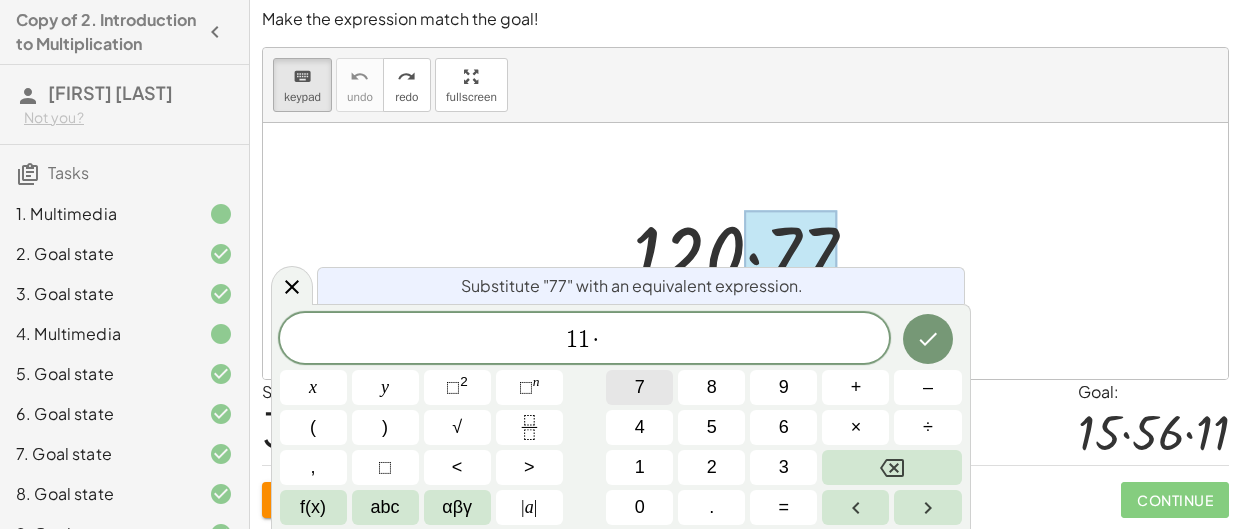 click on "7" at bounding box center [639, 387] 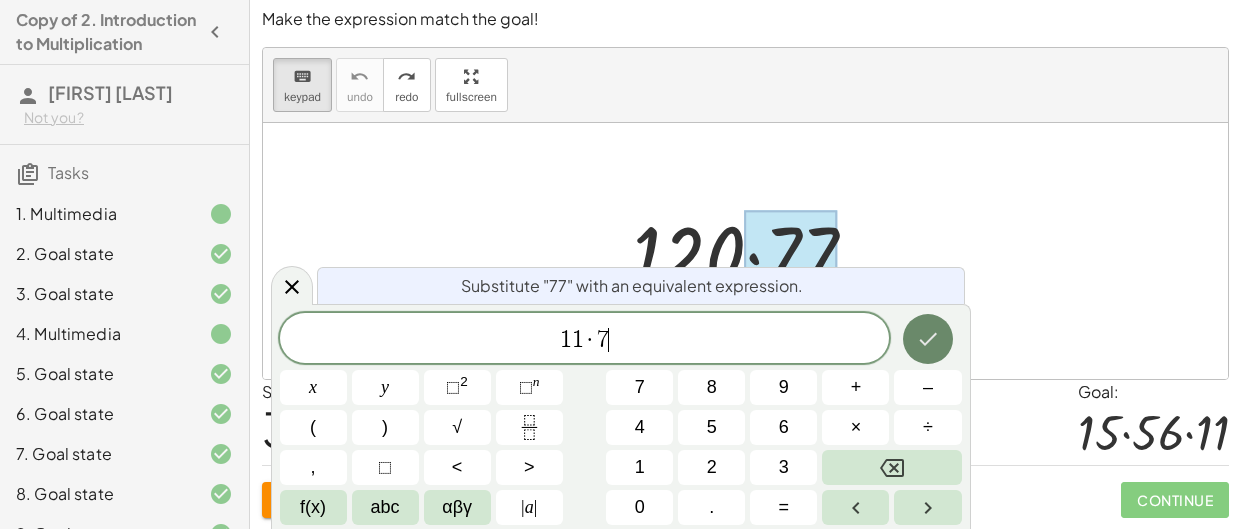 click 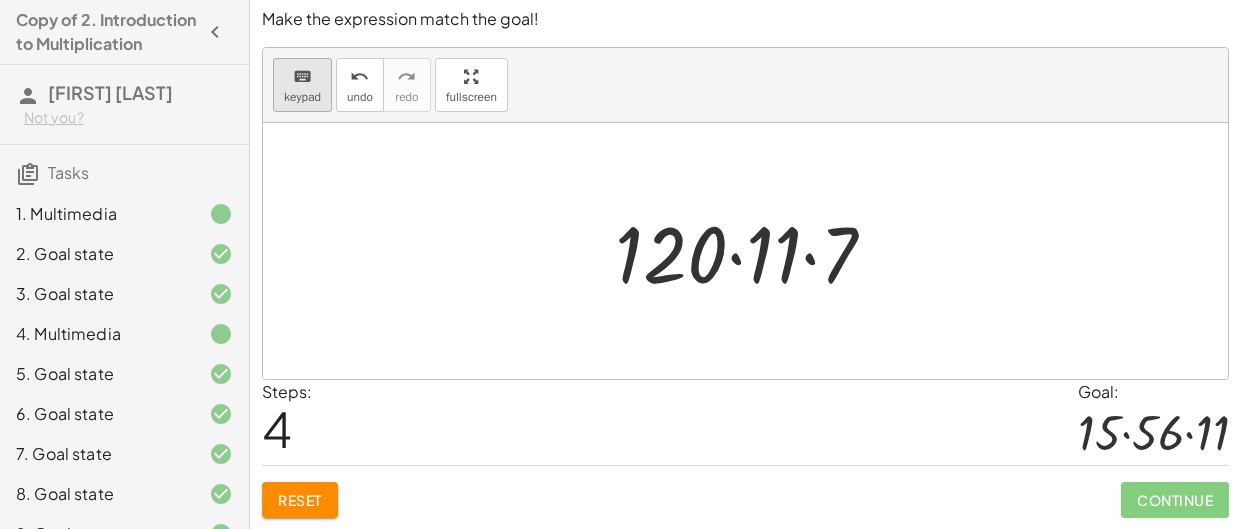 click on "keypad" at bounding box center [302, 97] 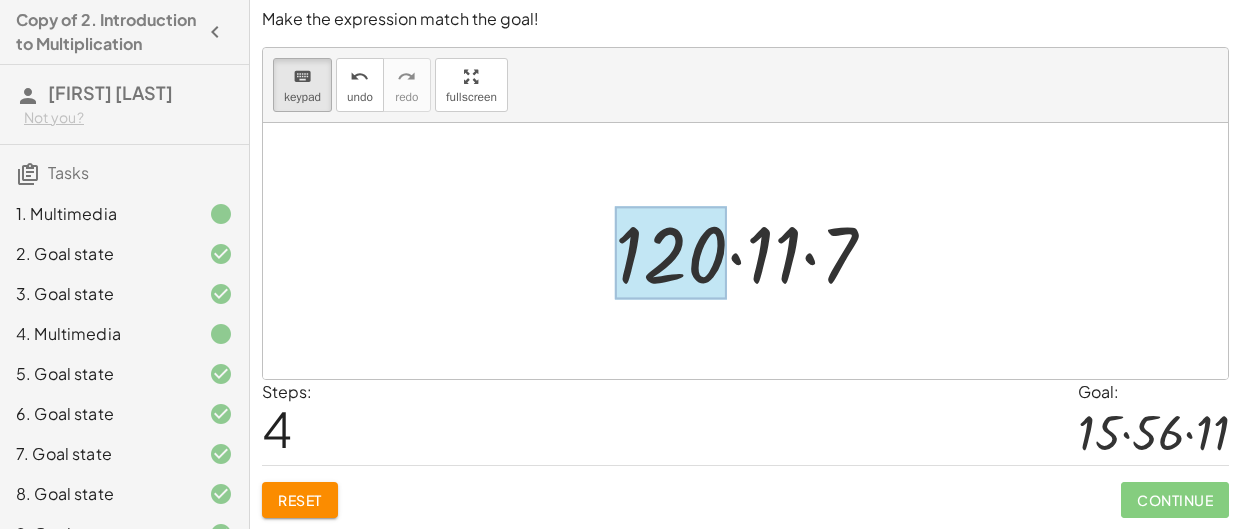 click at bounding box center [671, 253] 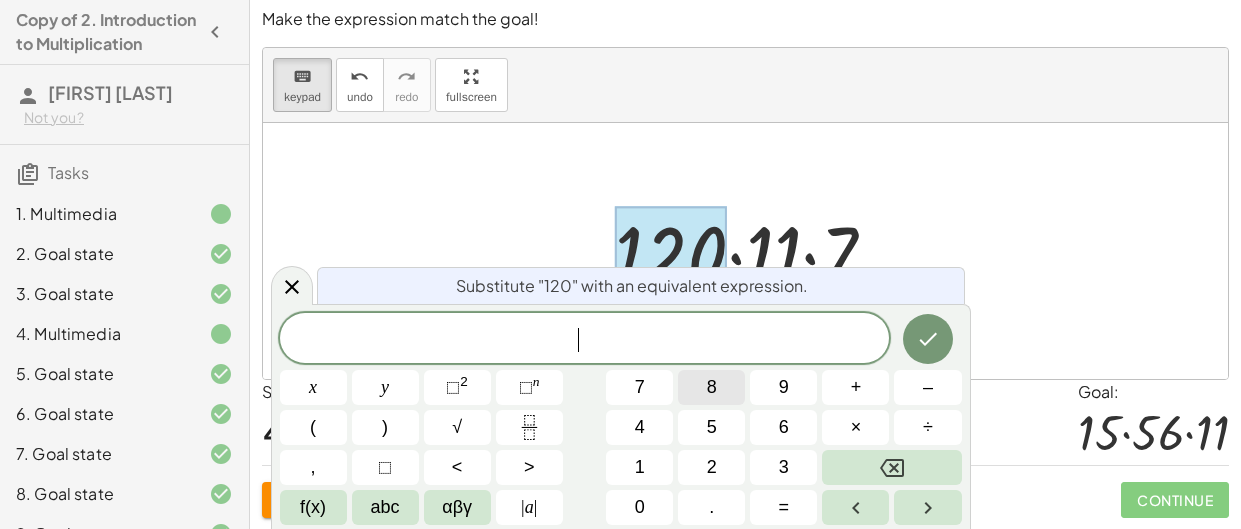 click on "8" at bounding box center [711, 387] 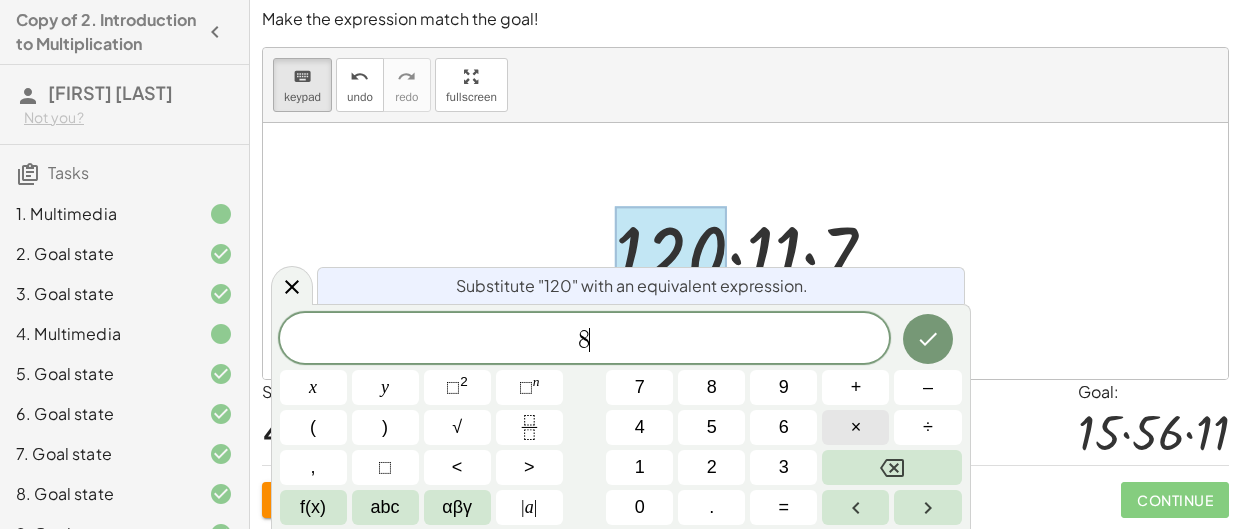 click on "×" at bounding box center [856, 427] 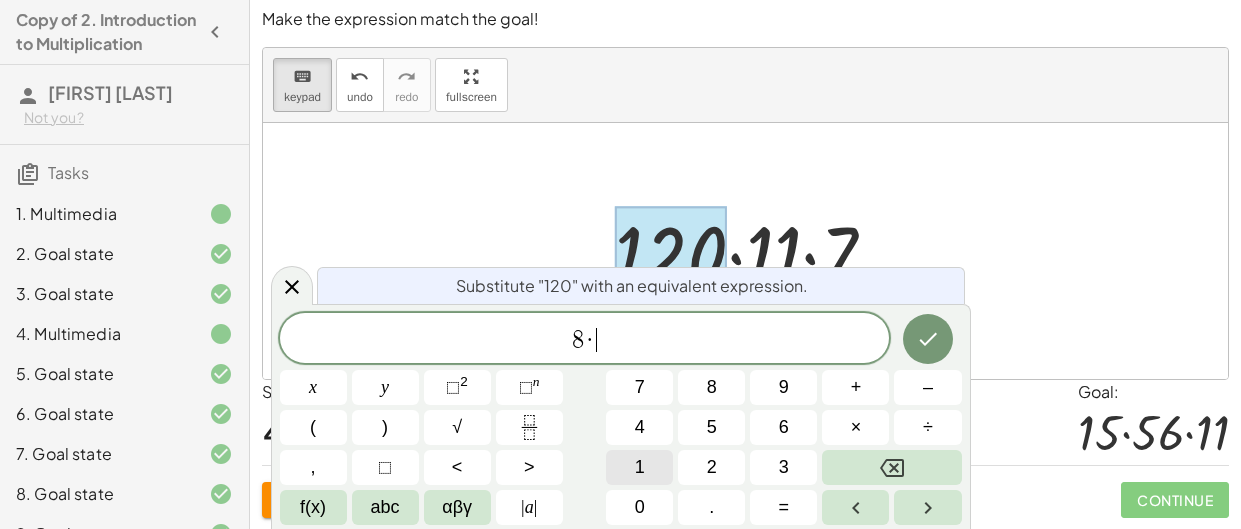 click on "1" at bounding box center [640, 467] 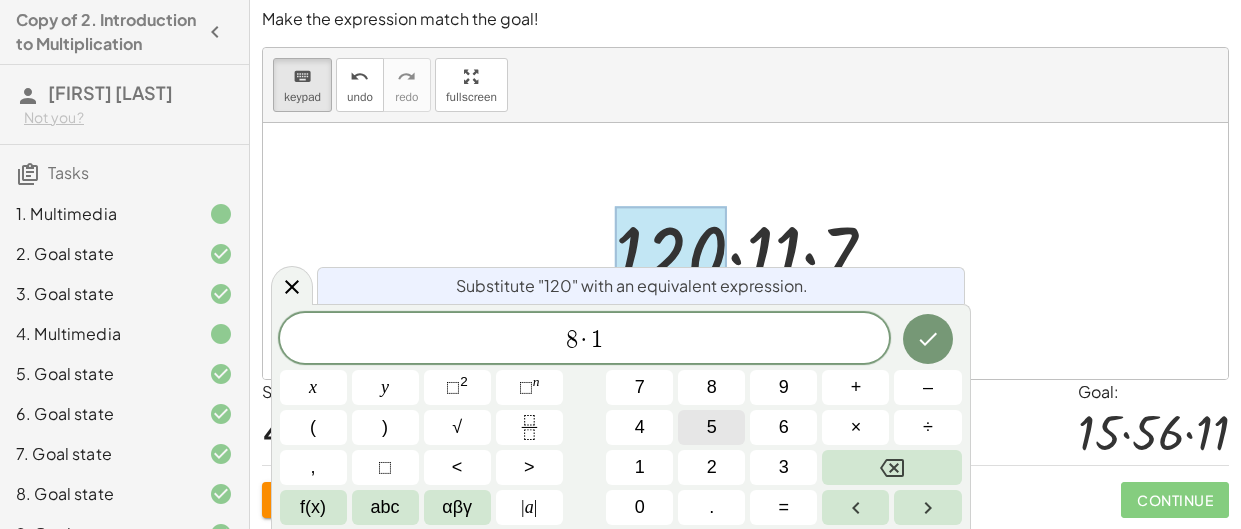click on "5" at bounding box center [711, 427] 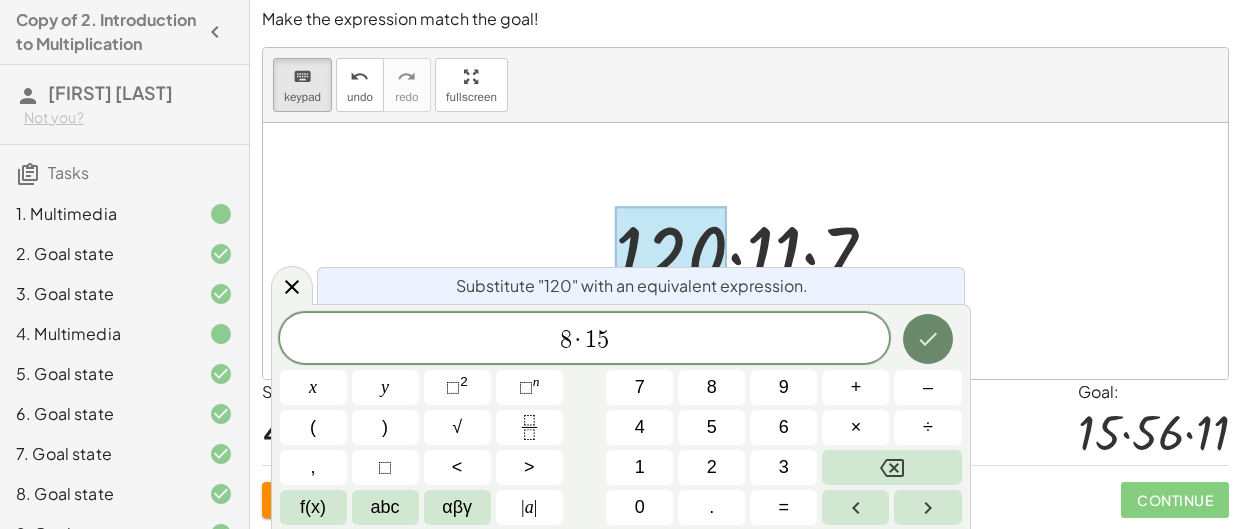 click 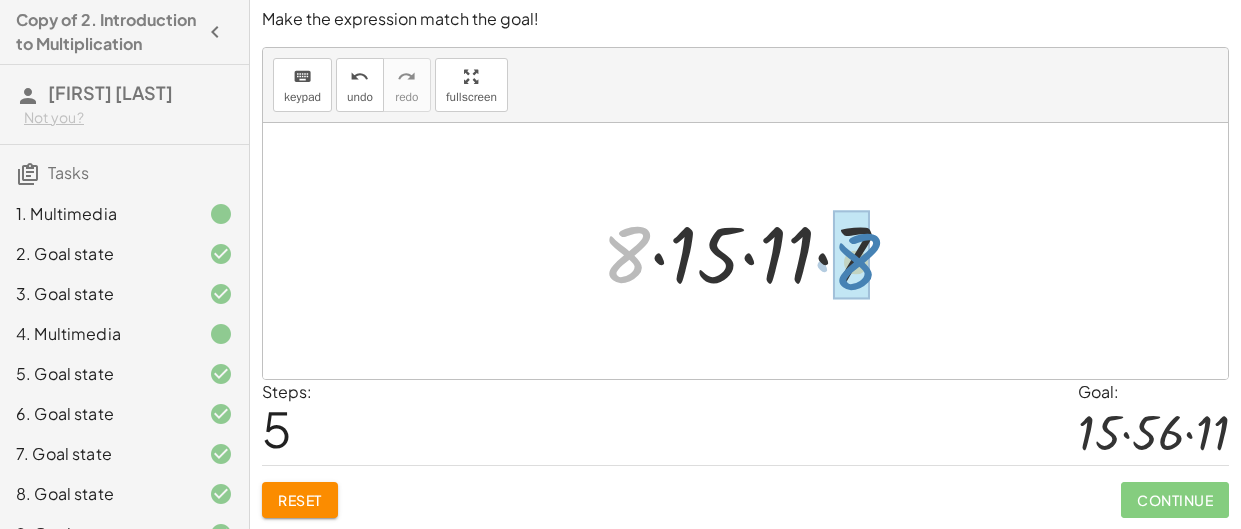 drag, startPoint x: 623, startPoint y: 244, endPoint x: 853, endPoint y: 251, distance: 230.10649 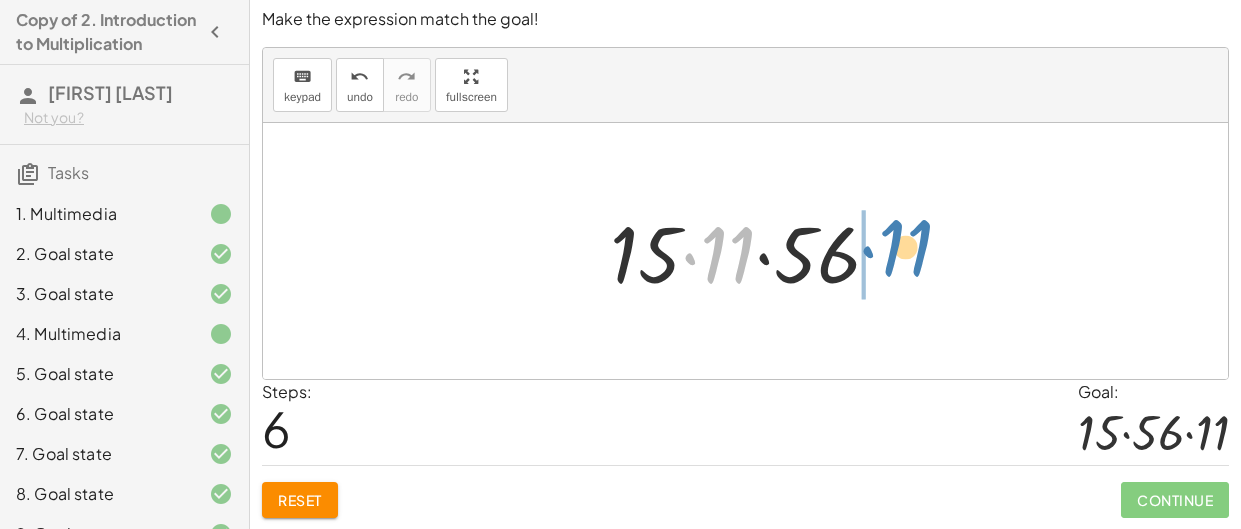 drag, startPoint x: 738, startPoint y: 259, endPoint x: 918, endPoint y: 251, distance: 180.17769 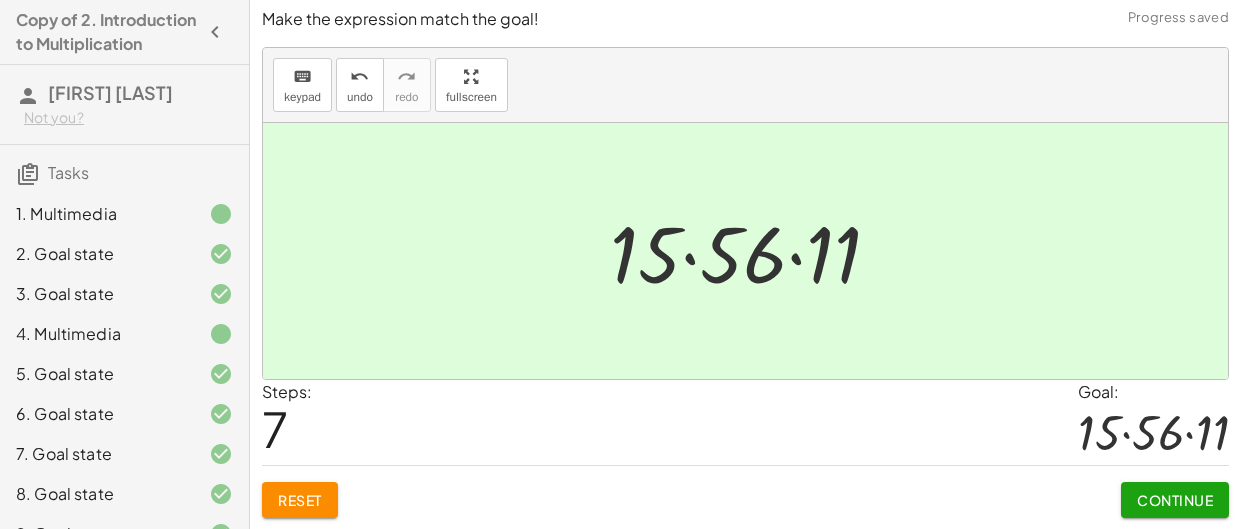click on "Continue" 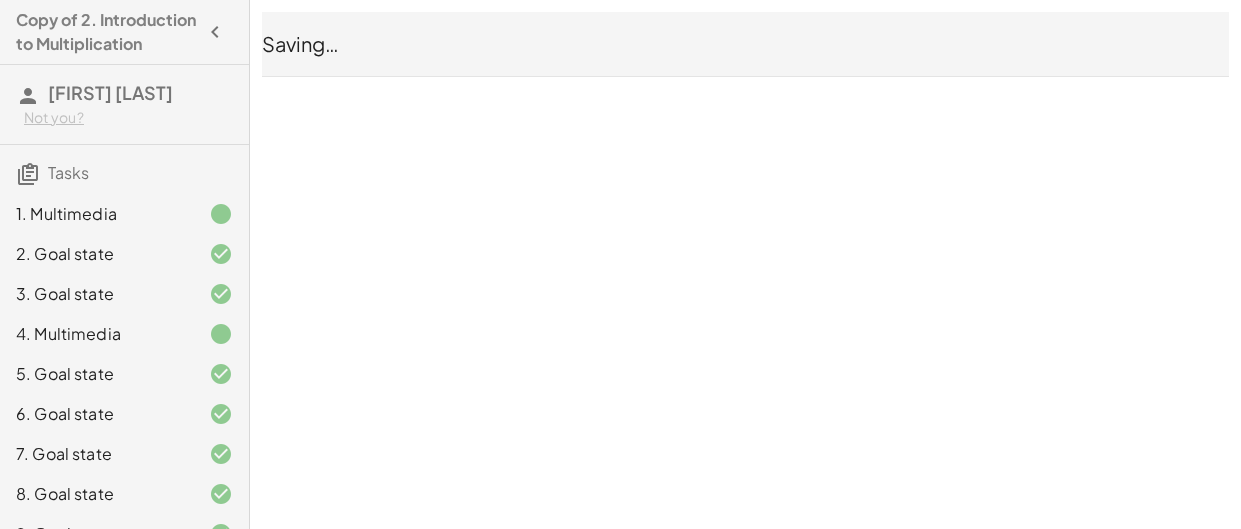 scroll, scrollTop: 0, scrollLeft: 0, axis: both 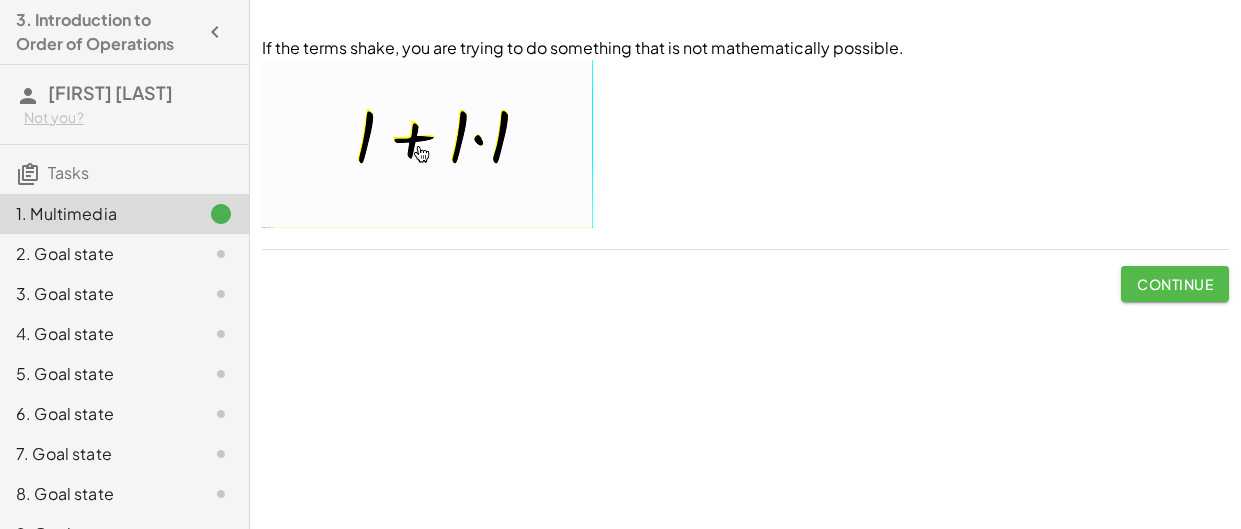 click on "Continue" at bounding box center (1175, 284) 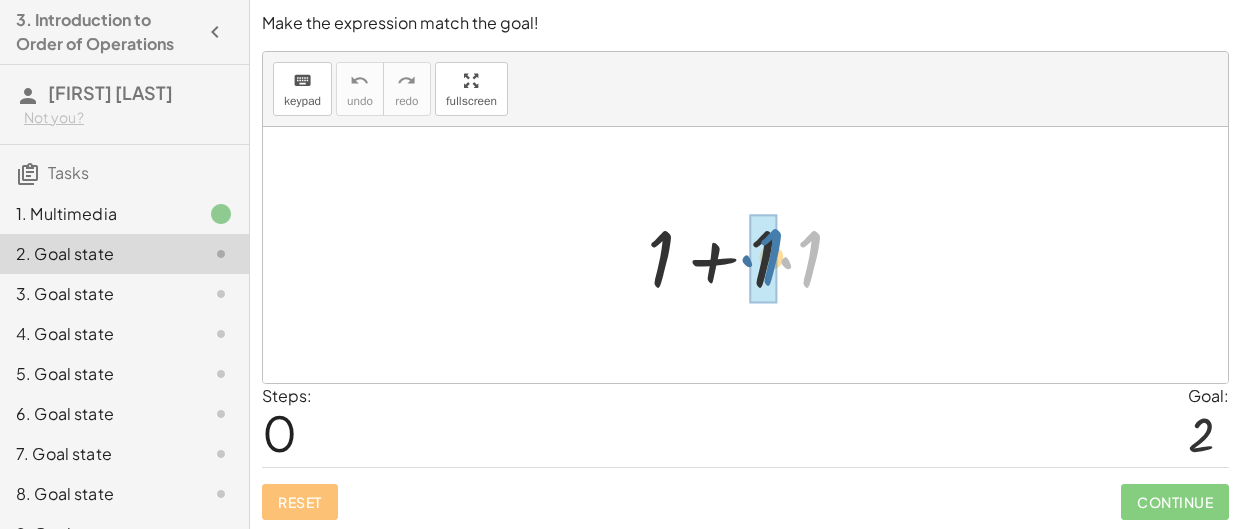 drag, startPoint x: 812, startPoint y: 258, endPoint x: 768, endPoint y: 252, distance: 44.407207 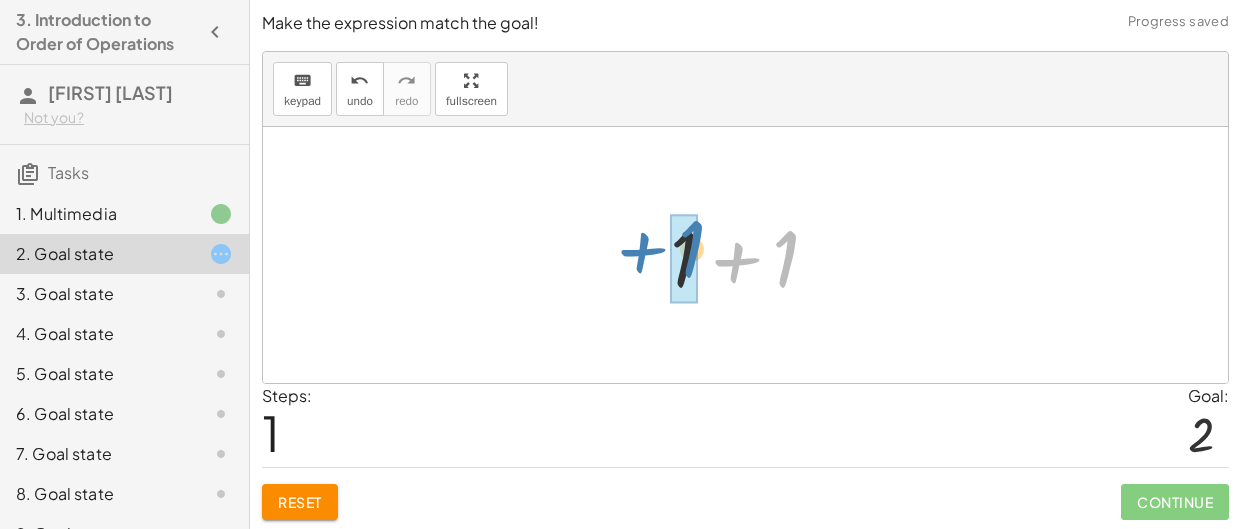drag, startPoint x: 787, startPoint y: 256, endPoint x: 690, endPoint y: 246, distance: 97.5141 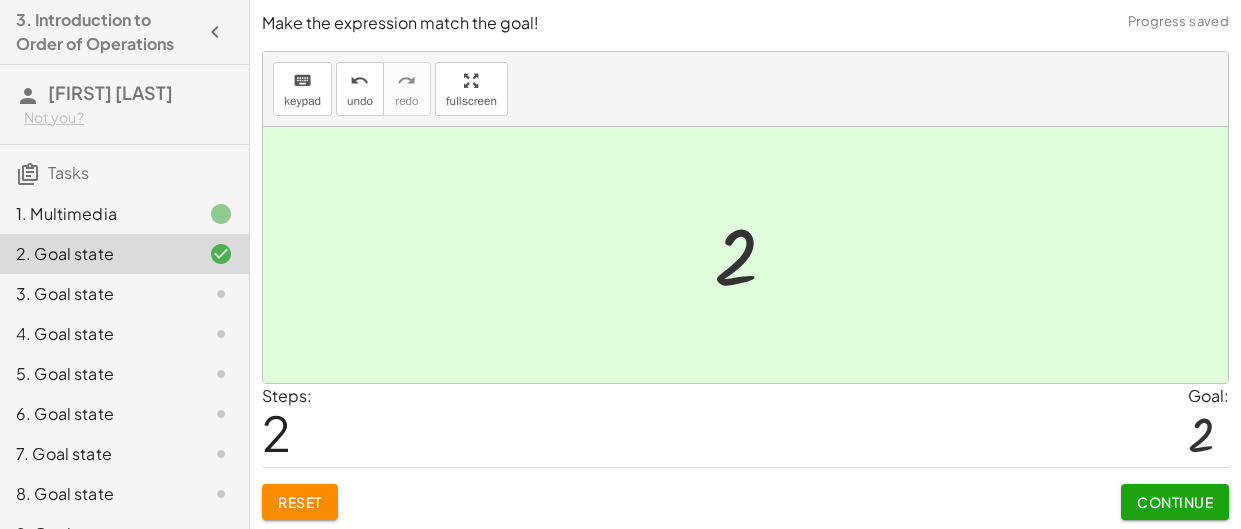 click on "Continue" 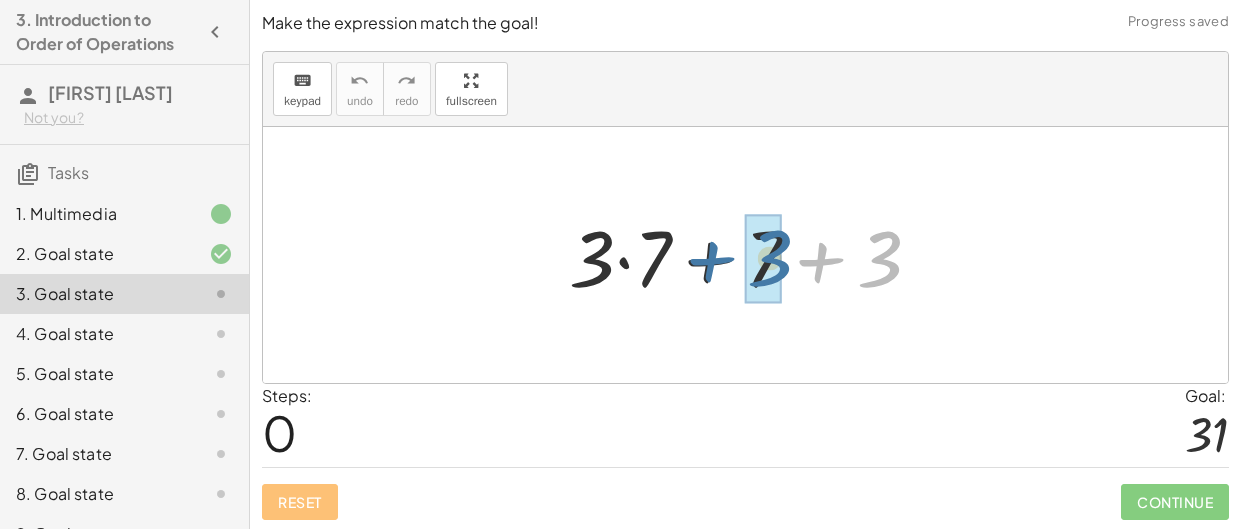 drag, startPoint x: 877, startPoint y: 259, endPoint x: 759, endPoint y: 255, distance: 118.06778 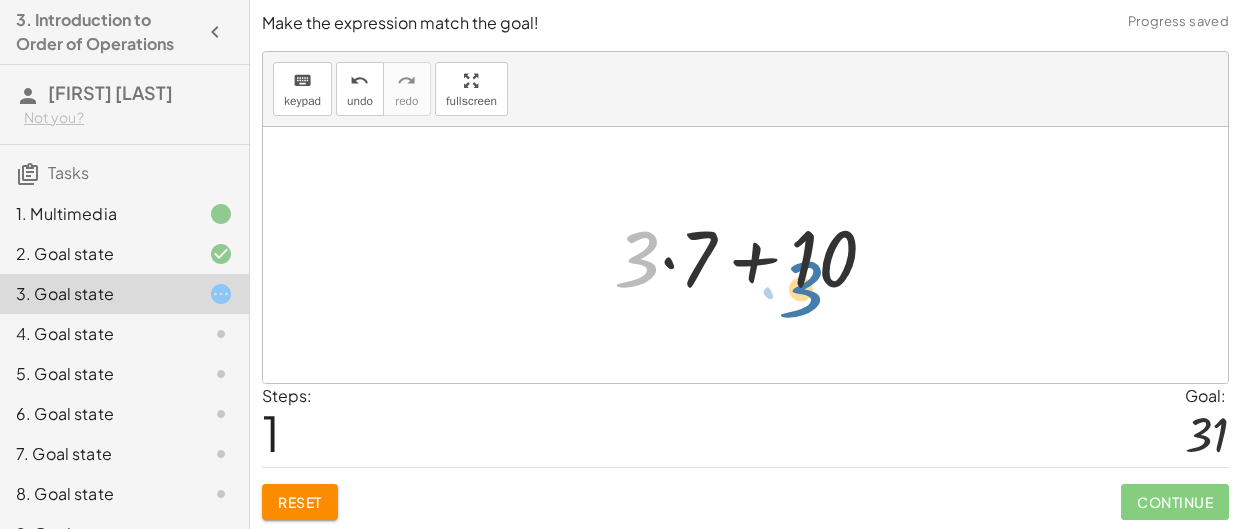 drag, startPoint x: 643, startPoint y: 250, endPoint x: 822, endPoint y: 244, distance: 179.10052 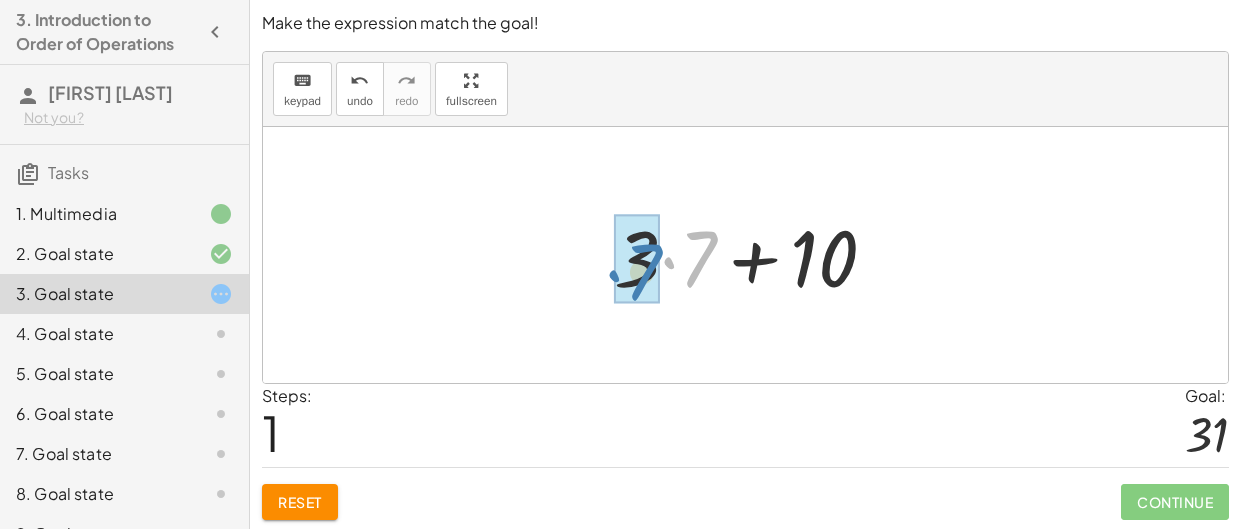 drag, startPoint x: 700, startPoint y: 254, endPoint x: 643, endPoint y: 266, distance: 58.249462 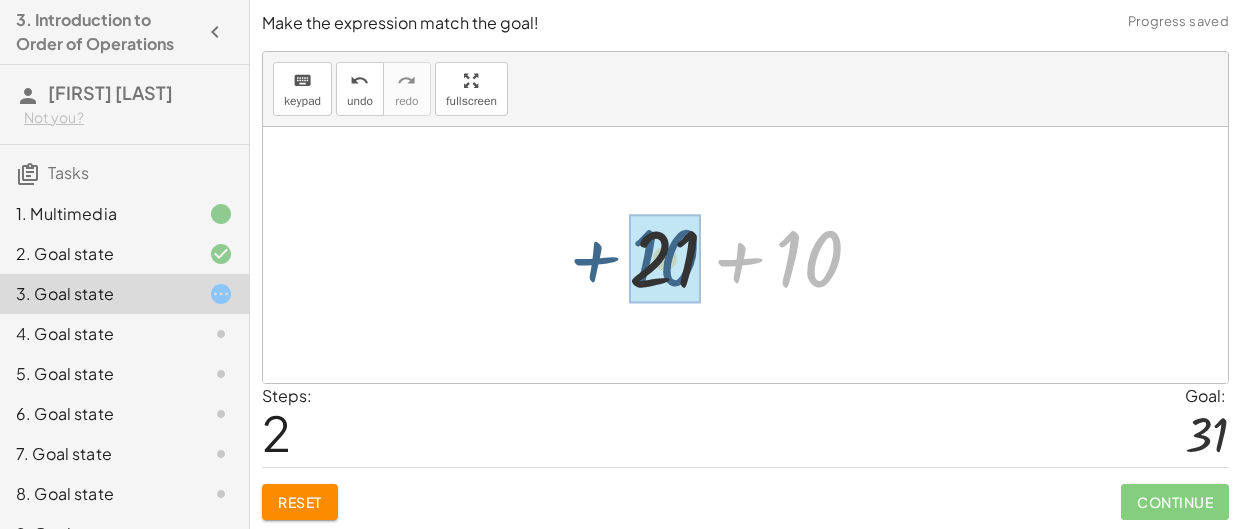 drag, startPoint x: 813, startPoint y: 275, endPoint x: 661, endPoint y: 273, distance: 152.01315 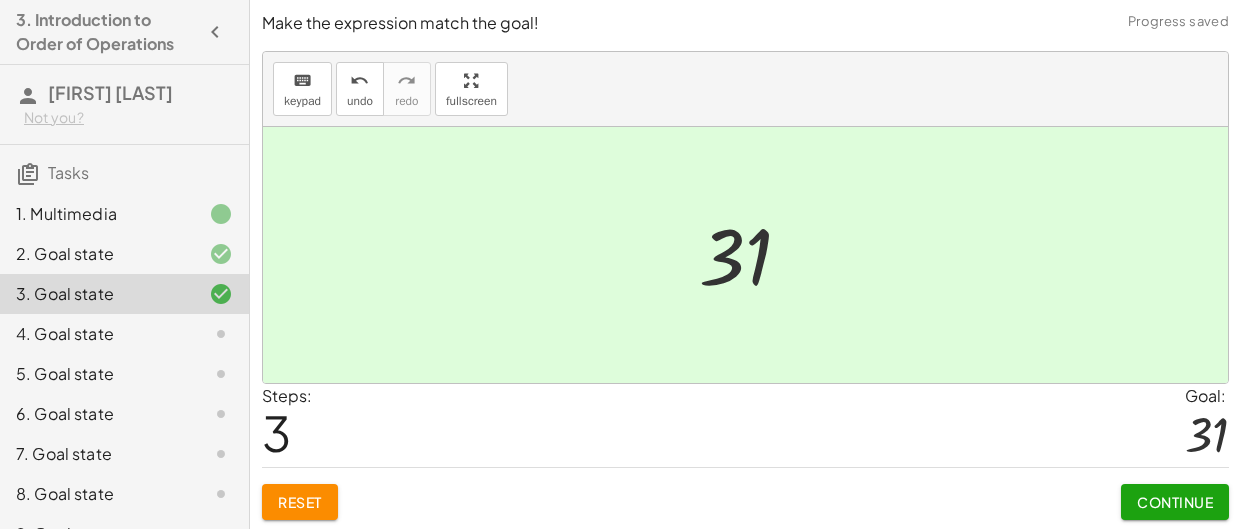 click on "Continue" 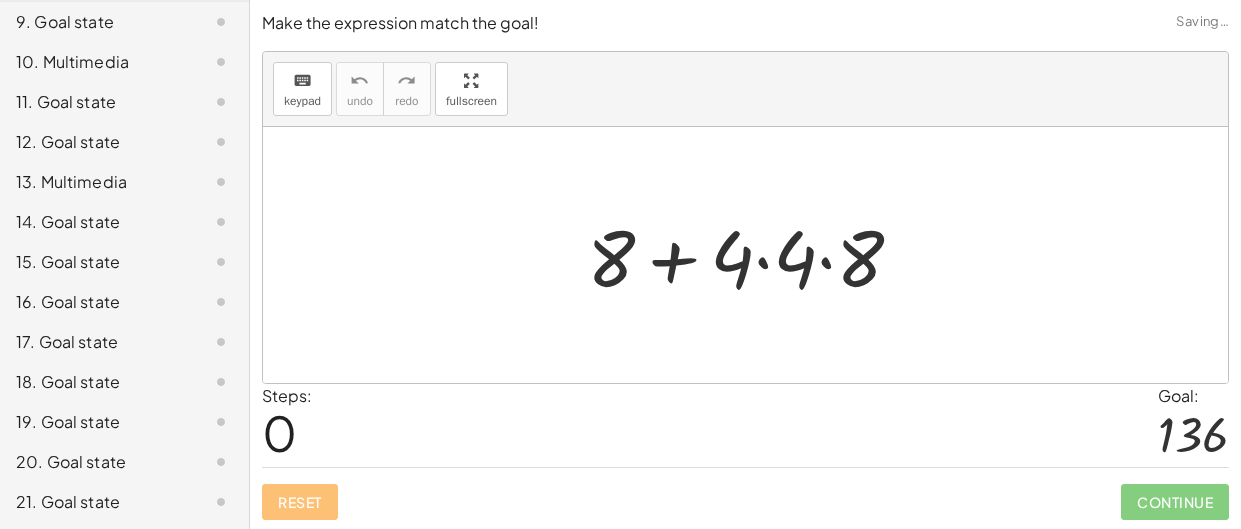 scroll, scrollTop: 0, scrollLeft: 0, axis: both 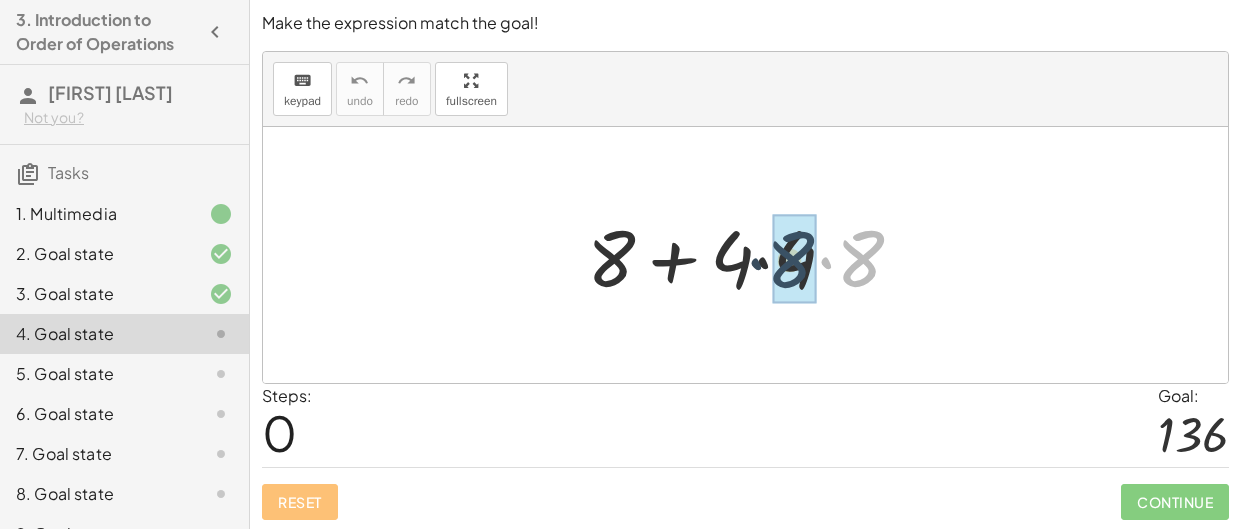 drag, startPoint x: 864, startPoint y: 256, endPoint x: 785, endPoint y: 256, distance: 79 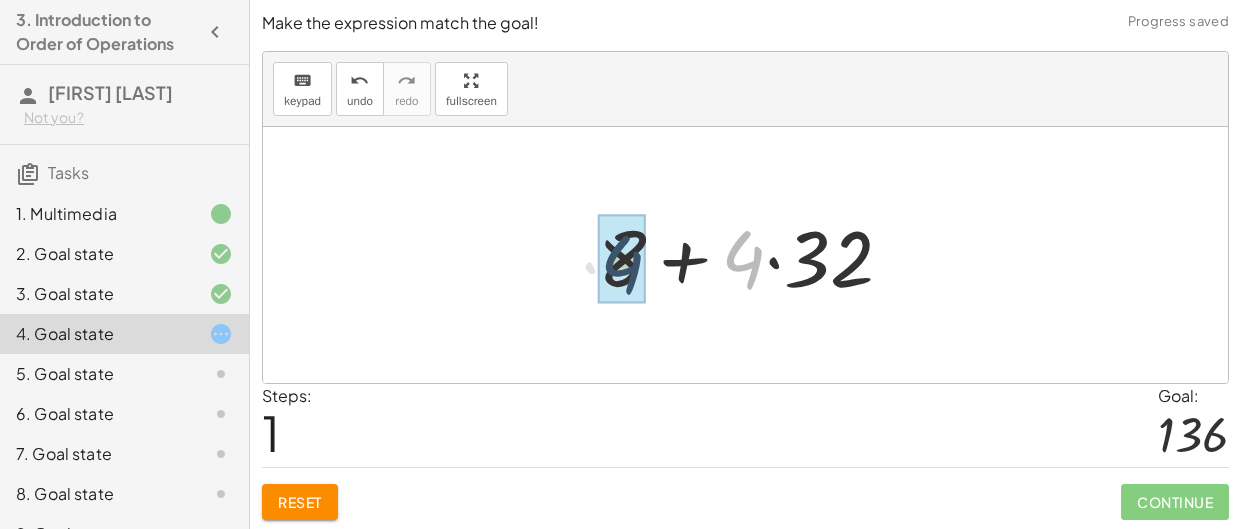 drag, startPoint x: 735, startPoint y: 261, endPoint x: 586, endPoint y: 256, distance: 149.08386 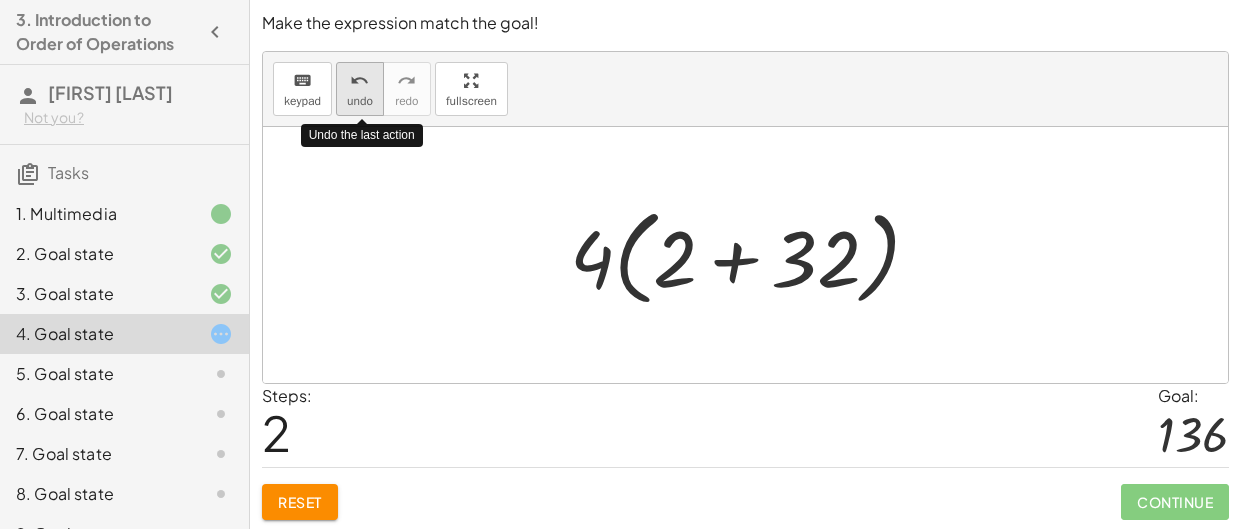 click on "undo" at bounding box center (360, 101) 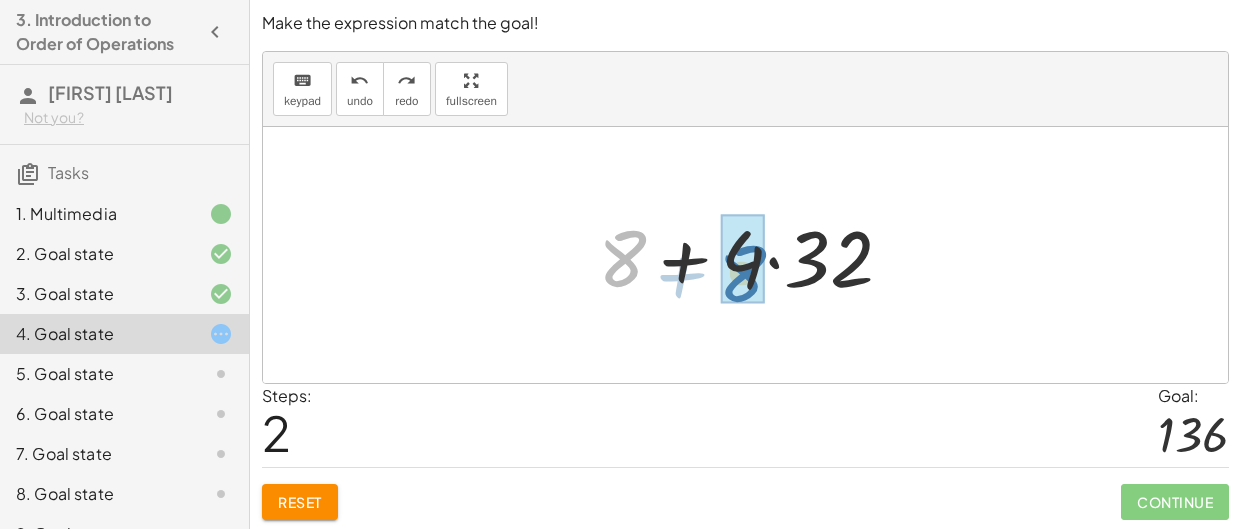 drag, startPoint x: 621, startPoint y: 262, endPoint x: 744, endPoint y: 274, distance: 123.58398 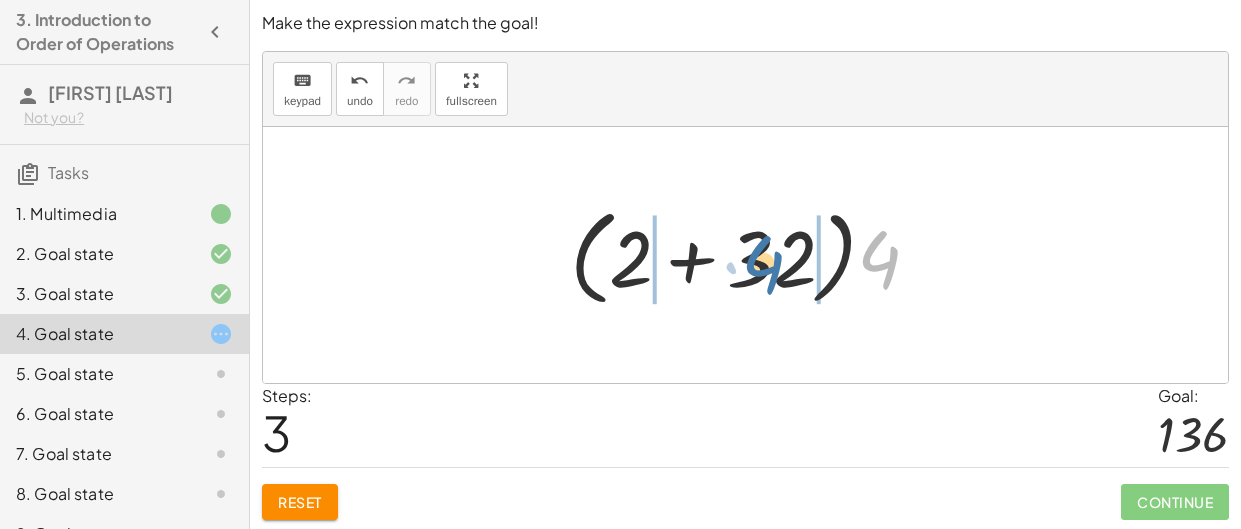 drag, startPoint x: 888, startPoint y: 265, endPoint x: 771, endPoint y: 270, distance: 117.10679 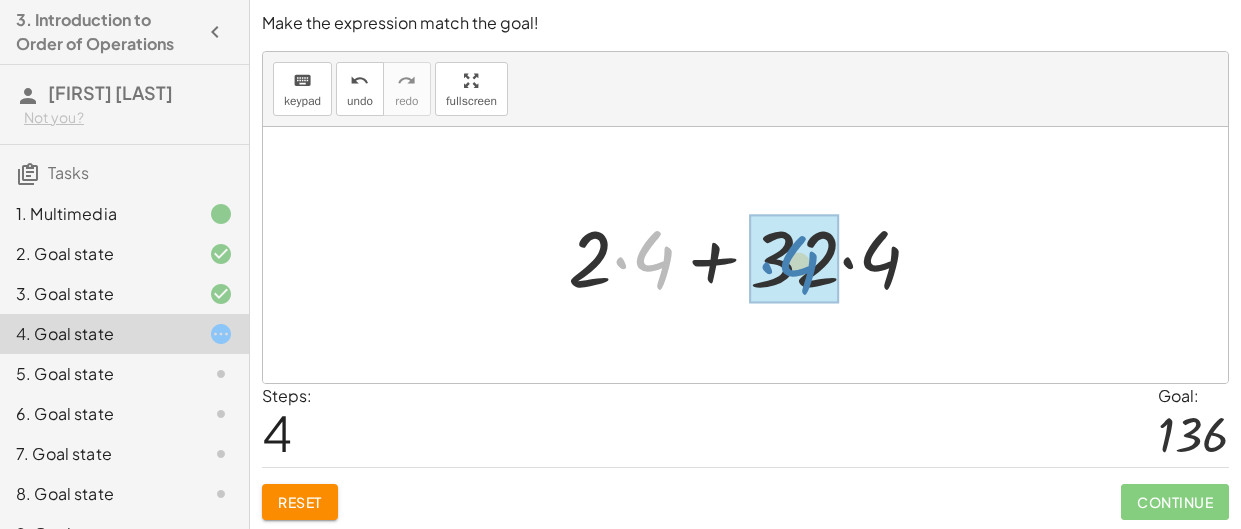 drag, startPoint x: 656, startPoint y: 264, endPoint x: 802, endPoint y: 269, distance: 146.08559 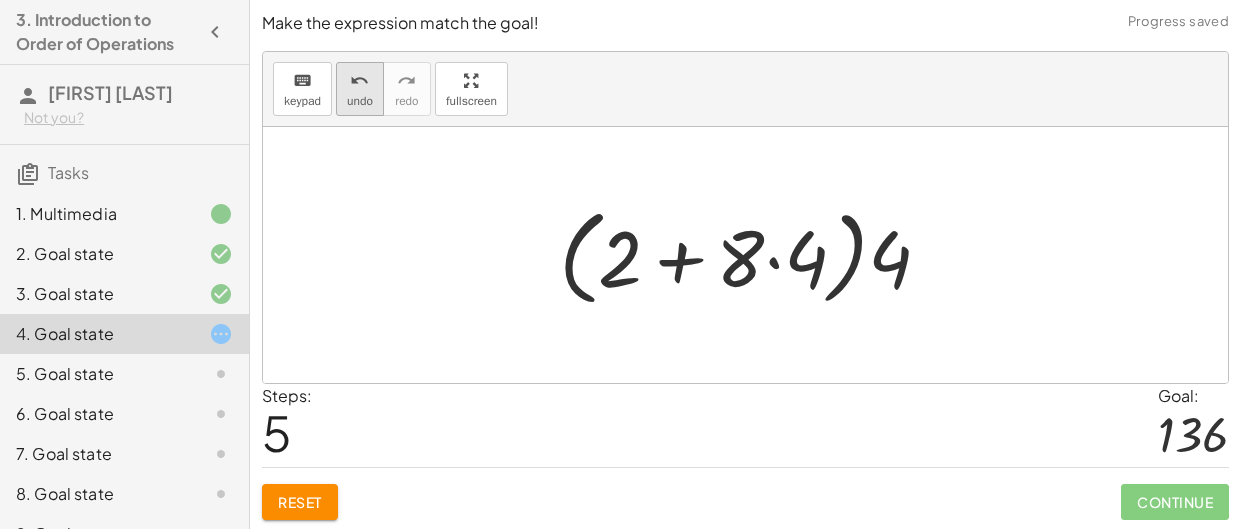 click on "undo" at bounding box center [360, 101] 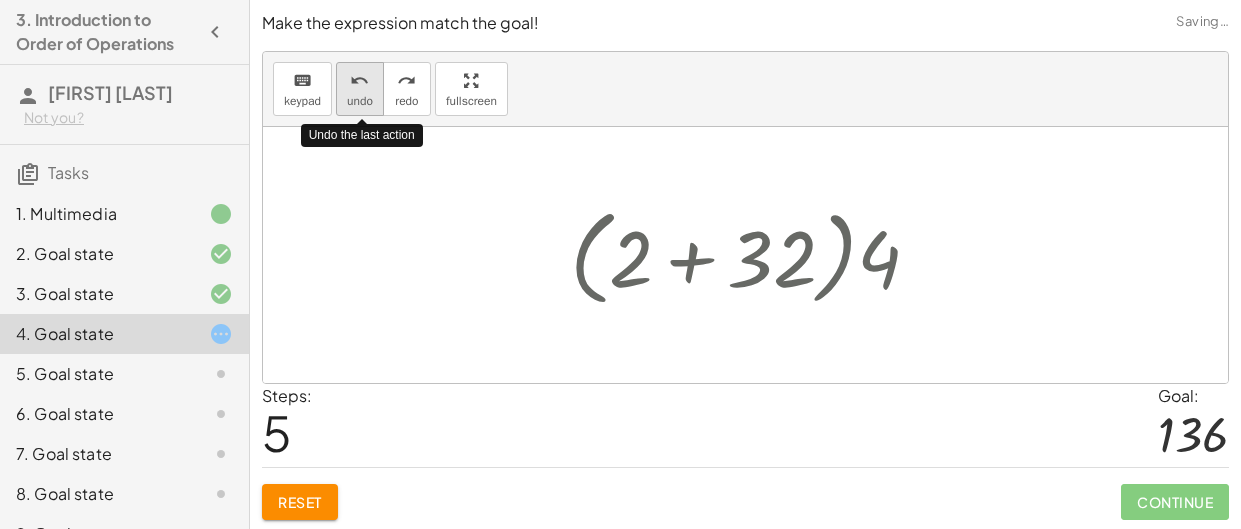 click on "undo" at bounding box center [360, 101] 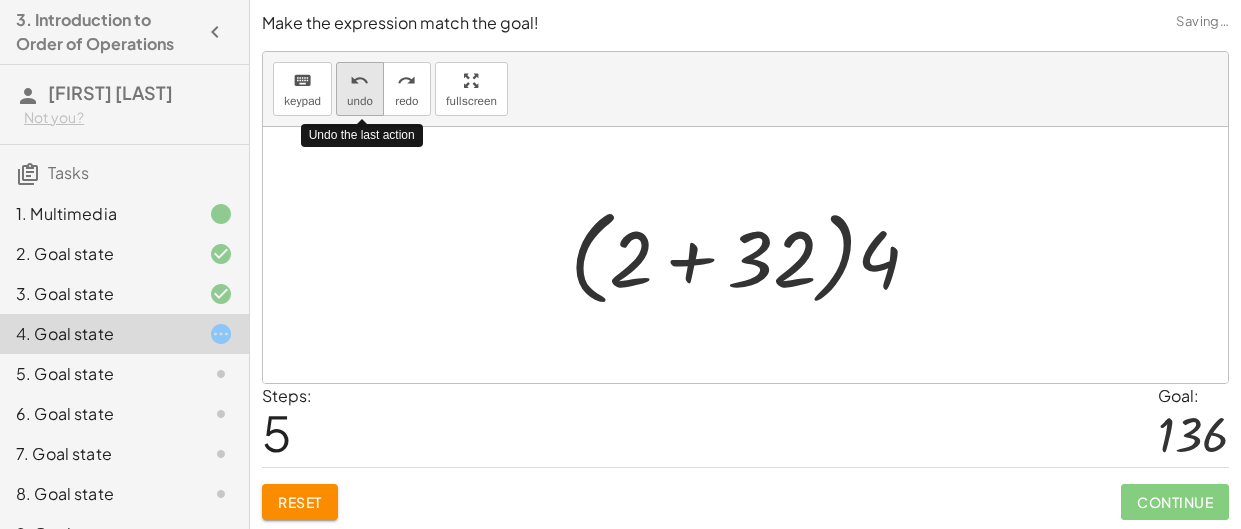 click on "undo" at bounding box center (360, 101) 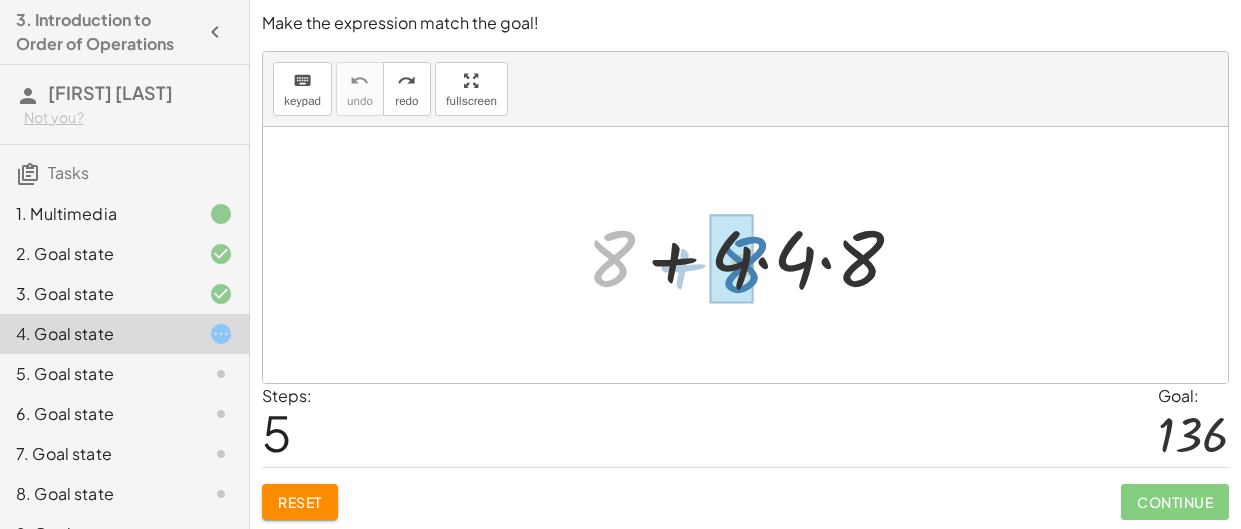 drag, startPoint x: 611, startPoint y: 246, endPoint x: 740, endPoint y: 244, distance: 129.0155 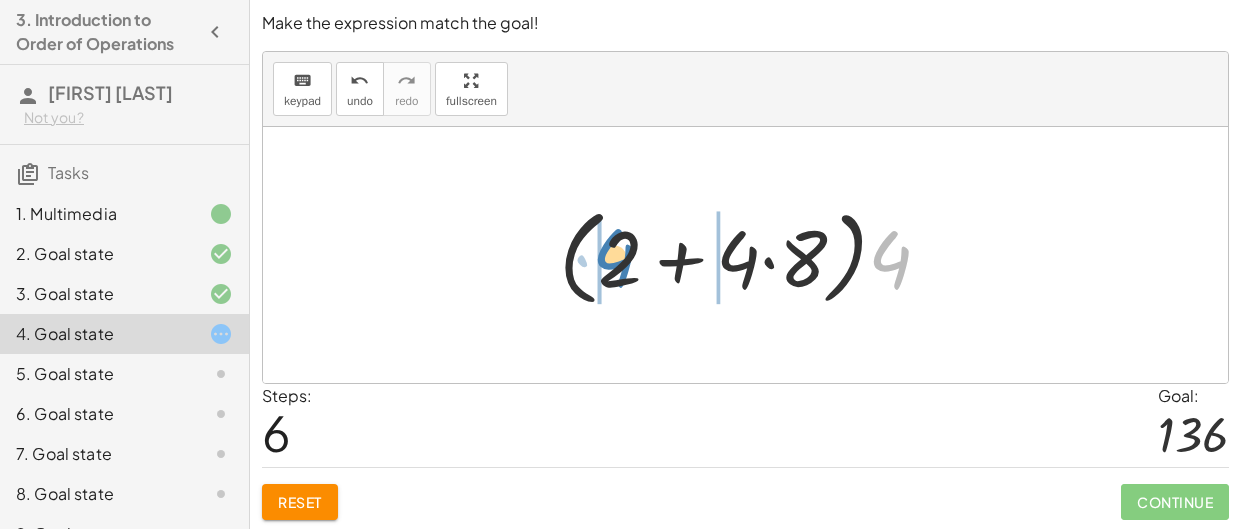 drag, startPoint x: 892, startPoint y: 262, endPoint x: 679, endPoint y: 260, distance: 213.00938 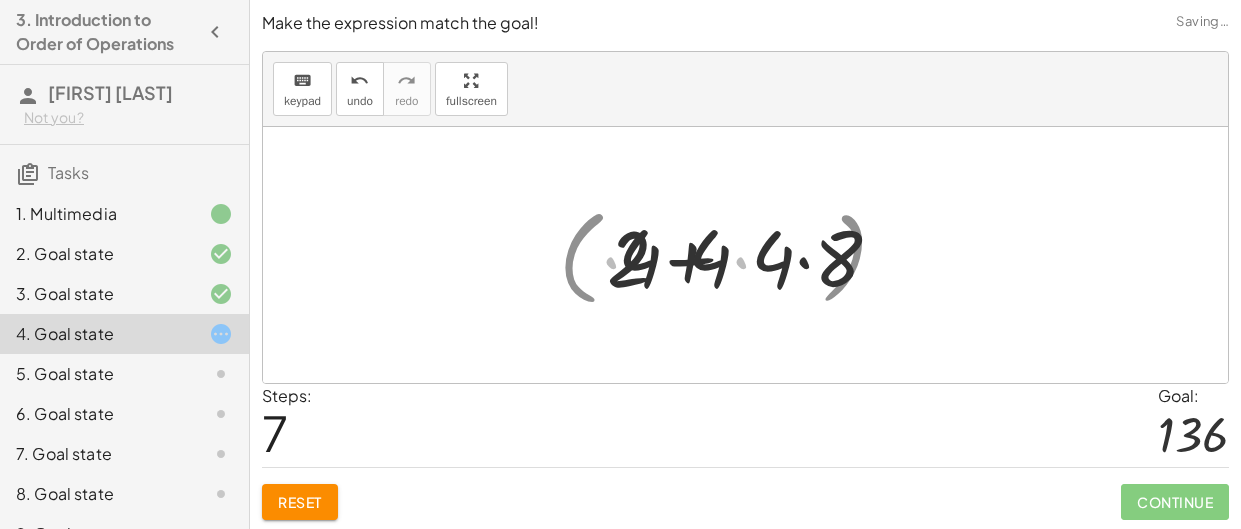 click at bounding box center [753, 255] 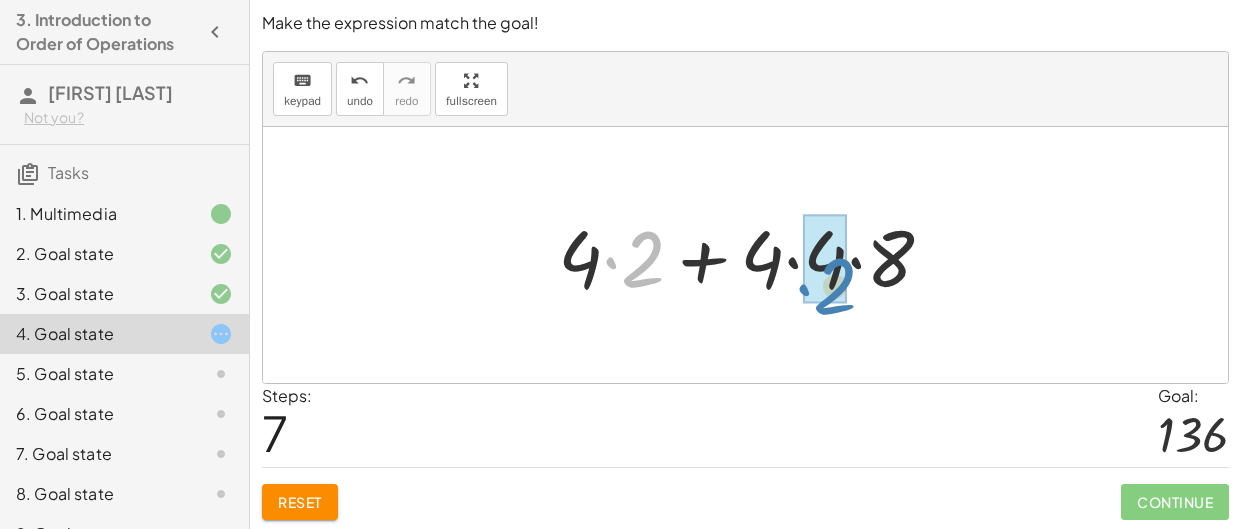 drag, startPoint x: 625, startPoint y: 262, endPoint x: 807, endPoint y: 276, distance: 182.53767 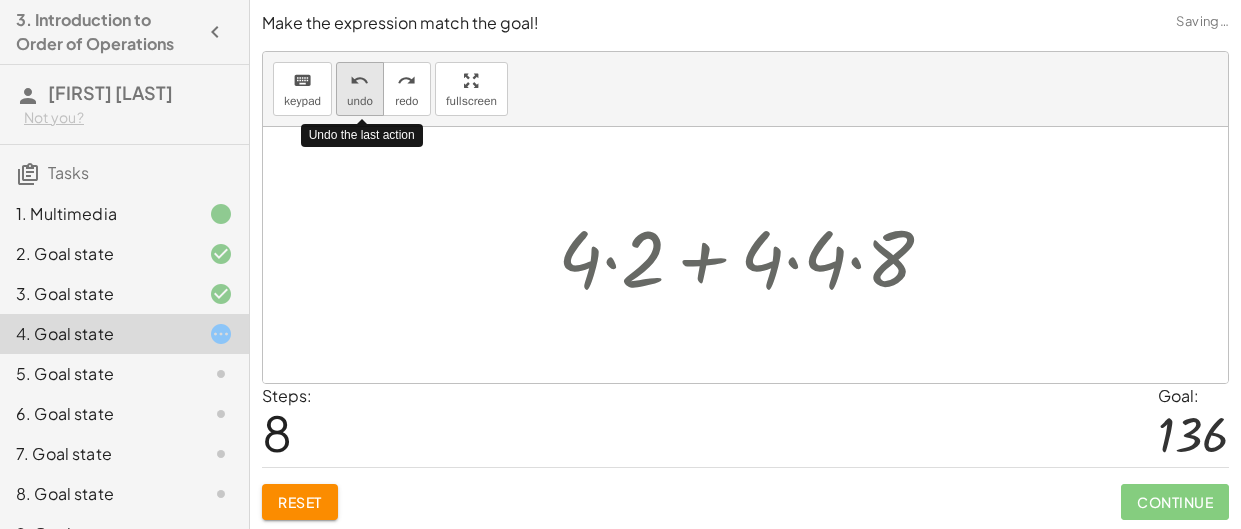 click on "undo" at bounding box center [360, 80] 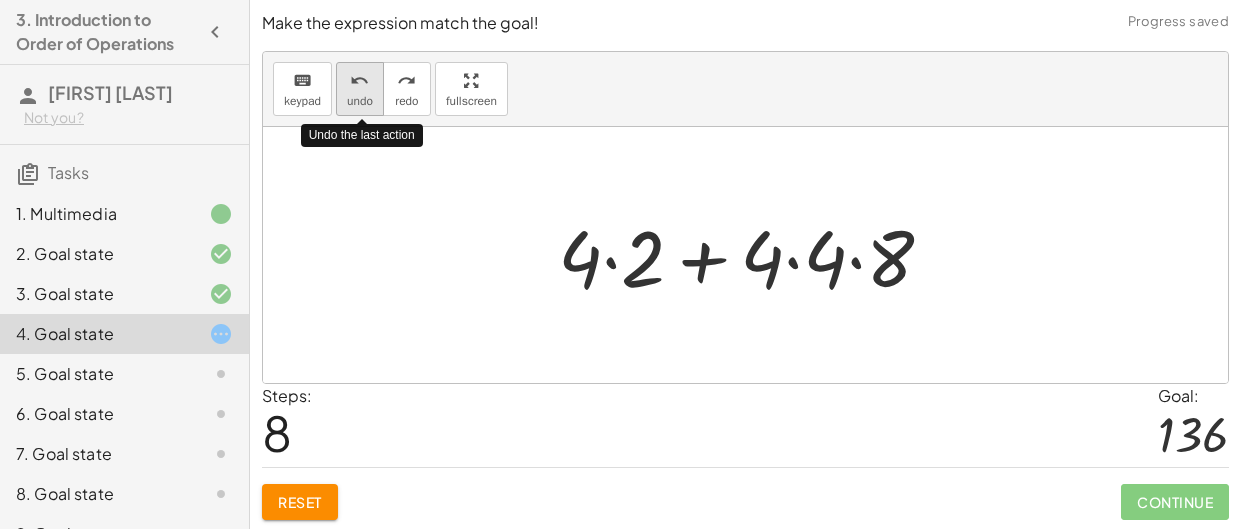 click on "undo" at bounding box center (360, 80) 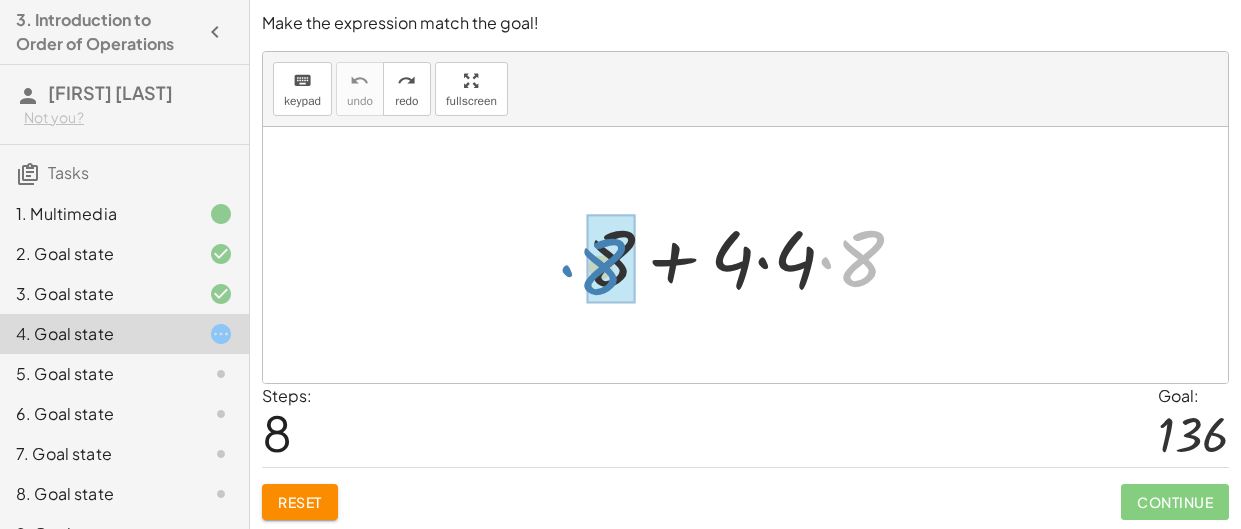 drag, startPoint x: 864, startPoint y: 266, endPoint x: 605, endPoint y: 274, distance: 259.12354 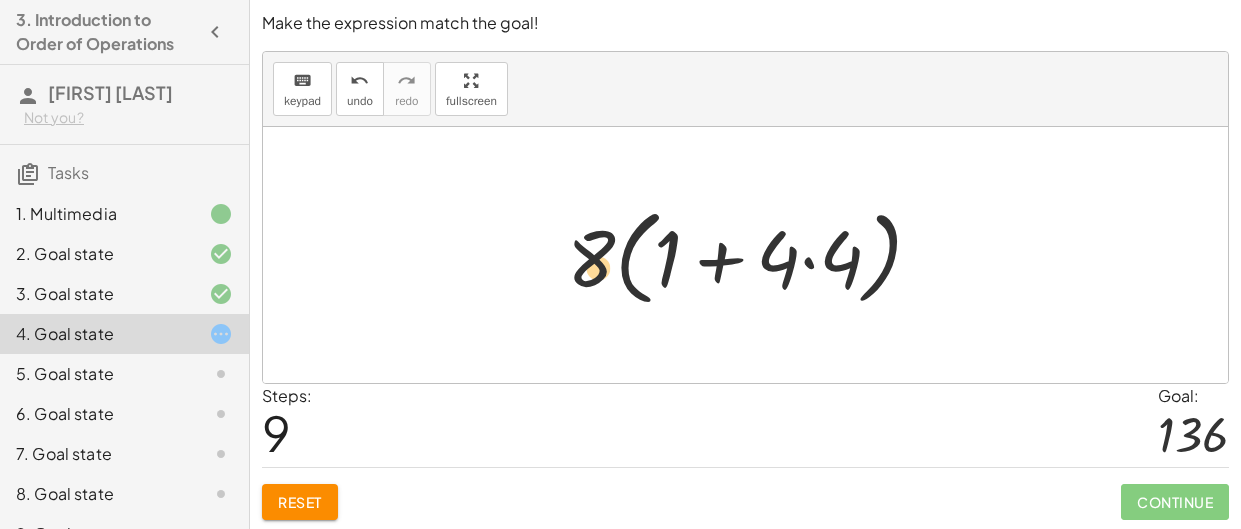 drag, startPoint x: 662, startPoint y: 254, endPoint x: 593, endPoint y: 262, distance: 69.46222 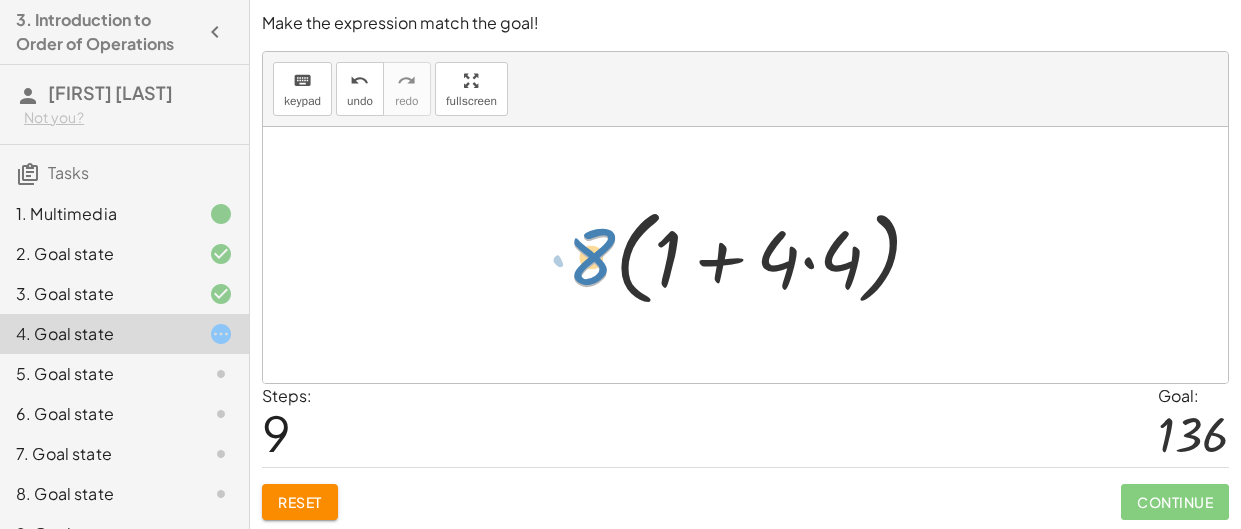 click at bounding box center (753, 255) 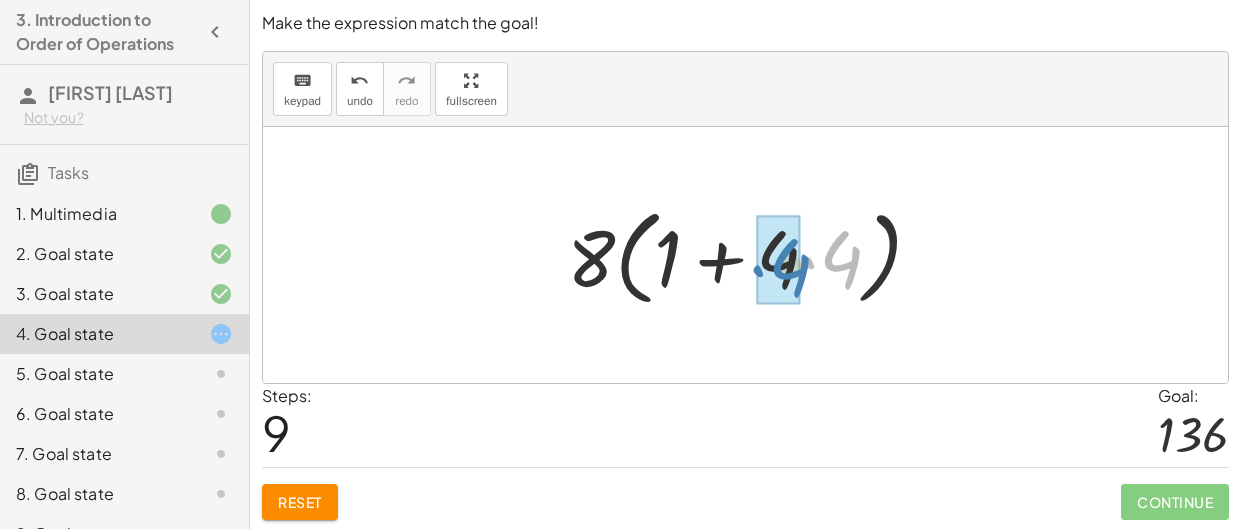 drag, startPoint x: 846, startPoint y: 265, endPoint x: 785, endPoint y: 269, distance: 61.13101 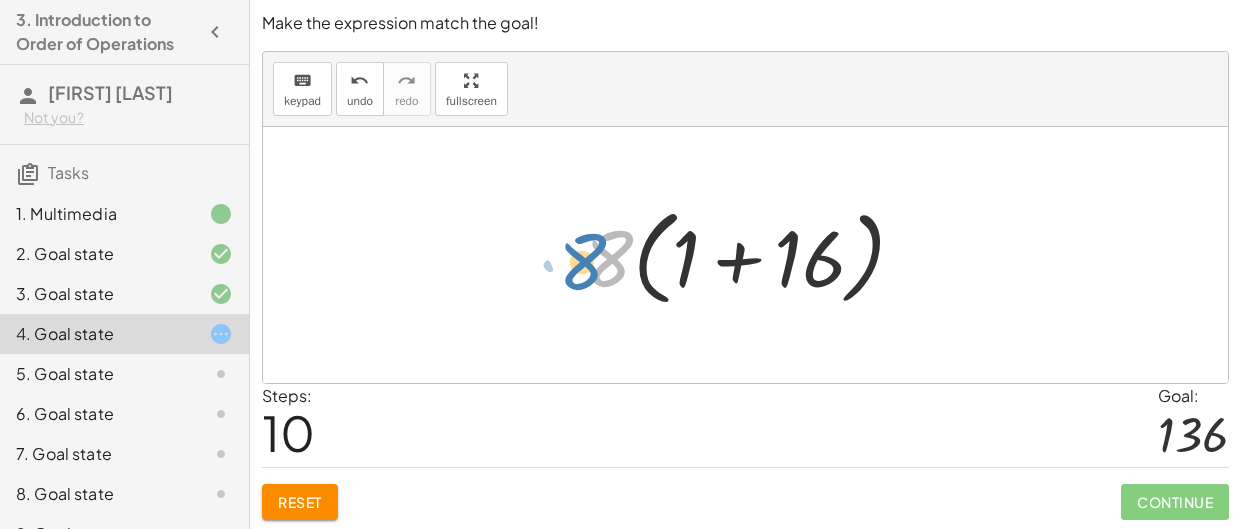 drag, startPoint x: 609, startPoint y: 261, endPoint x: 592, endPoint y: 262, distance: 17.029387 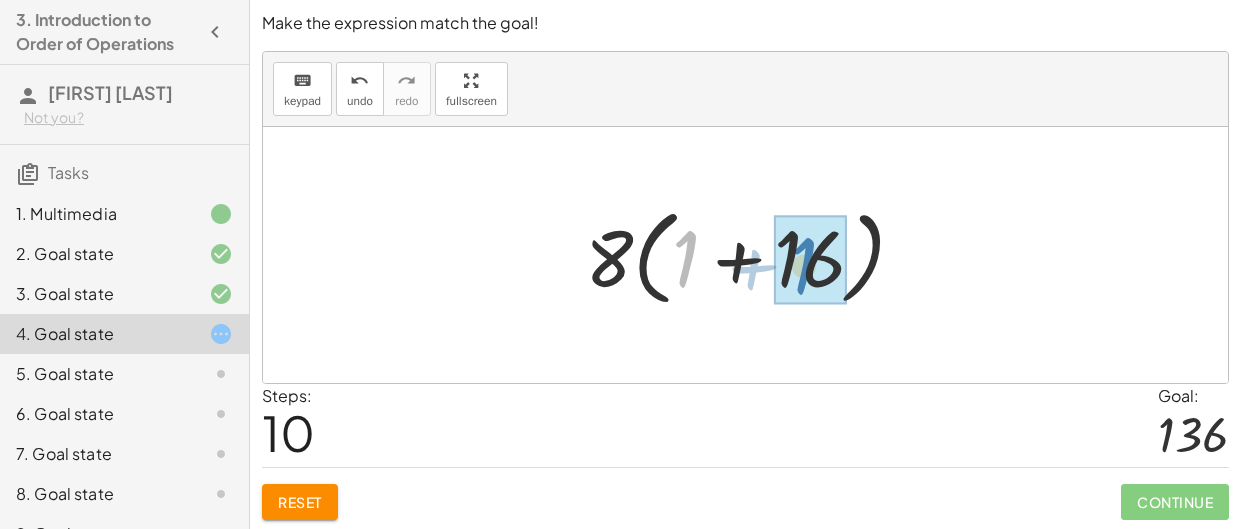 drag, startPoint x: 683, startPoint y: 272, endPoint x: 805, endPoint y: 274, distance: 122.016396 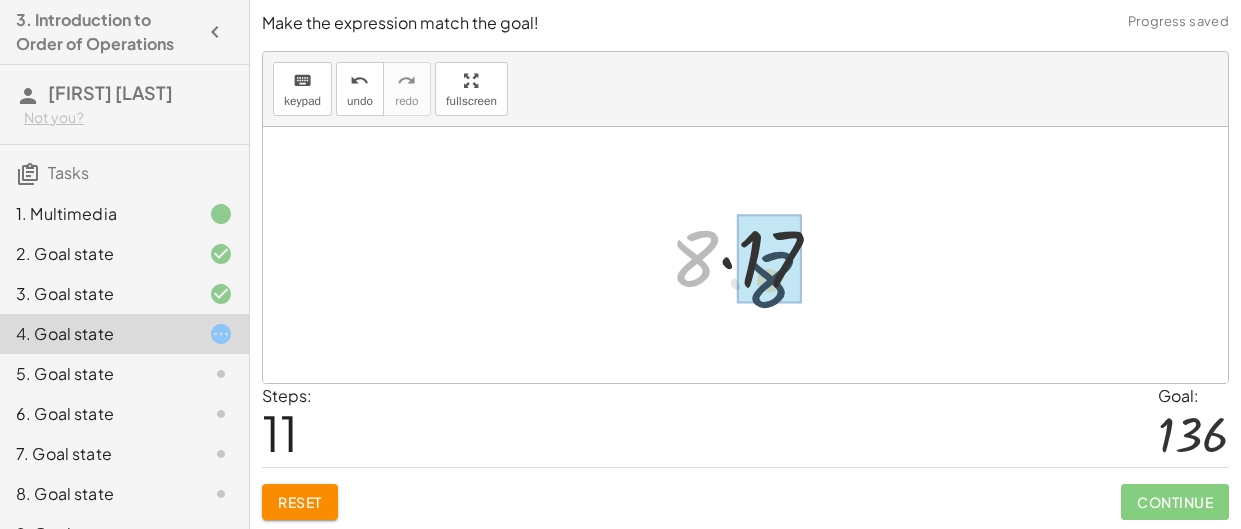 drag, startPoint x: 703, startPoint y: 248, endPoint x: 780, endPoint y: 262, distance: 78.26238 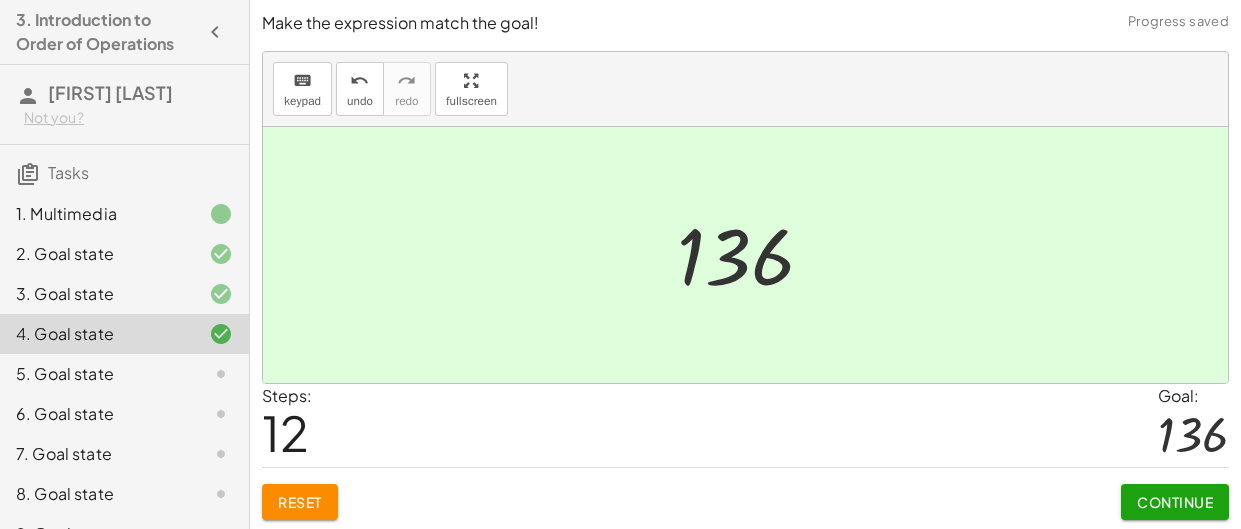 click on "Continue" 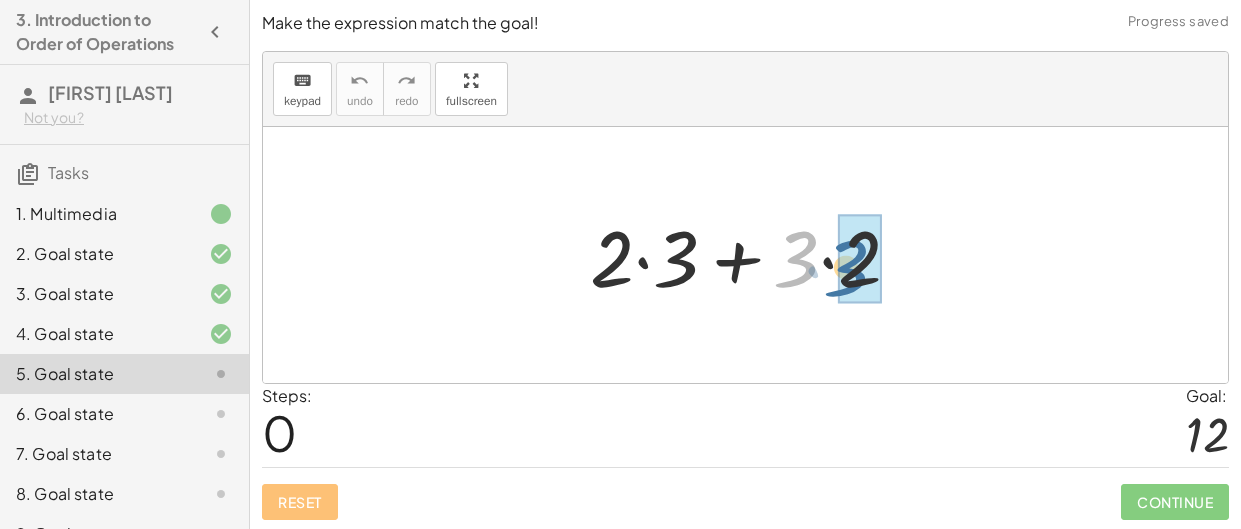 drag, startPoint x: 797, startPoint y: 258, endPoint x: 862, endPoint y: 257, distance: 65.00769 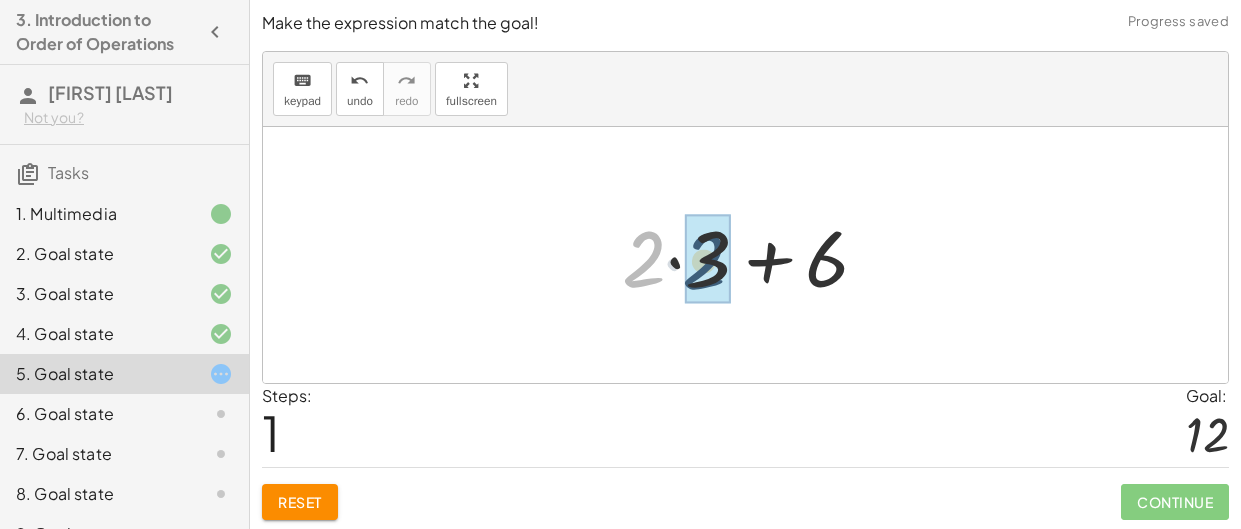 drag, startPoint x: 651, startPoint y: 251, endPoint x: 716, endPoint y: 253, distance: 65.03076 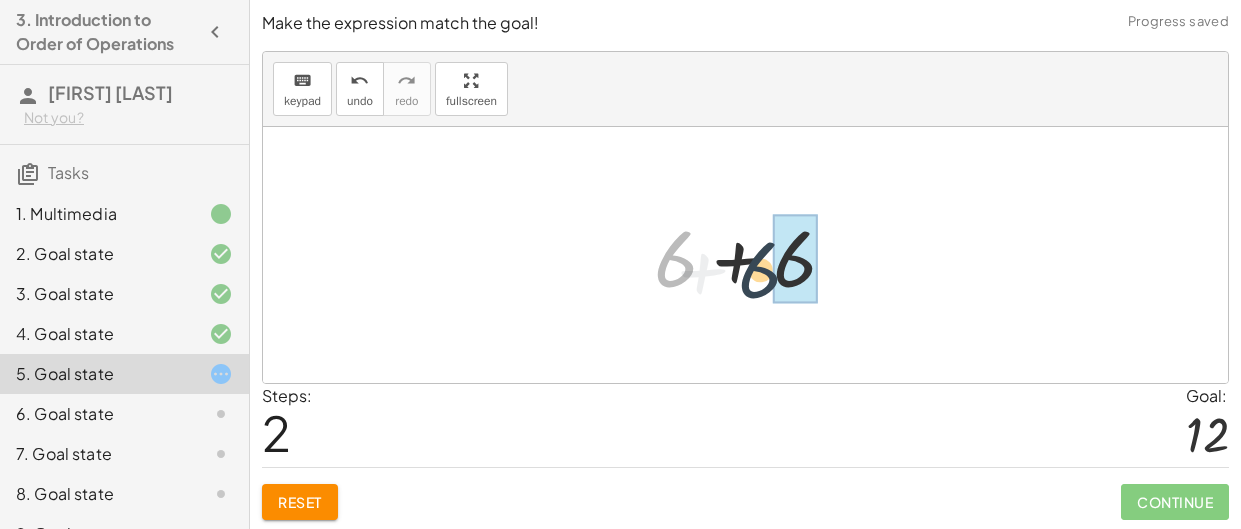 drag, startPoint x: 679, startPoint y: 254, endPoint x: 784, endPoint y: 257, distance: 105.04285 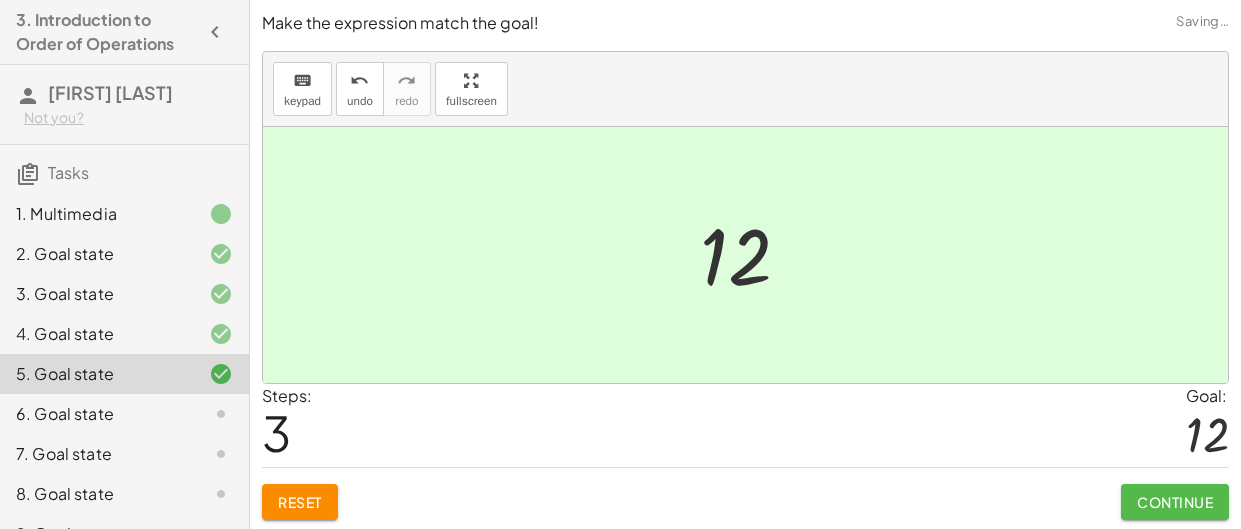 click on "Continue" at bounding box center (1175, 502) 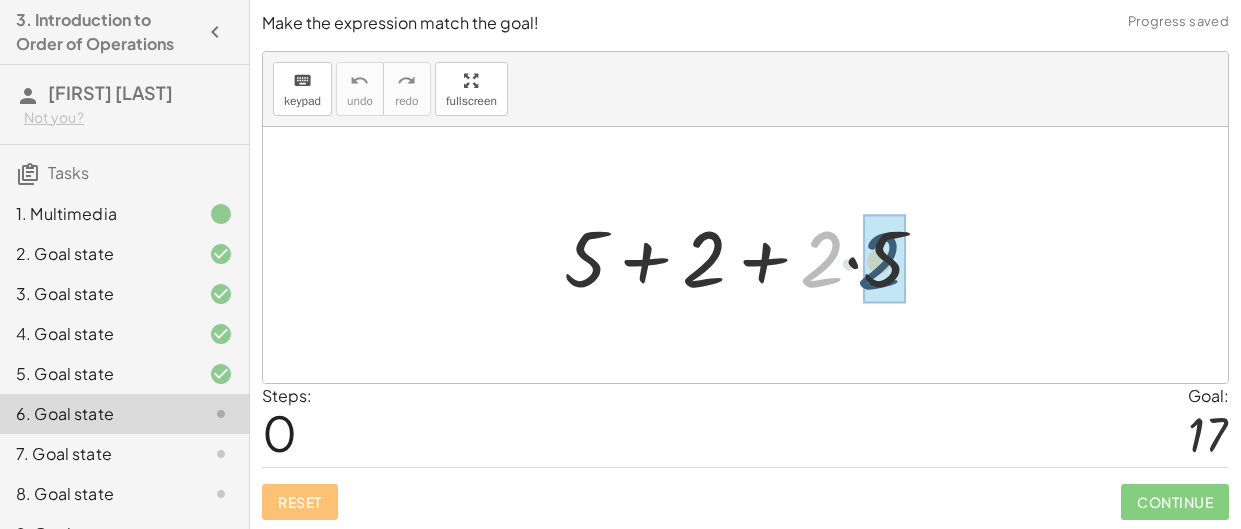 drag, startPoint x: 815, startPoint y: 256, endPoint x: 874, endPoint y: 256, distance: 59 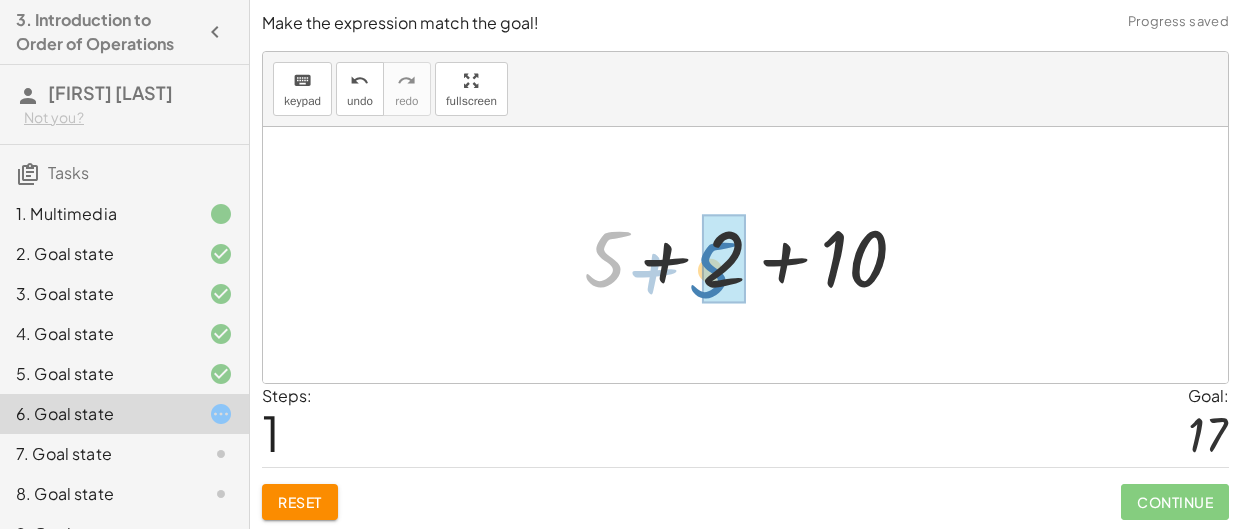 drag, startPoint x: 602, startPoint y: 250, endPoint x: 707, endPoint y: 261, distance: 105.574615 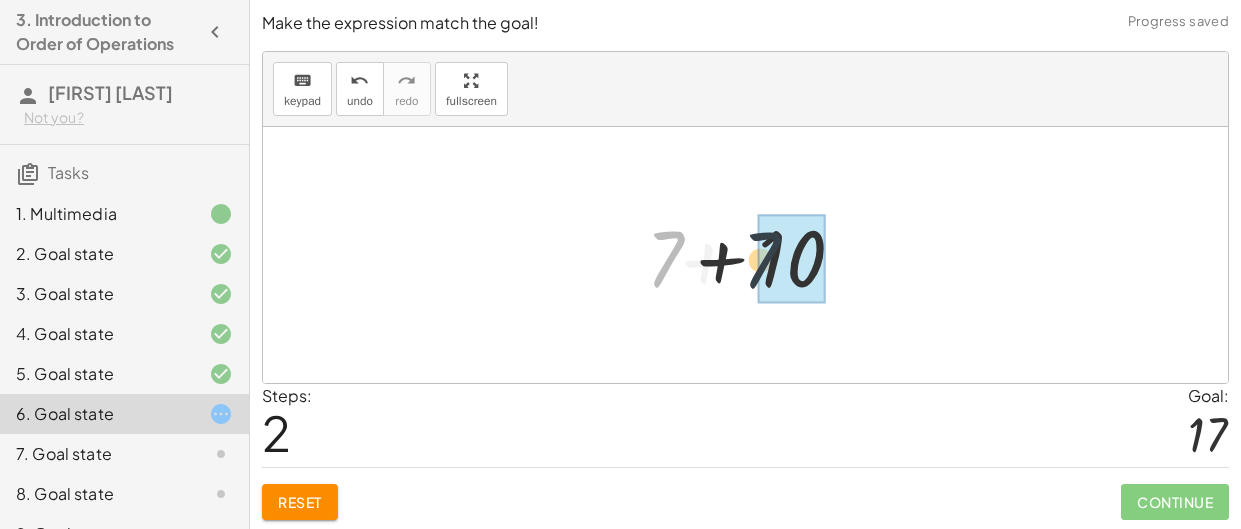 drag, startPoint x: 671, startPoint y: 252, endPoint x: 802, endPoint y: 253, distance: 131.00381 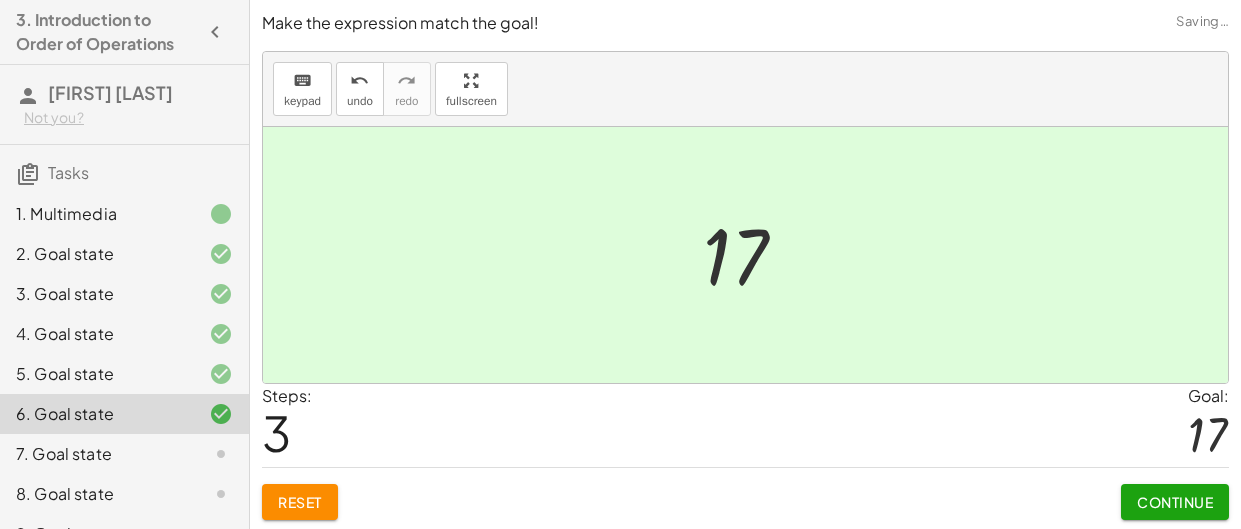 click on "Continue" 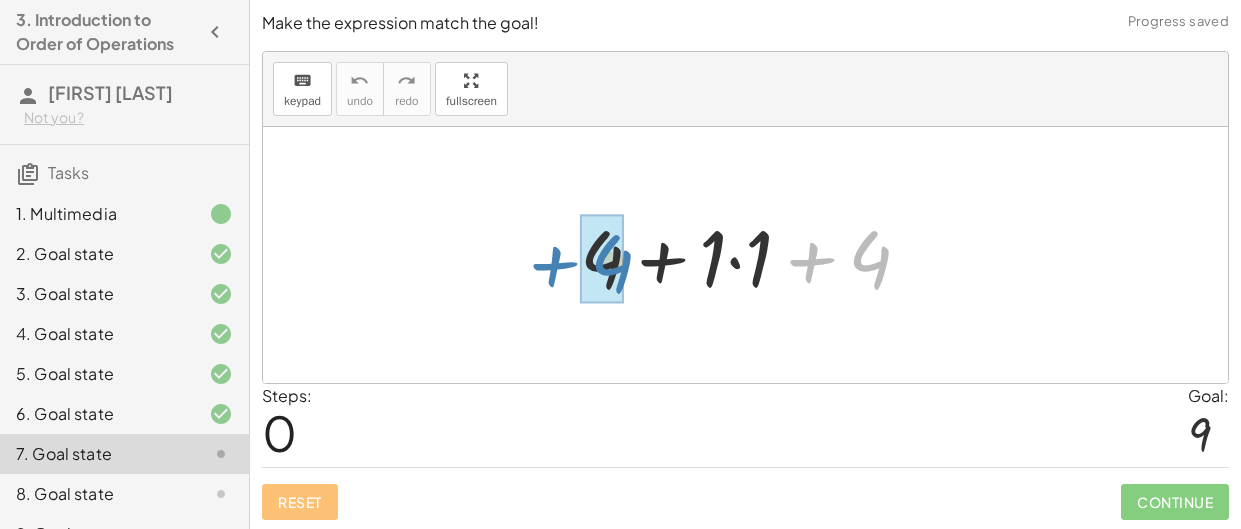 drag, startPoint x: 870, startPoint y: 259, endPoint x: 613, endPoint y: 263, distance: 257.03113 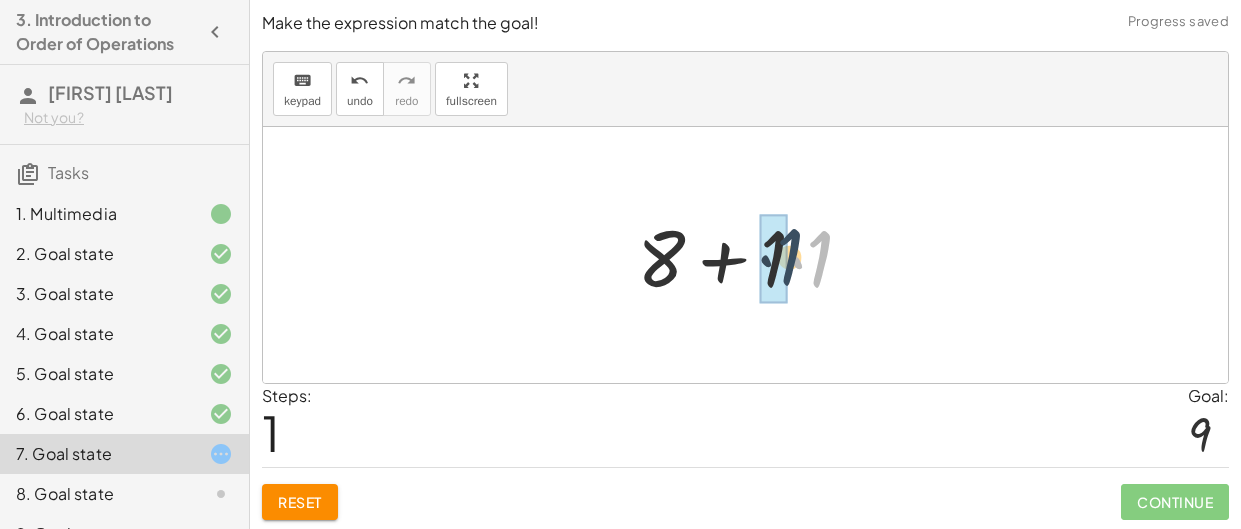 drag, startPoint x: 811, startPoint y: 269, endPoint x: 770, endPoint y: 264, distance: 41.303753 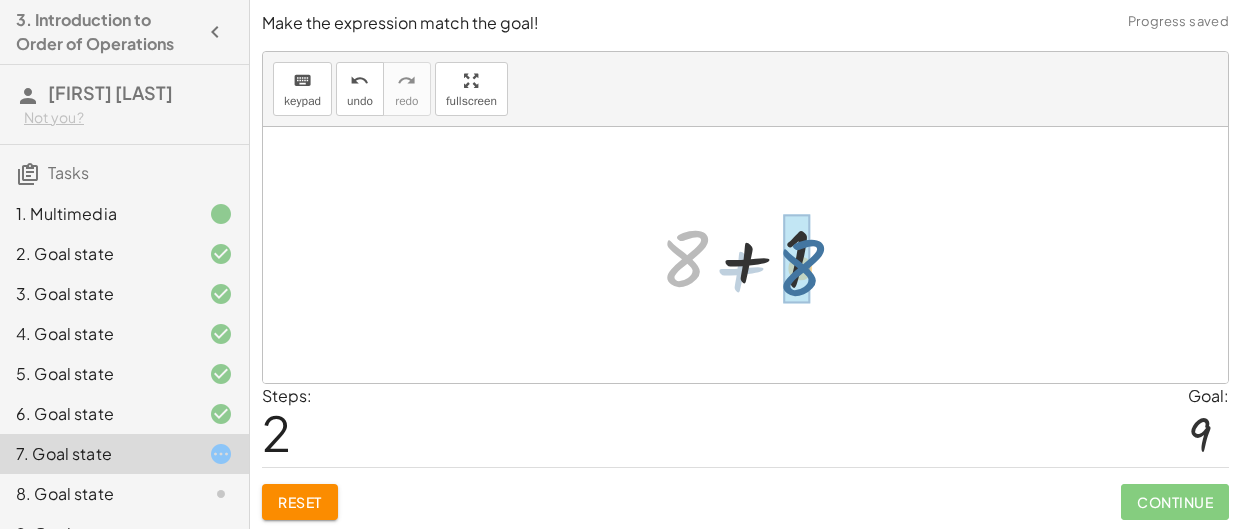 drag, startPoint x: 677, startPoint y: 249, endPoint x: 794, endPoint y: 258, distance: 117.34564 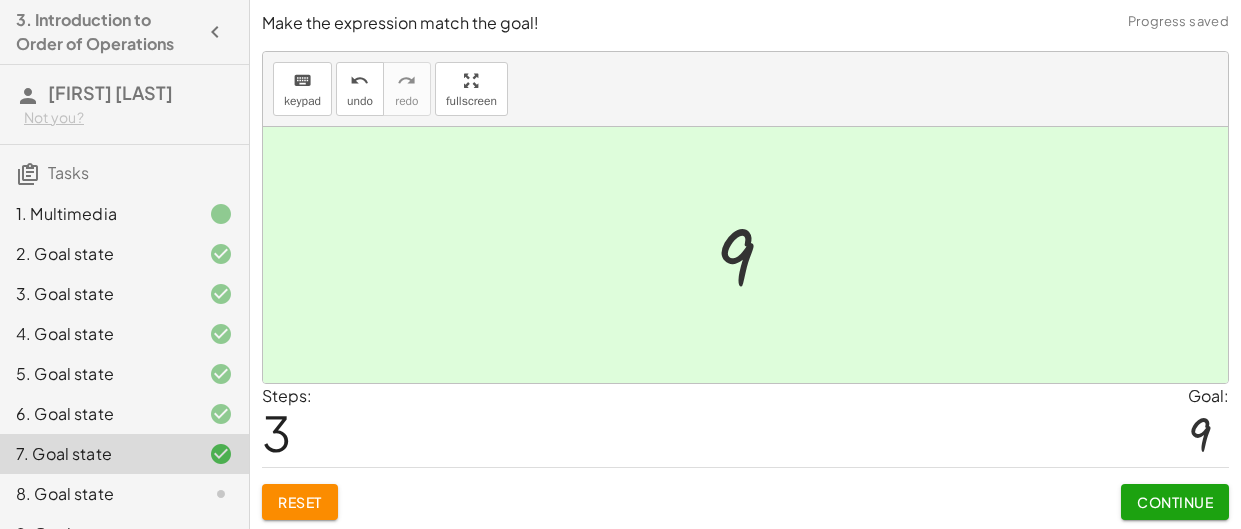 click on "Continue" at bounding box center (1175, 502) 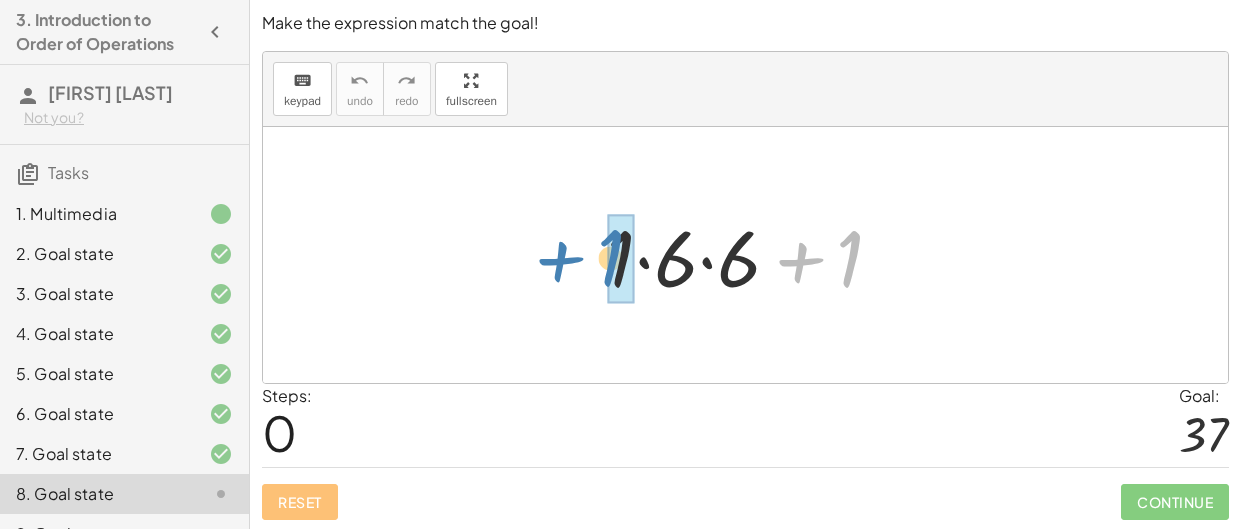 drag, startPoint x: 848, startPoint y: 261, endPoint x: 611, endPoint y: 260, distance: 237.0021 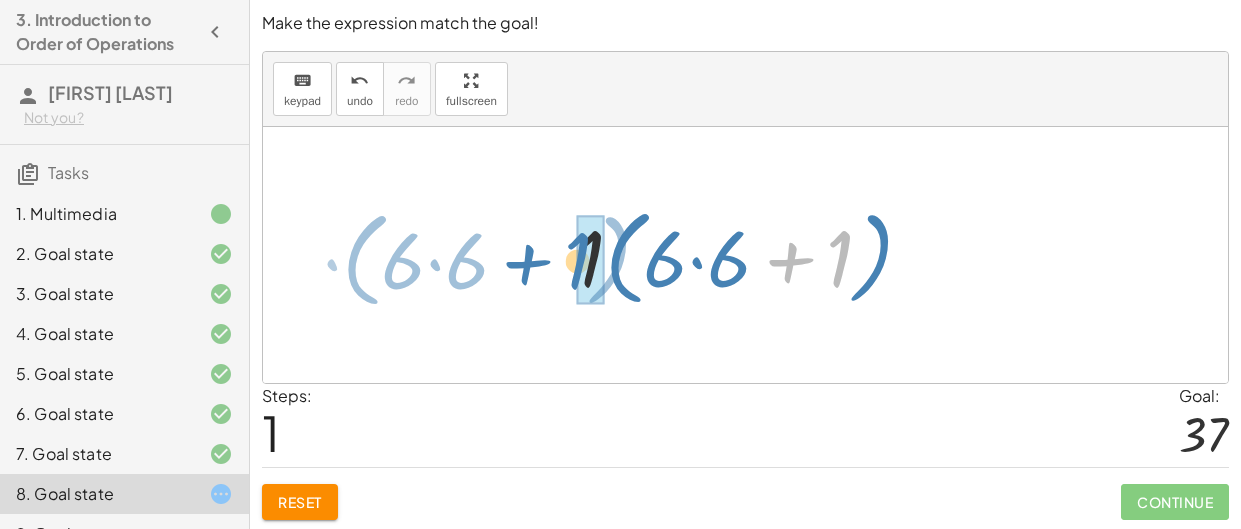 drag, startPoint x: 837, startPoint y: 261, endPoint x: 581, endPoint y: 265, distance: 256.03125 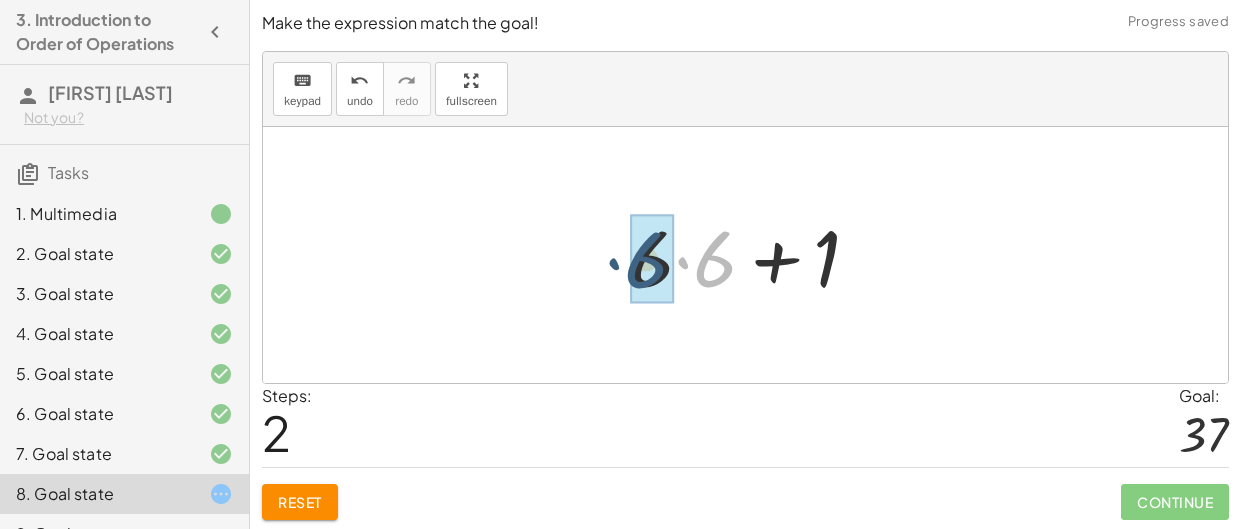 drag, startPoint x: 722, startPoint y: 266, endPoint x: 653, endPoint y: 266, distance: 69 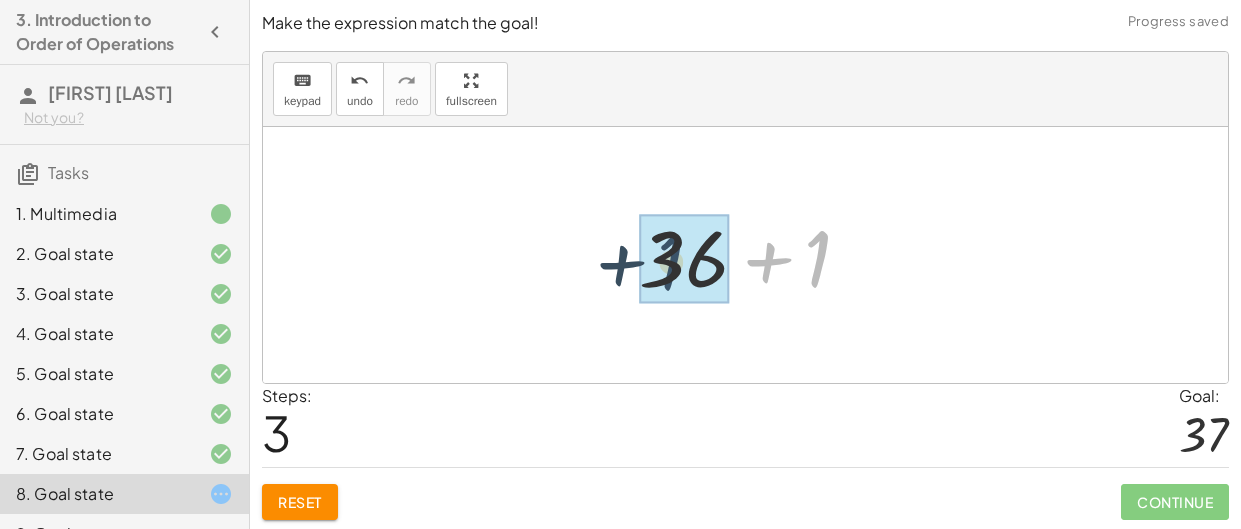 drag, startPoint x: 822, startPoint y: 256, endPoint x: 677, endPoint y: 258, distance: 145.0138 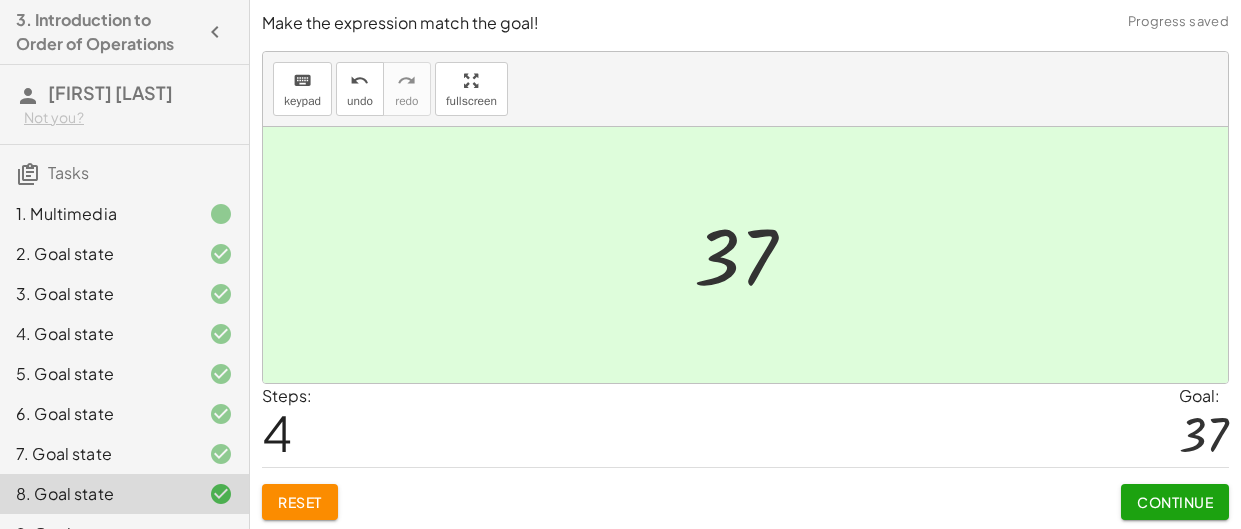 click on "Continue" 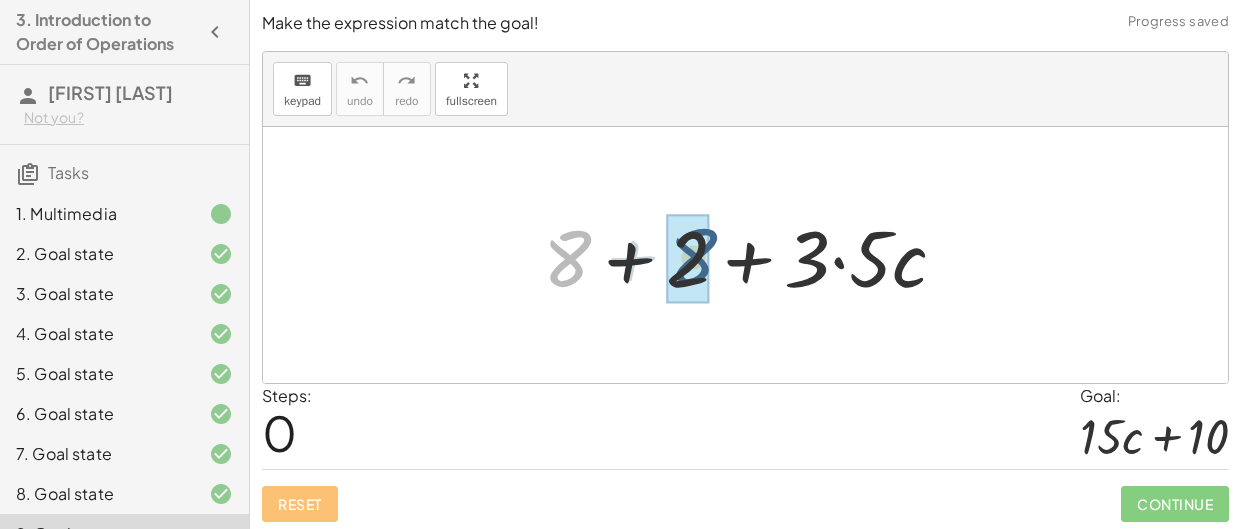 drag, startPoint x: 560, startPoint y: 258, endPoint x: 696, endPoint y: 257, distance: 136.00368 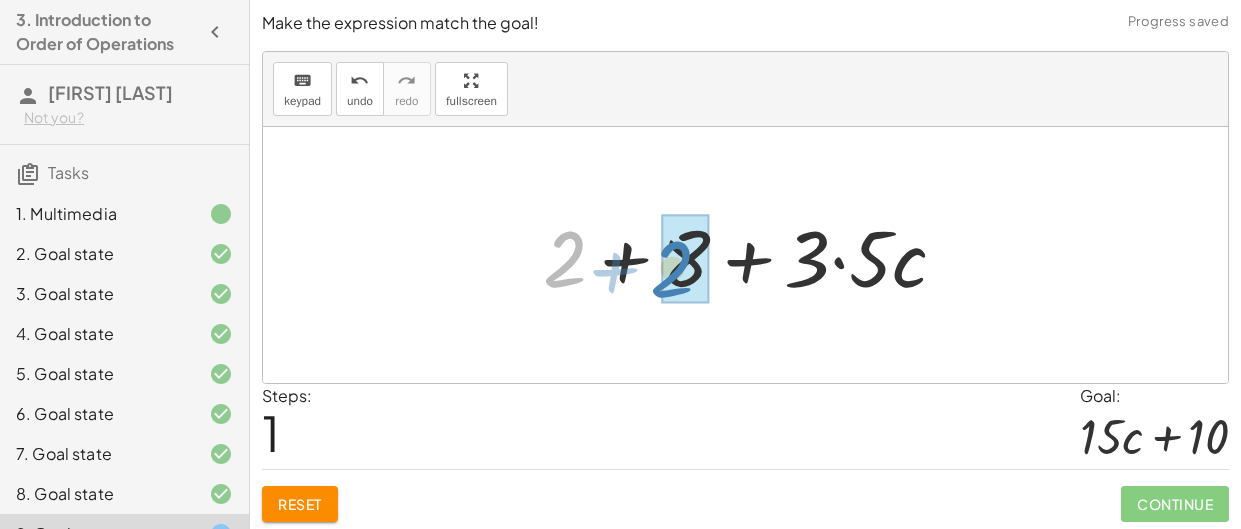 drag, startPoint x: 563, startPoint y: 254, endPoint x: 670, endPoint y: 263, distance: 107.37784 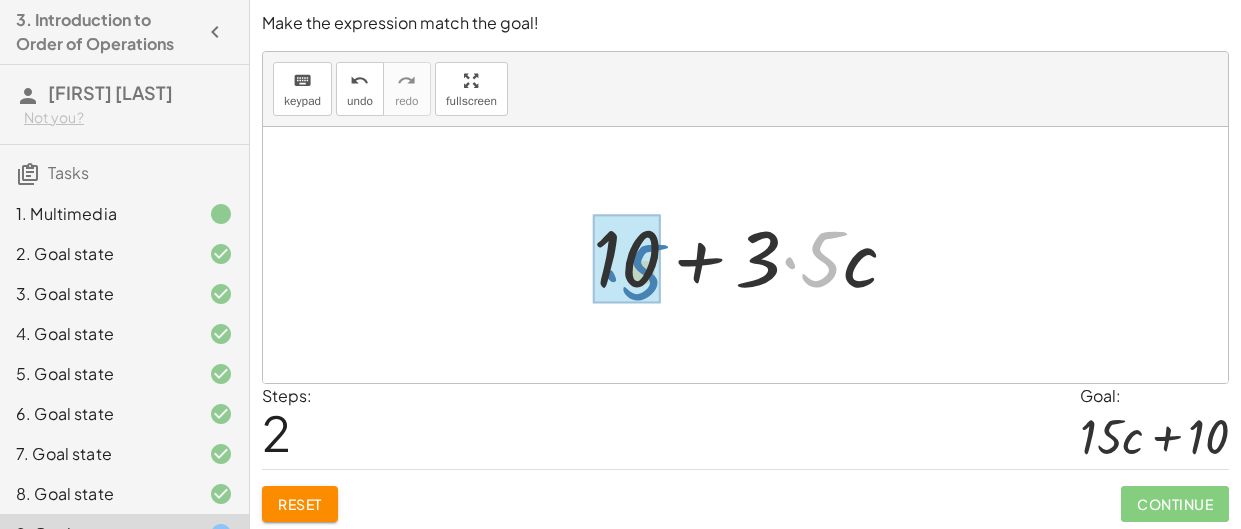 drag, startPoint x: 818, startPoint y: 278, endPoint x: 638, endPoint y: 288, distance: 180.27756 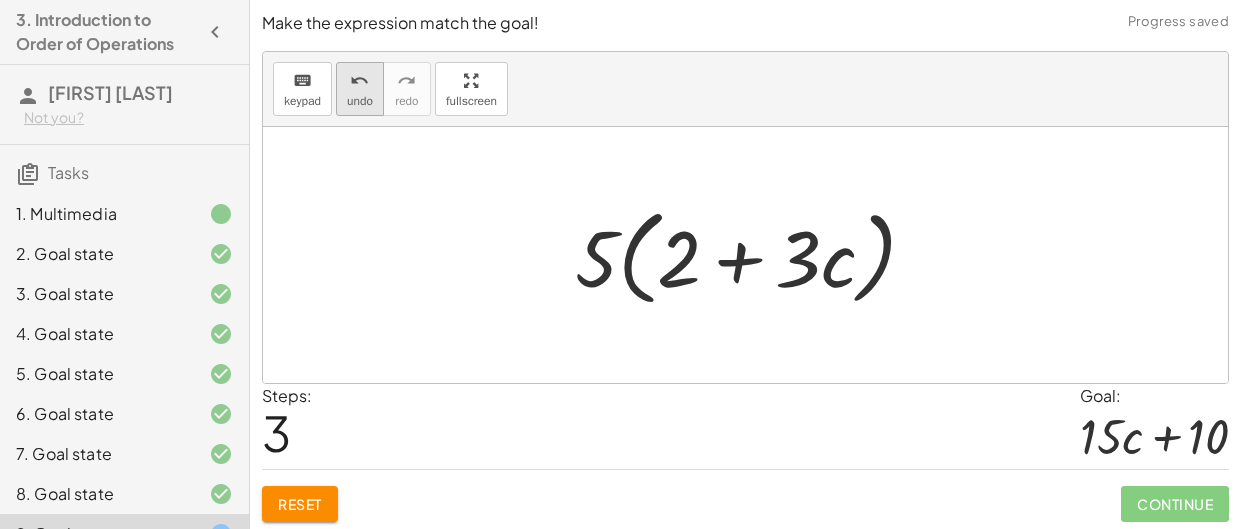 click on "undo" at bounding box center [360, 101] 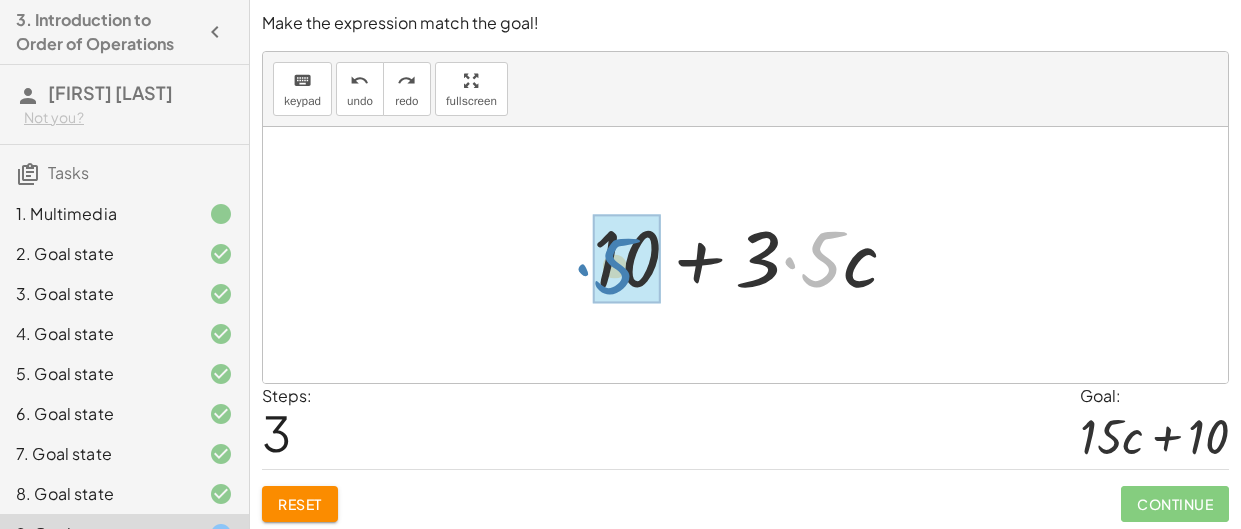 drag, startPoint x: 818, startPoint y: 270, endPoint x: 614, endPoint y: 277, distance: 204.12006 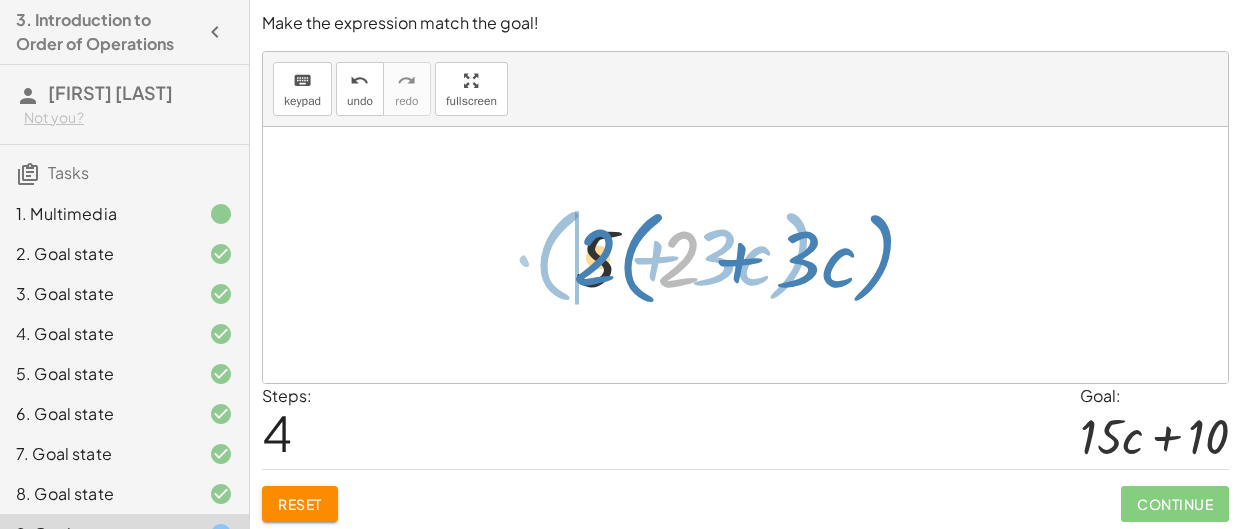 drag, startPoint x: 678, startPoint y: 256, endPoint x: 581, endPoint y: 255, distance: 97.00516 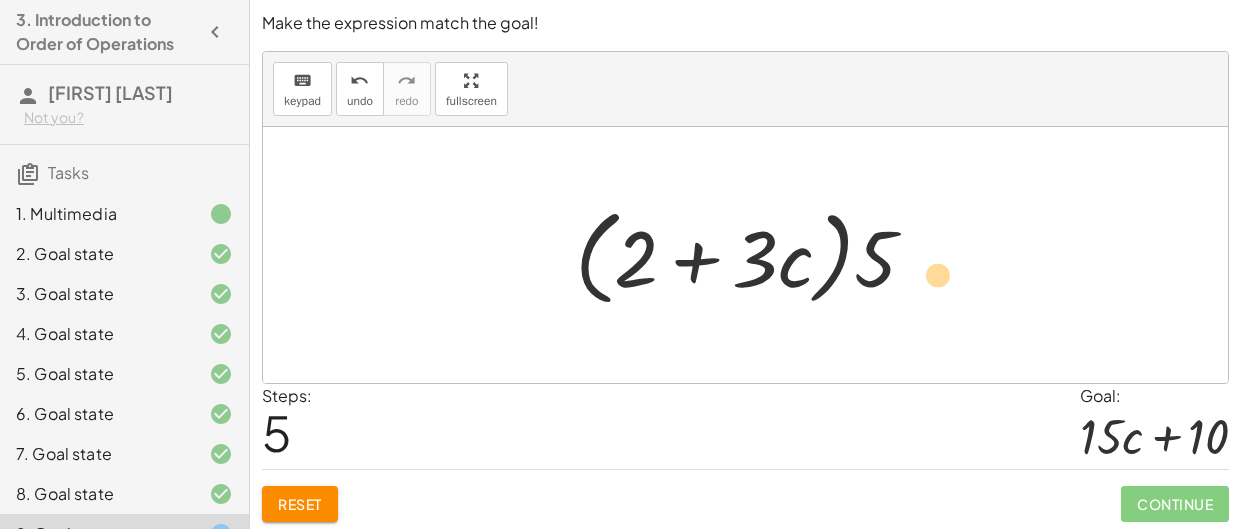 drag, startPoint x: 869, startPoint y: 271, endPoint x: 937, endPoint y: 289, distance: 70.34202 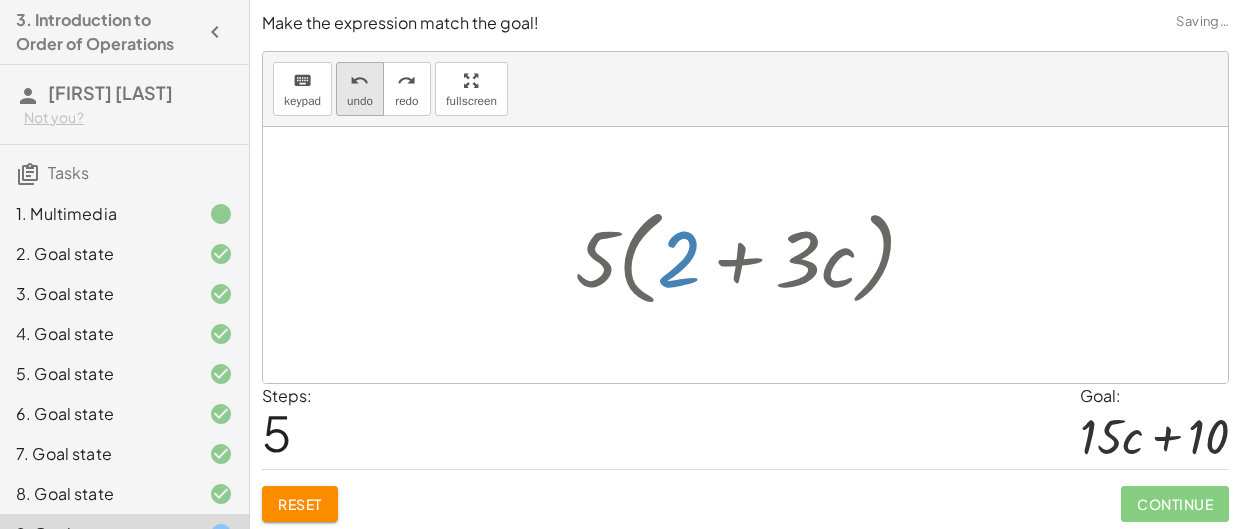 click on "undo" at bounding box center [360, 101] 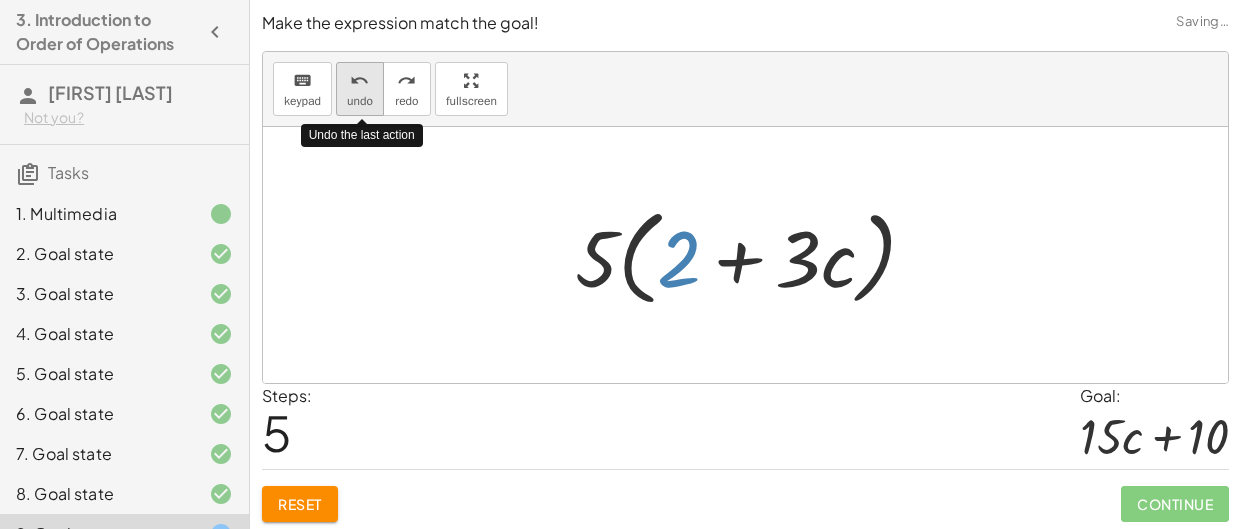 click on "undo" at bounding box center (360, 101) 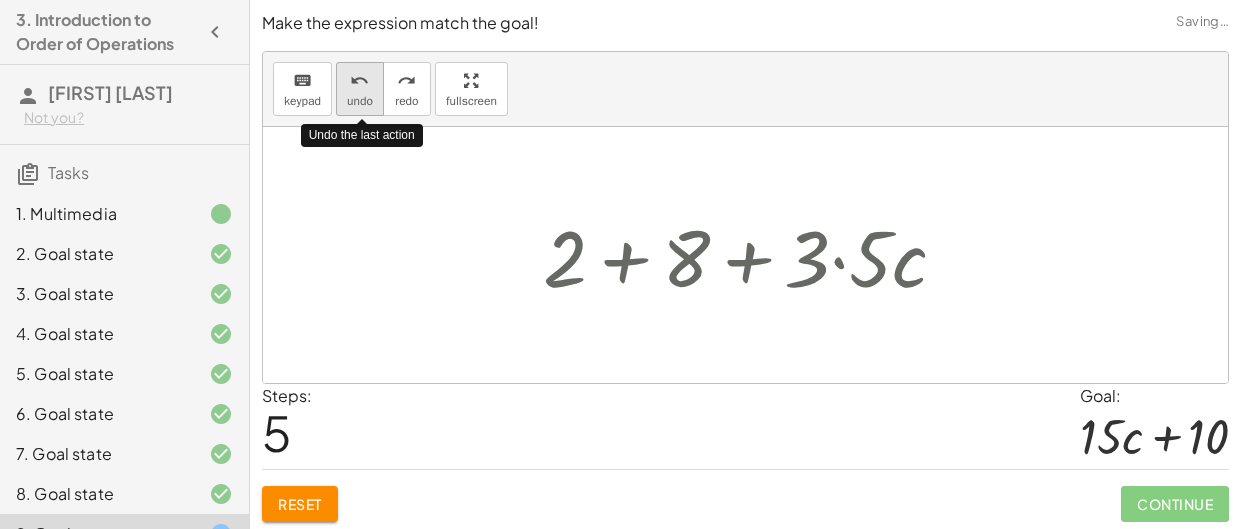 click on "undo" at bounding box center (360, 101) 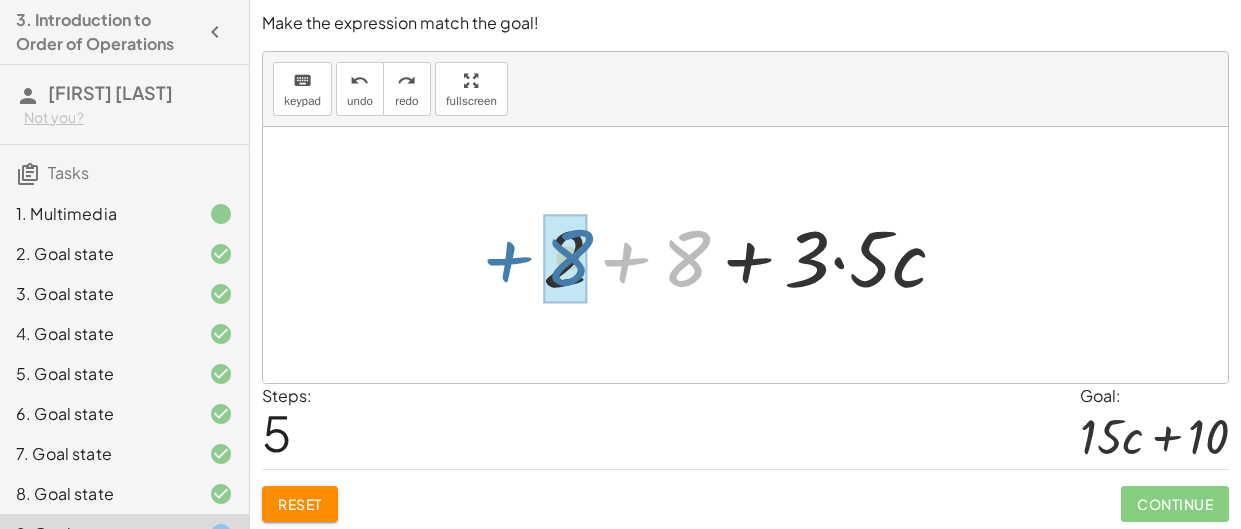 drag, startPoint x: 681, startPoint y: 277, endPoint x: 565, endPoint y: 275, distance: 116.01724 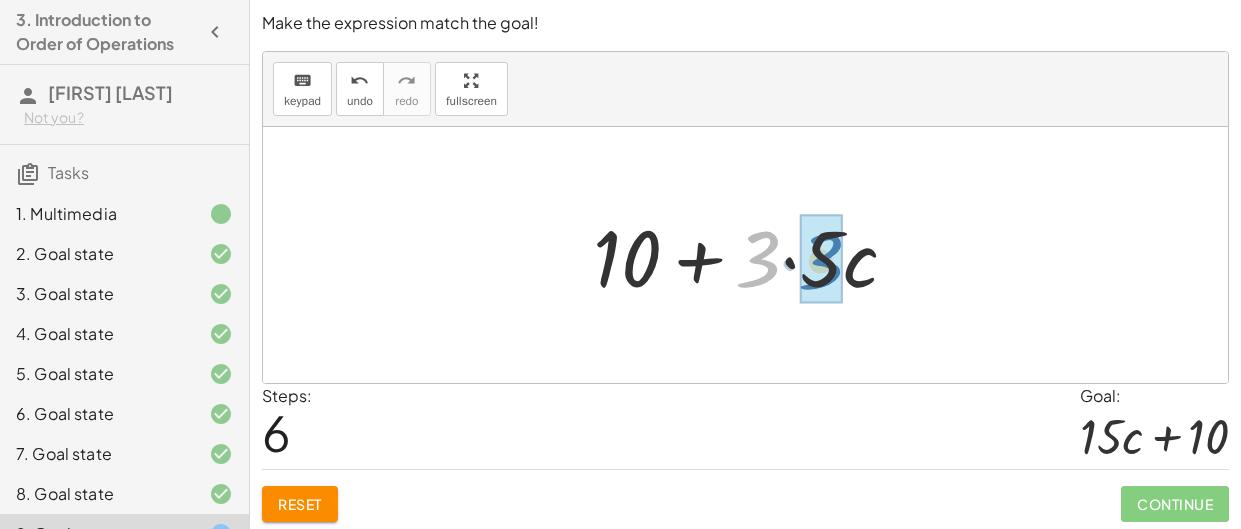 drag, startPoint x: 765, startPoint y: 260, endPoint x: 830, endPoint y: 264, distance: 65.12296 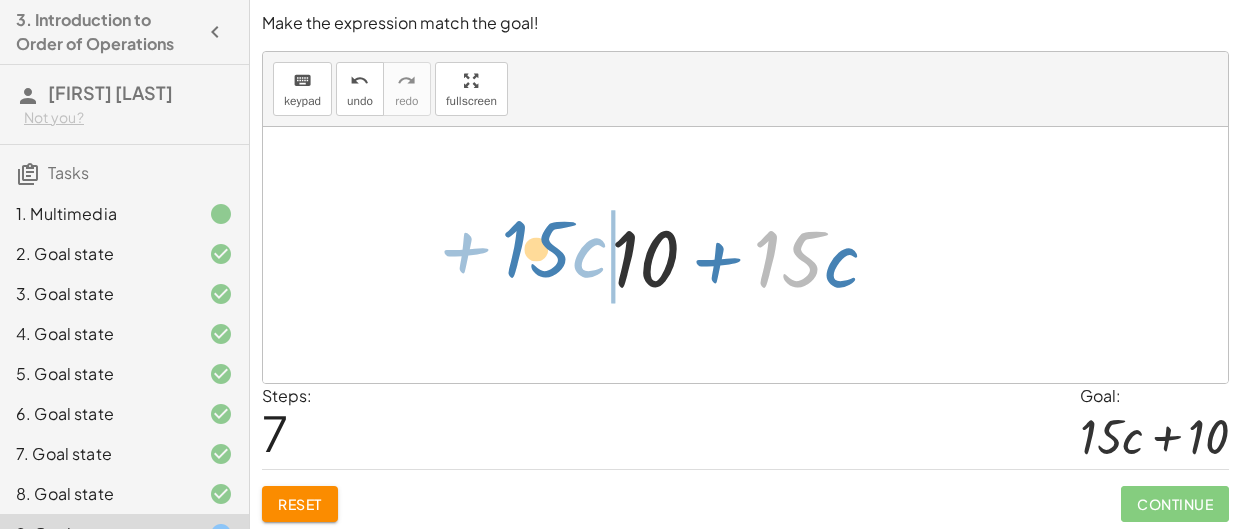 drag, startPoint x: 816, startPoint y: 268, endPoint x: 563, endPoint y: 258, distance: 253.19756 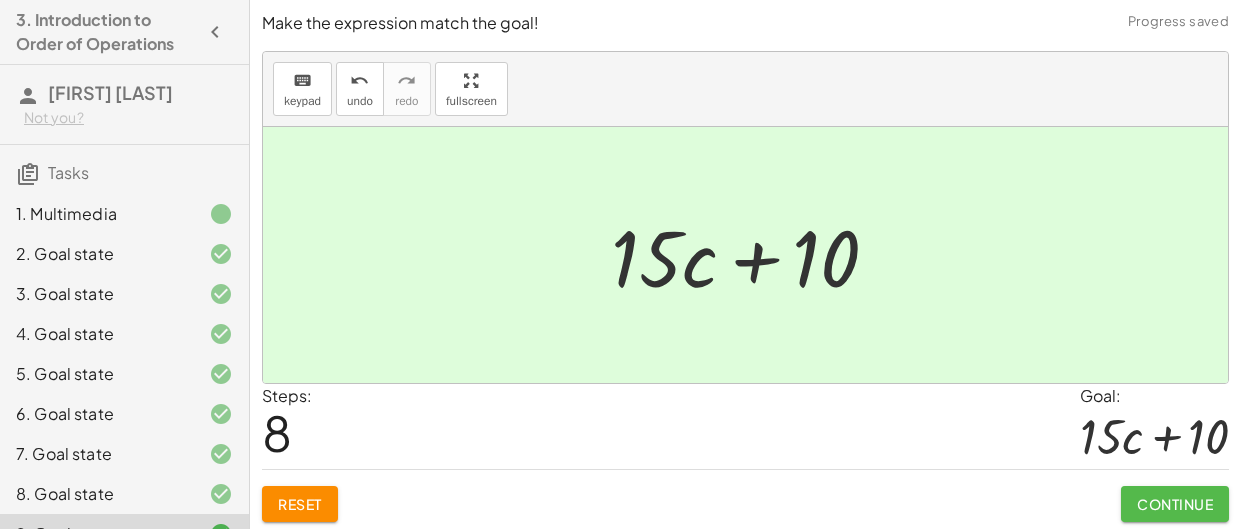 click on "Continue" 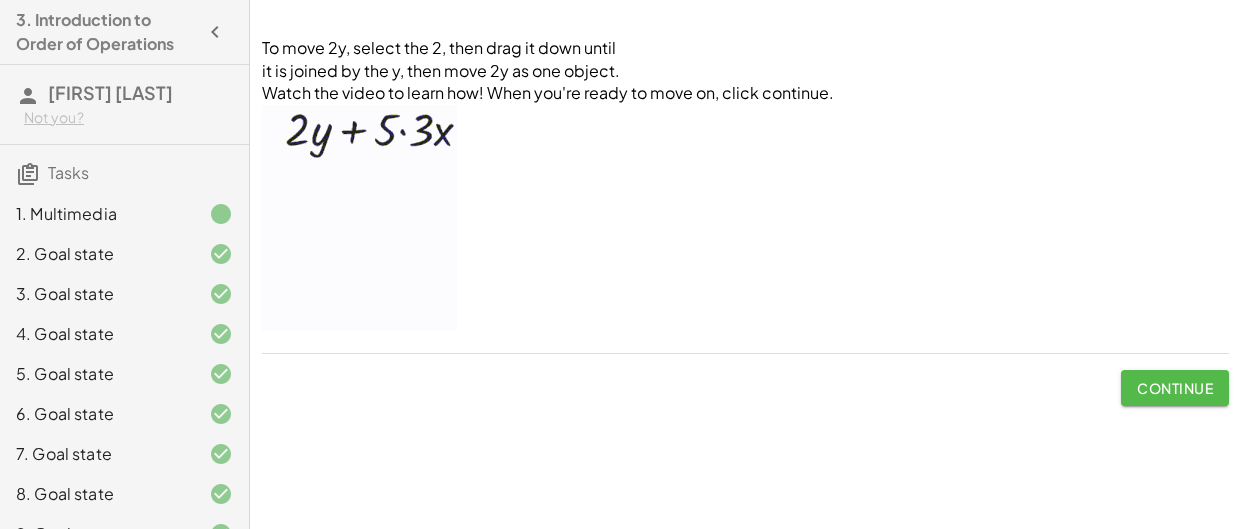 click on "Continue" at bounding box center [1175, 388] 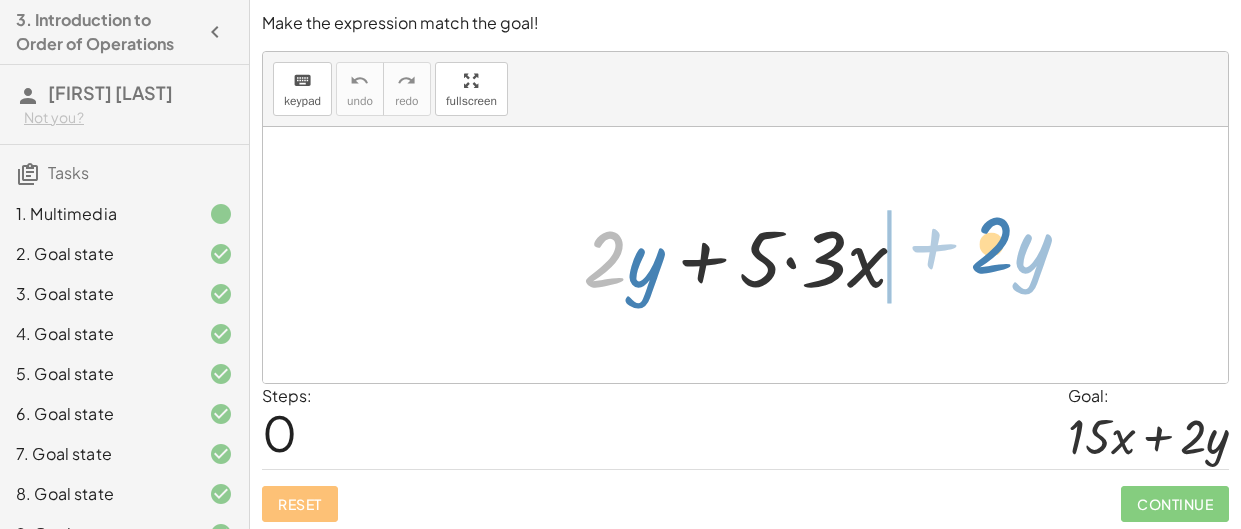 drag, startPoint x: 608, startPoint y: 255, endPoint x: 989, endPoint y: 258, distance: 381.0118 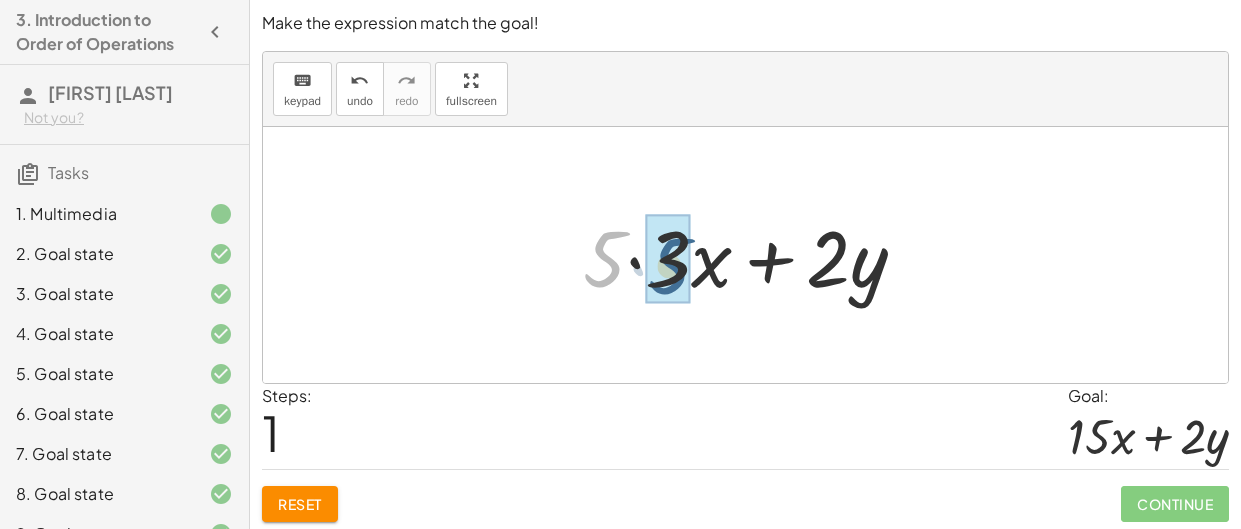 drag, startPoint x: 591, startPoint y: 248, endPoint x: 655, endPoint y: 253, distance: 64.195015 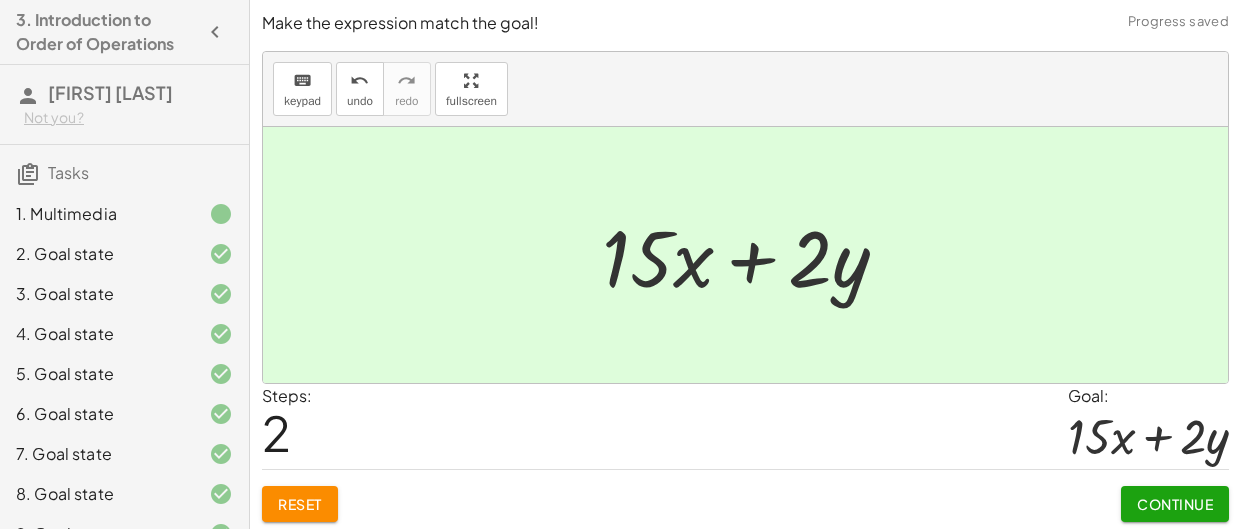 click on "Continue" 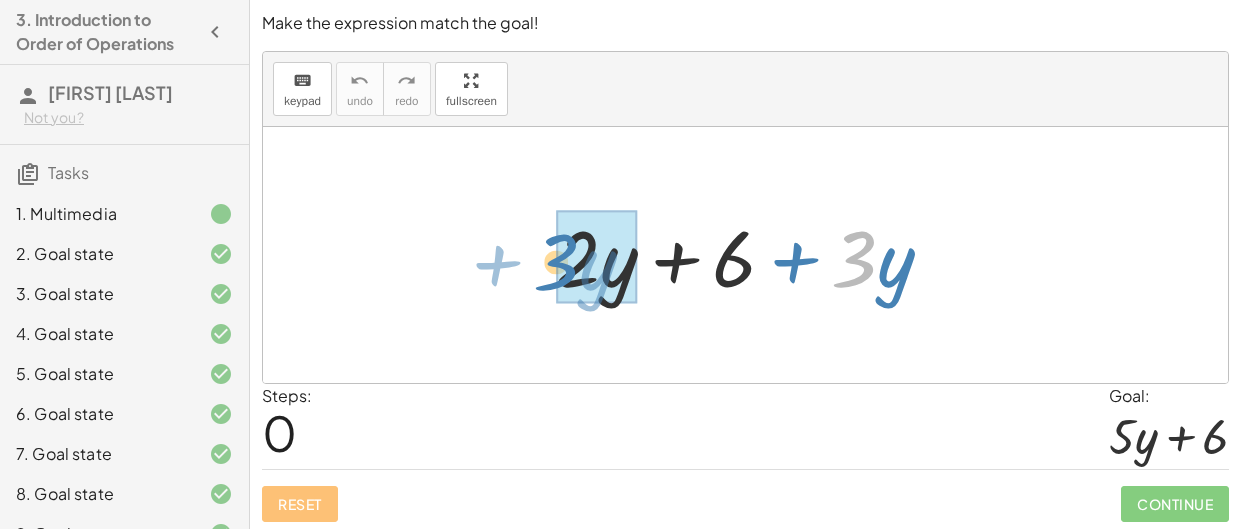 drag, startPoint x: 858, startPoint y: 257, endPoint x: 560, endPoint y: 260, distance: 298.0151 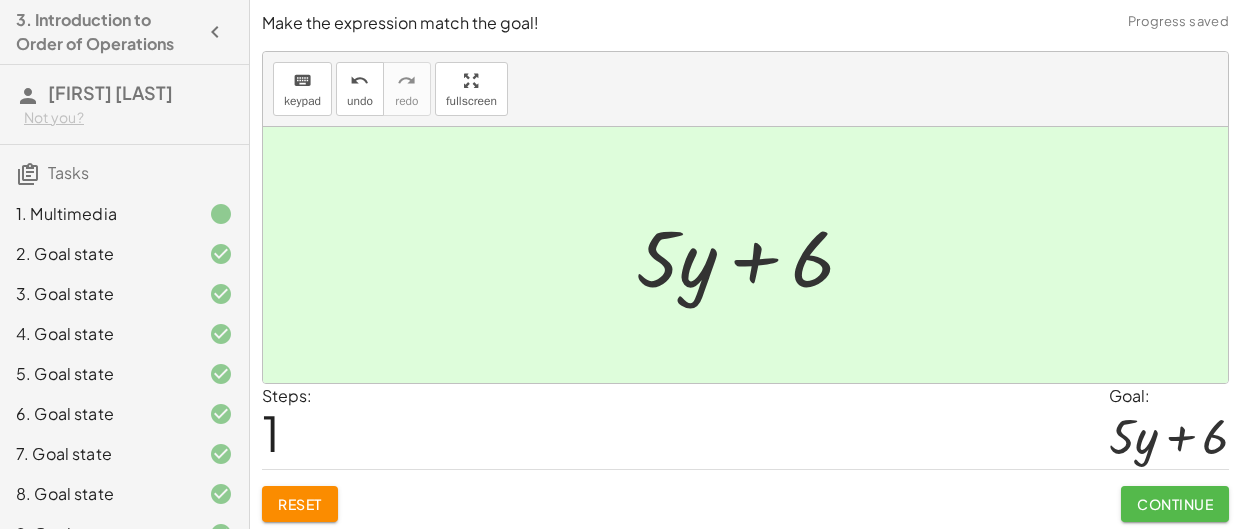 click on "Continue" 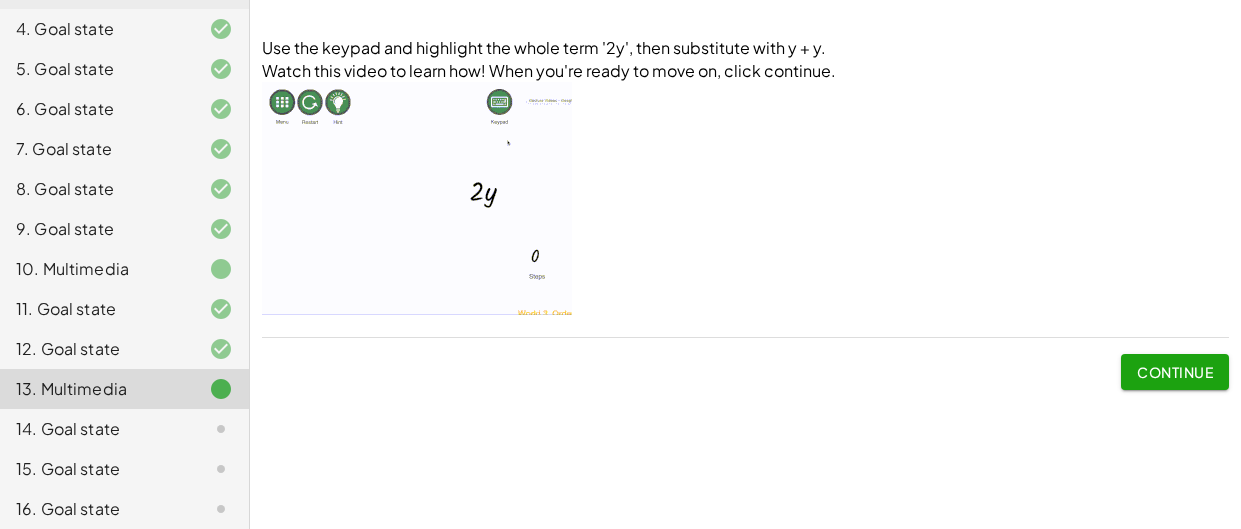 scroll, scrollTop: 327, scrollLeft: 0, axis: vertical 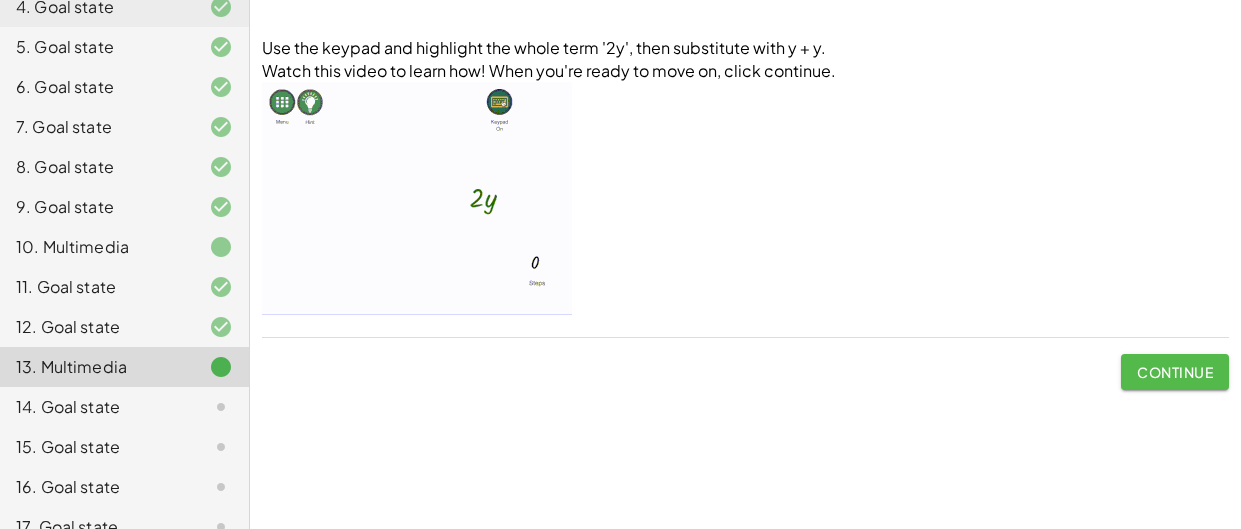 click on "Continue" 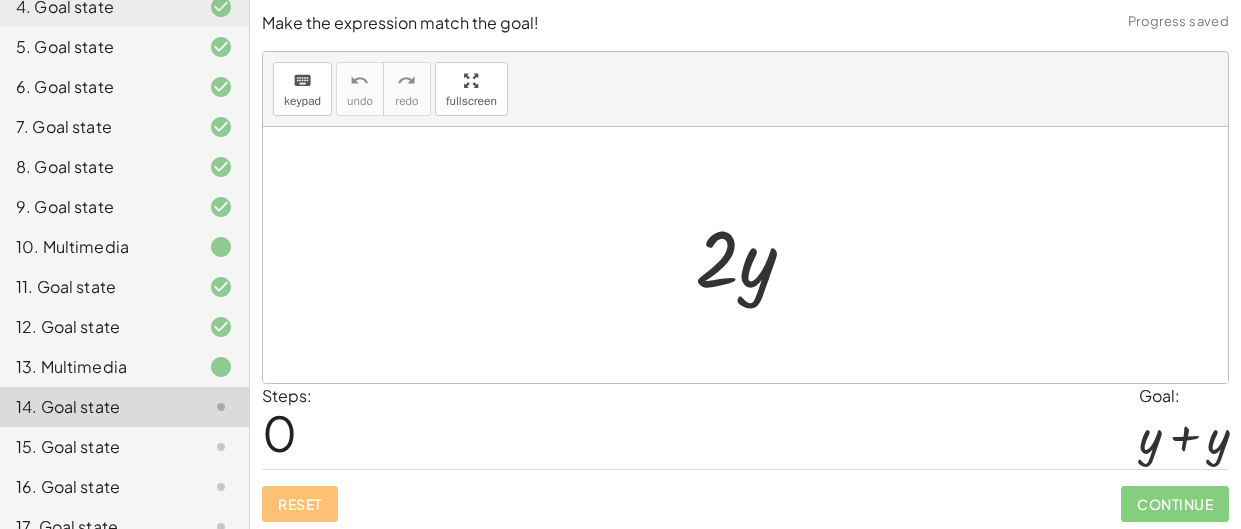 click on "keyboard keypad undo undo redo redo fullscreen" at bounding box center (745, 89) 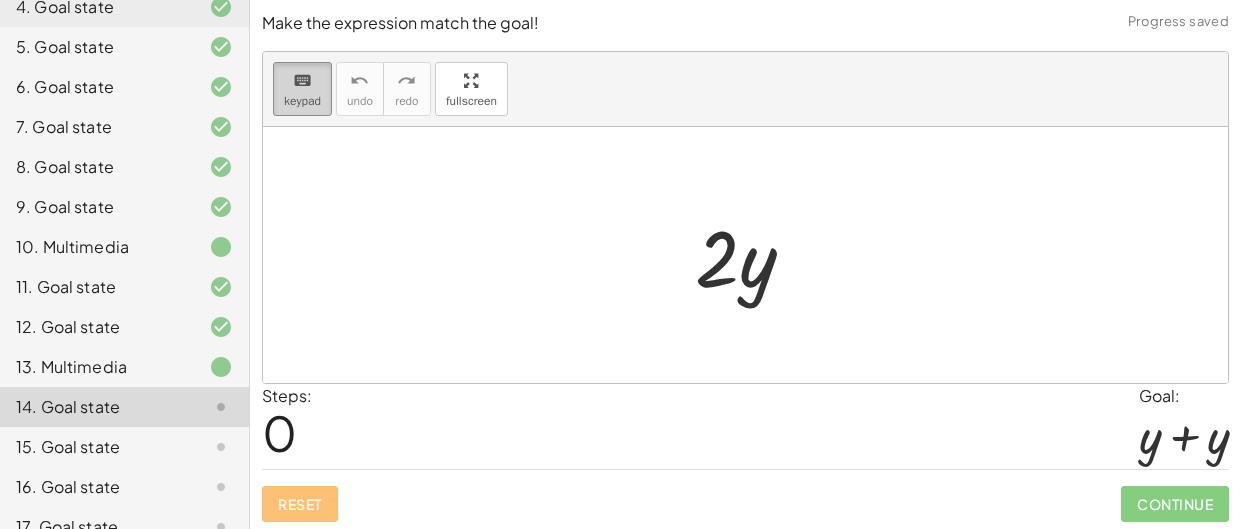 click on "keypad" at bounding box center [302, 101] 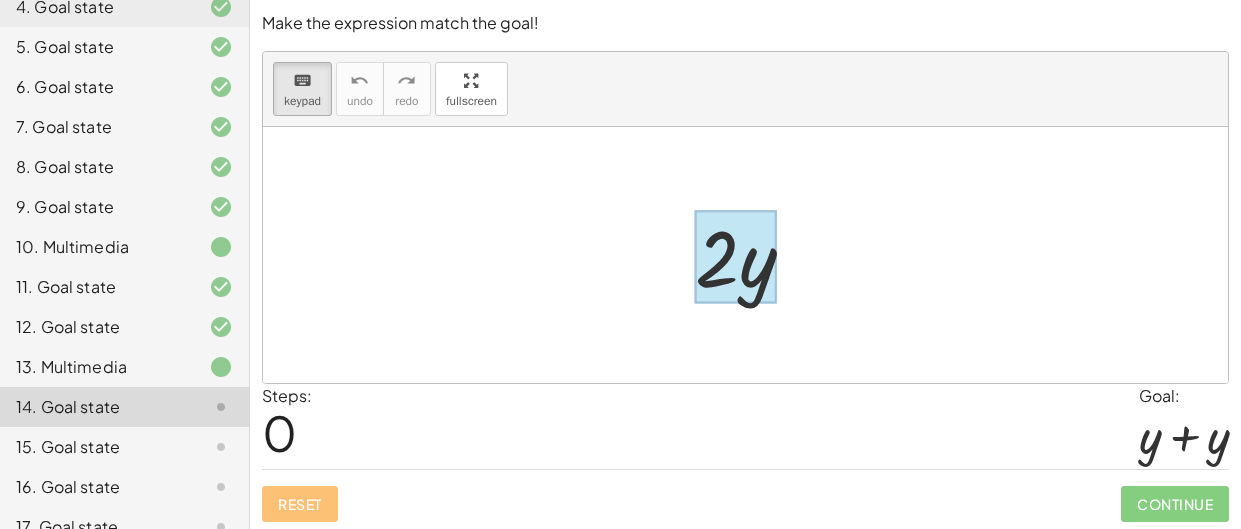 click at bounding box center [735, 257] 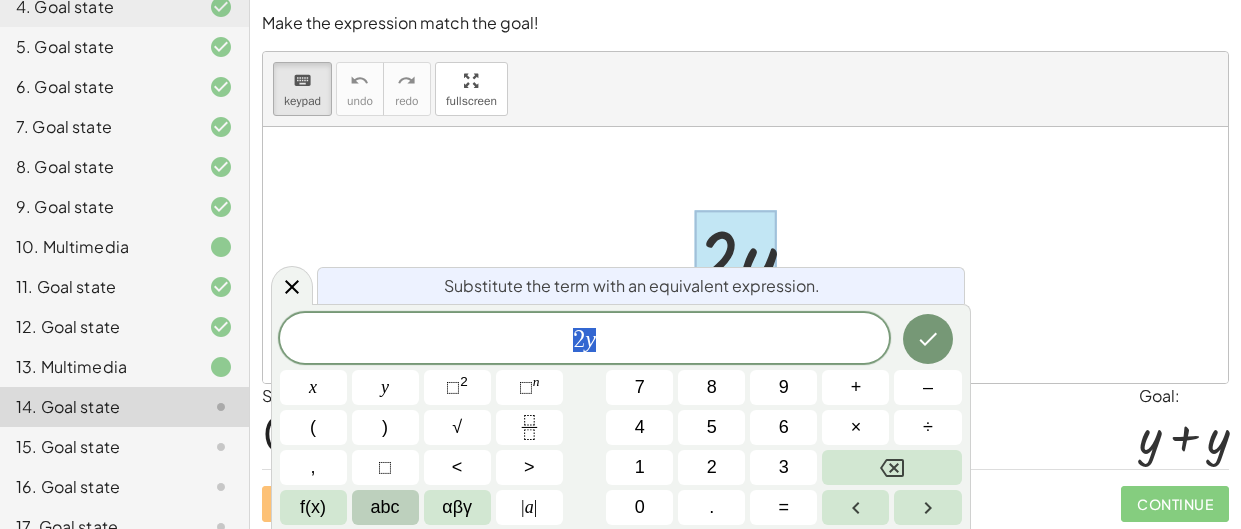click on "abc" at bounding box center [385, 507] 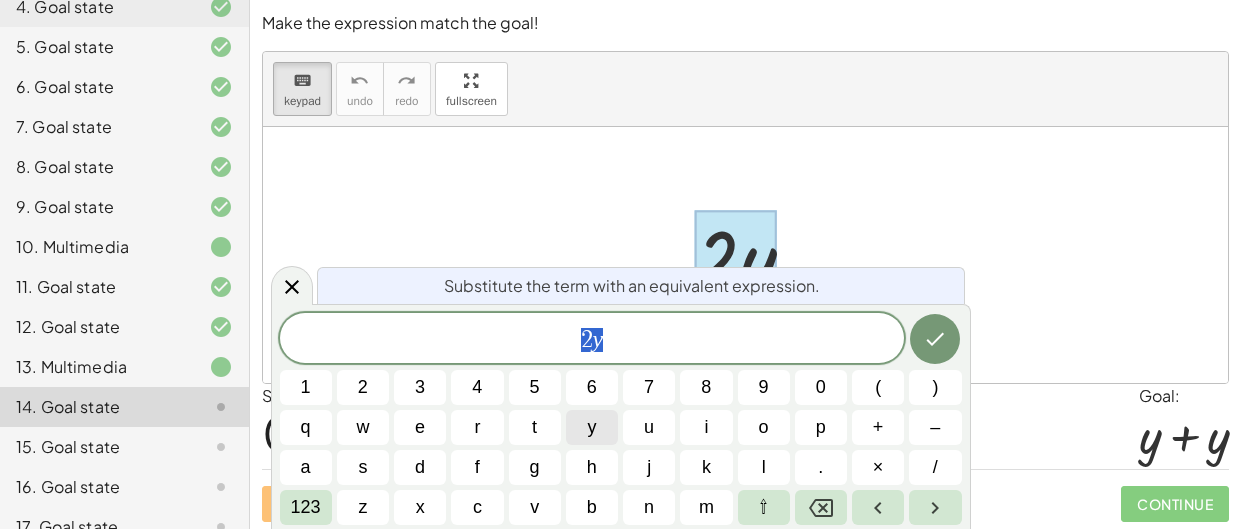 click on "y" at bounding box center [592, 427] 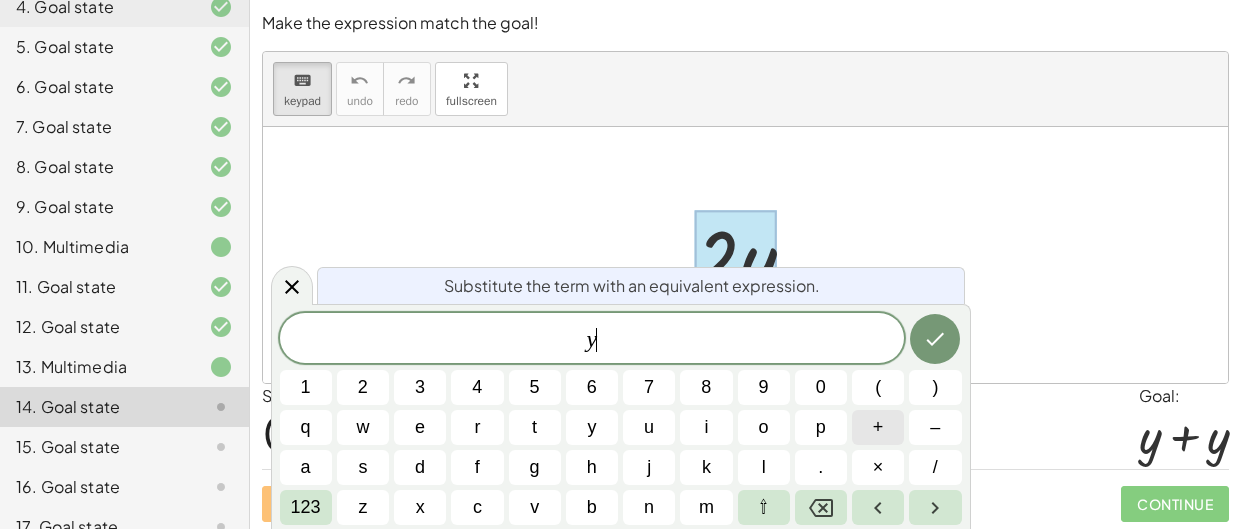 click on "+" at bounding box center [878, 427] 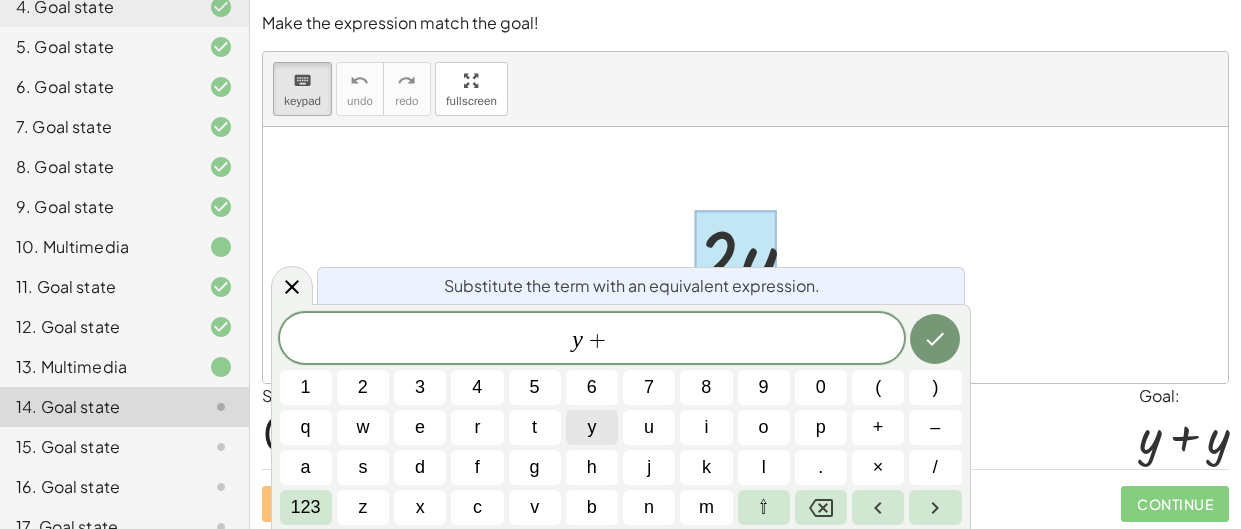 click on "y" at bounding box center (592, 427) 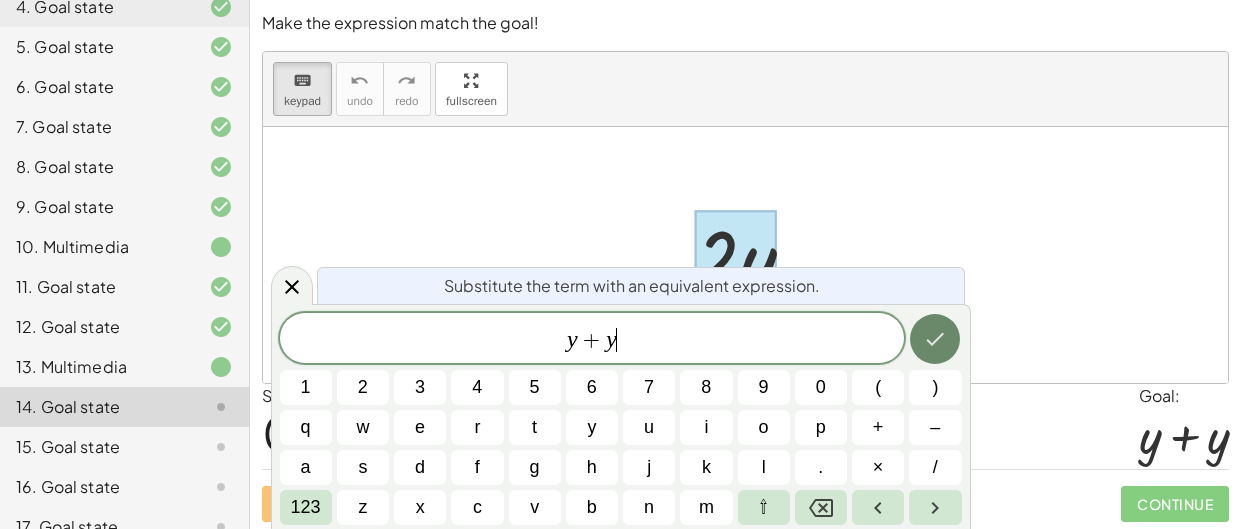 click at bounding box center (935, 339) 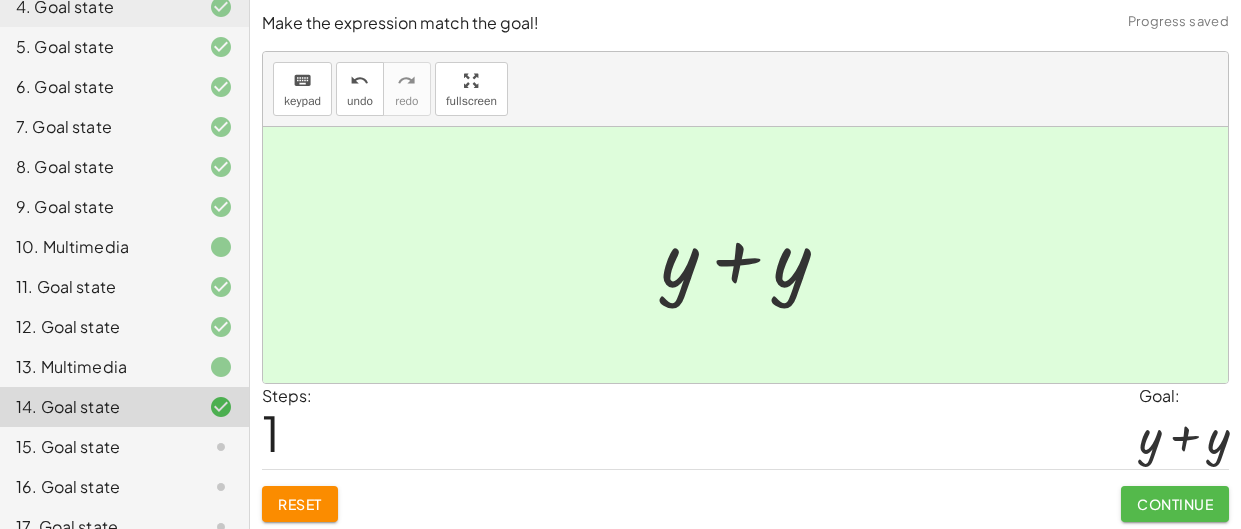 click on "Continue" 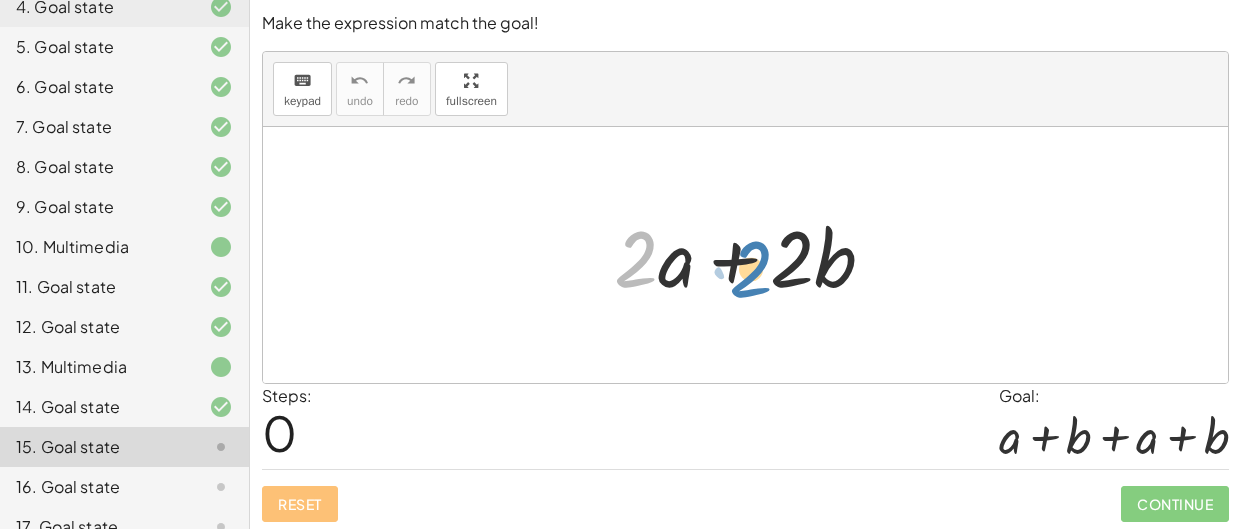 drag, startPoint x: 635, startPoint y: 253, endPoint x: 753, endPoint y: 263, distance: 118.42297 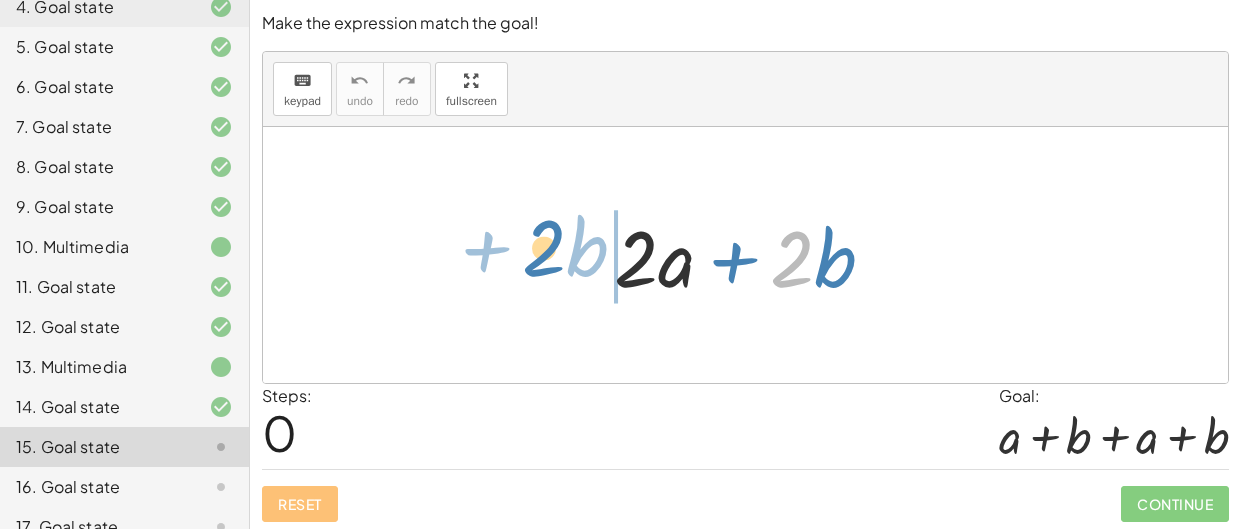drag, startPoint x: 795, startPoint y: 264, endPoint x: 548, endPoint y: 255, distance: 247.16391 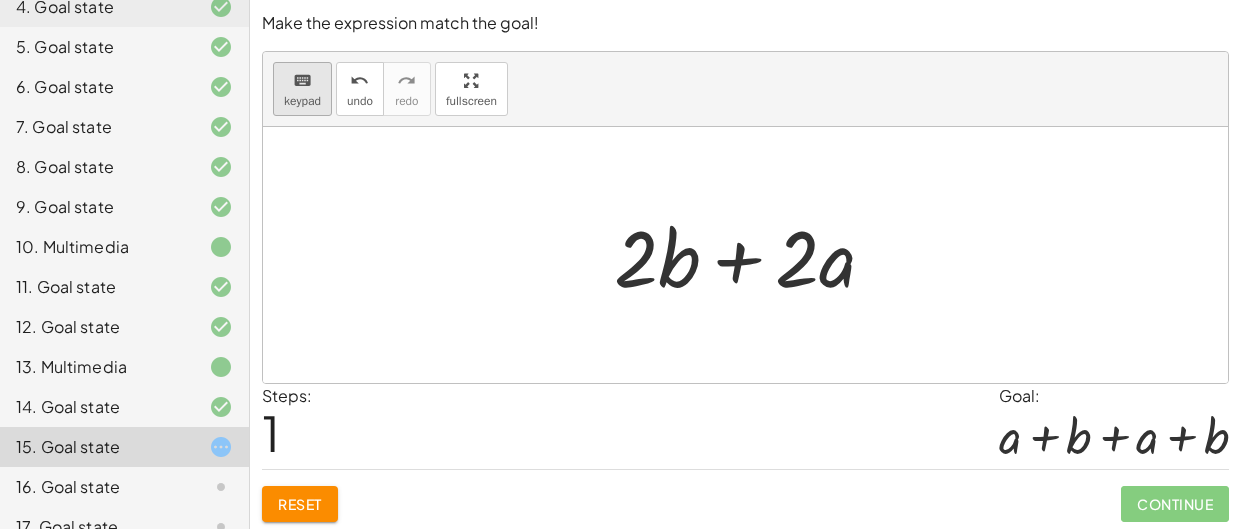 click on "keypad" at bounding box center (302, 101) 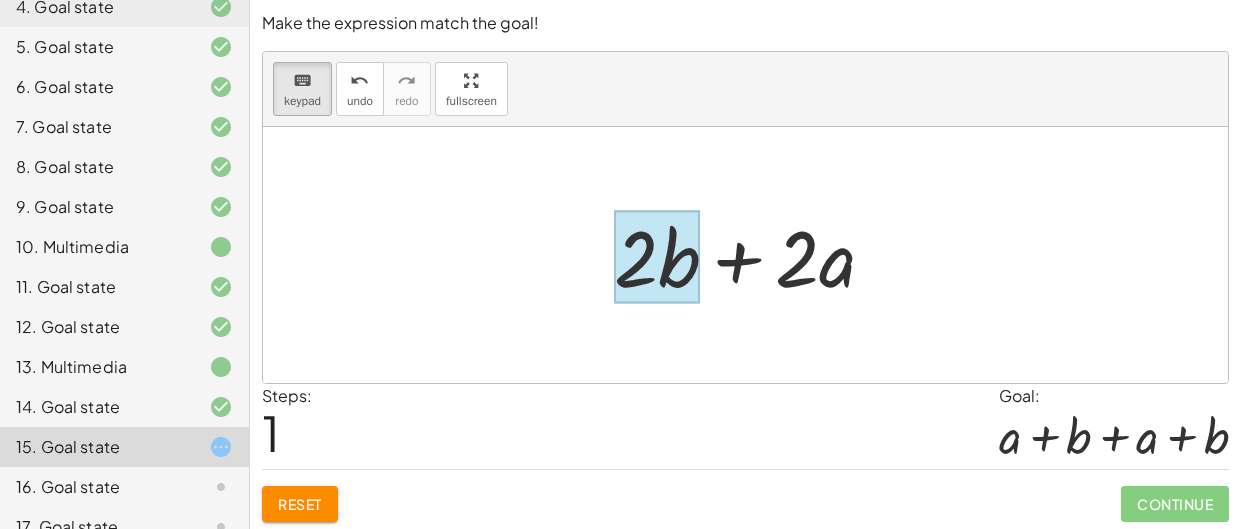click at bounding box center [657, 257] 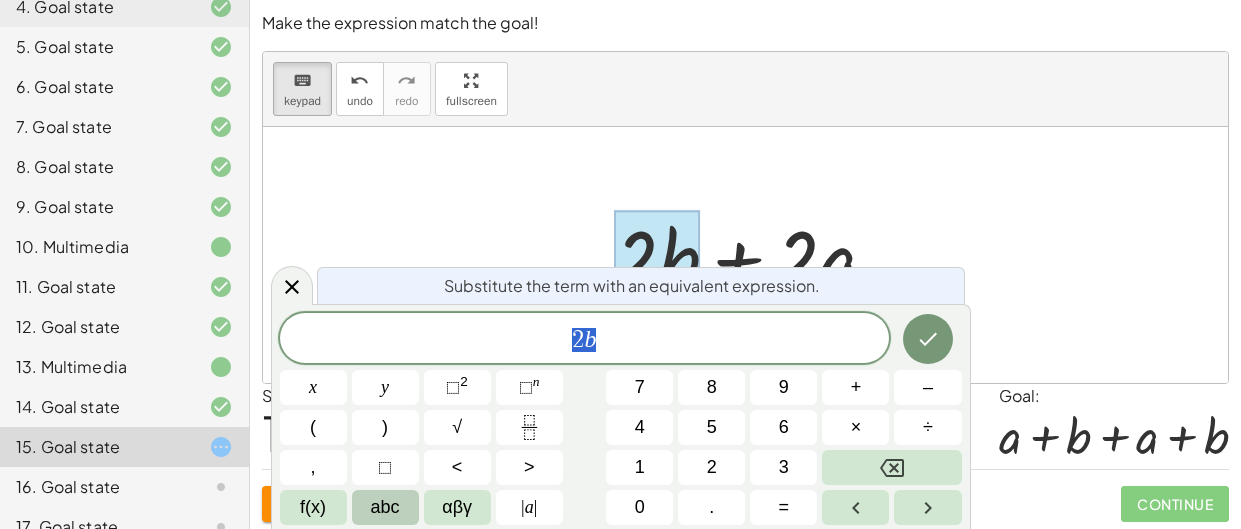 click on "abc" at bounding box center [385, 507] 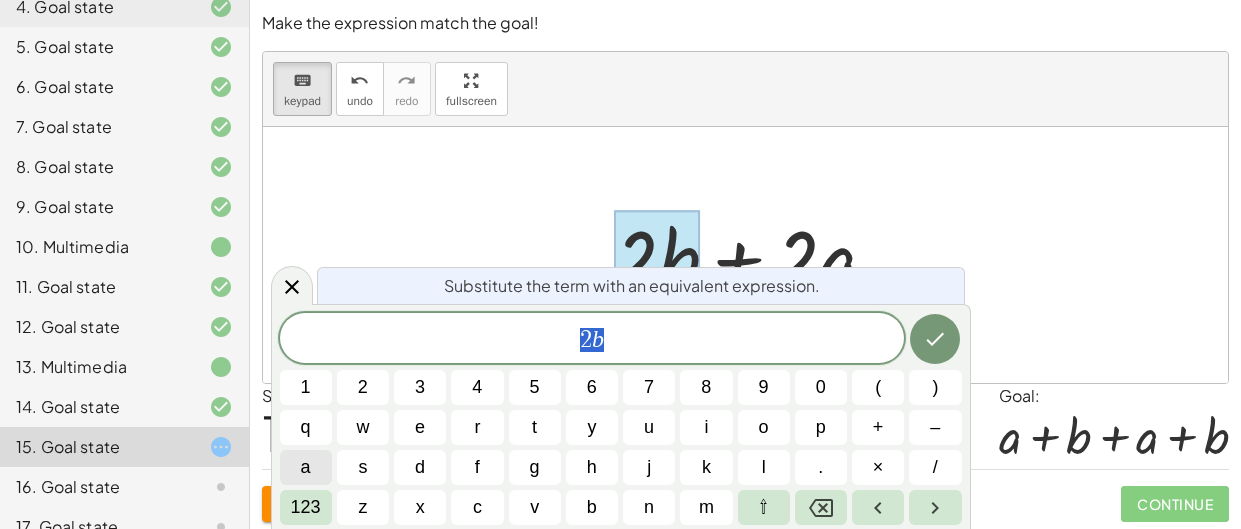 click on "a" at bounding box center [306, 467] 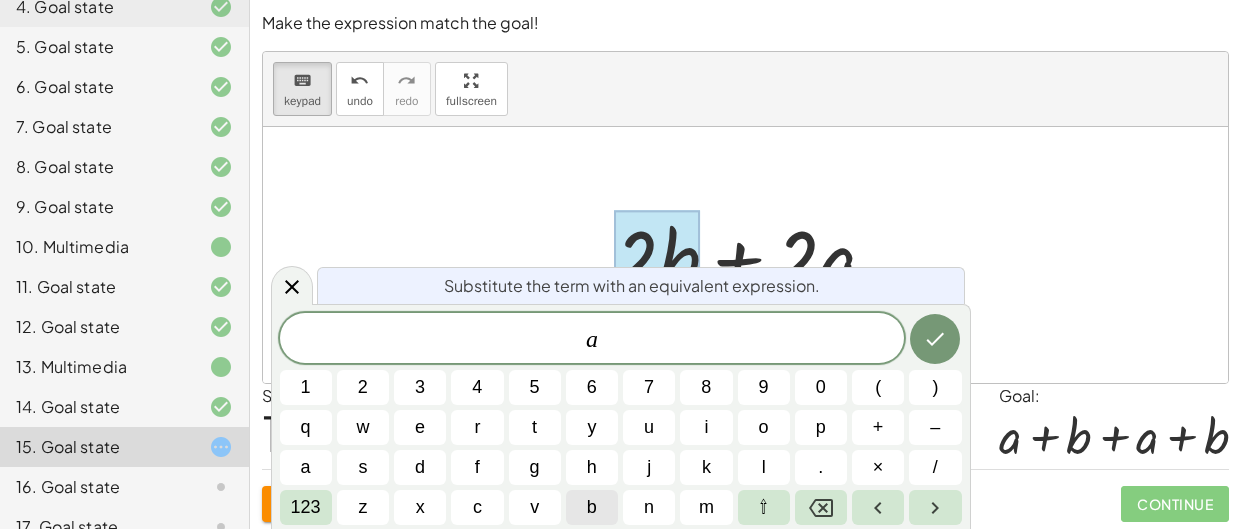 click on "b" at bounding box center [592, 507] 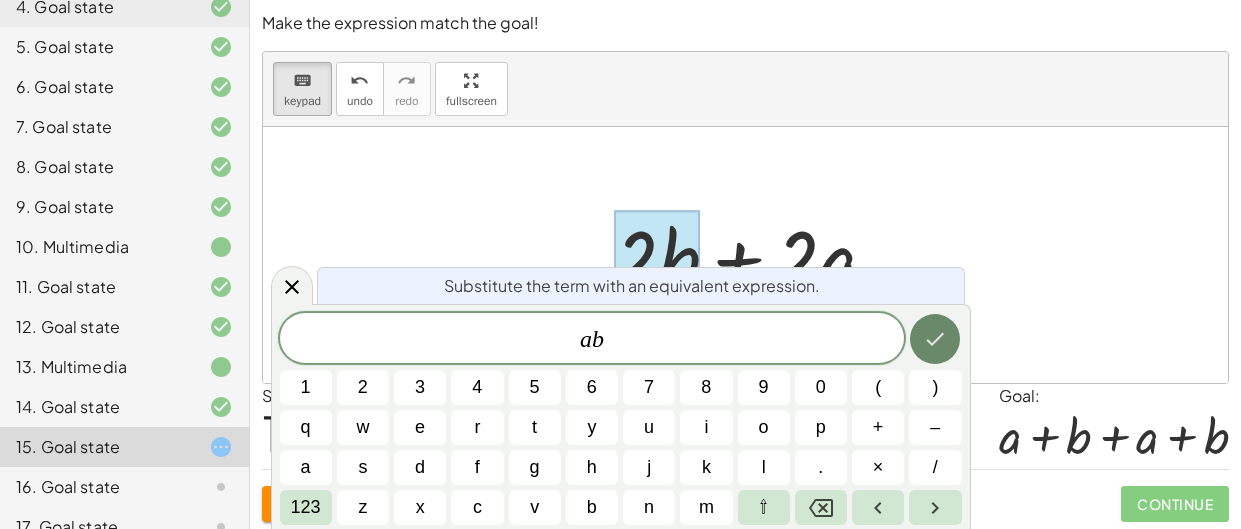 click at bounding box center [935, 339] 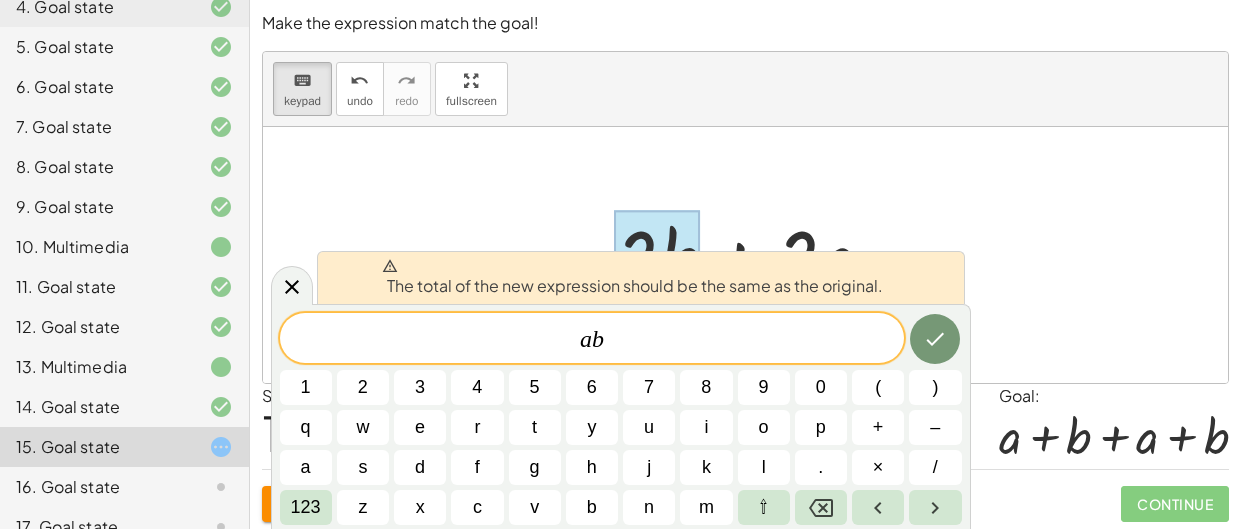 click on "a b ​" at bounding box center [592, 340] 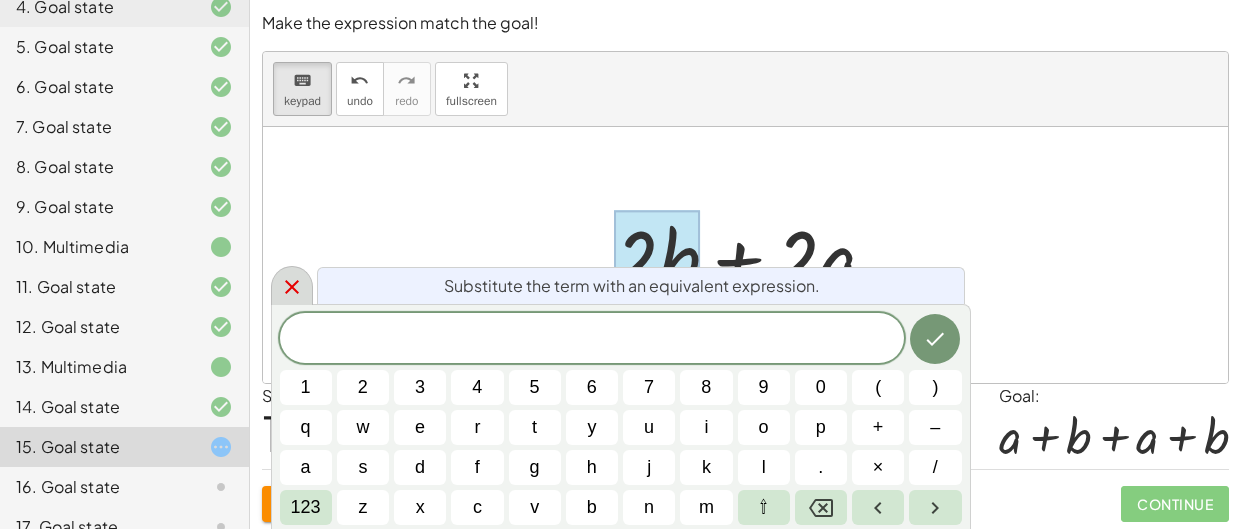 click 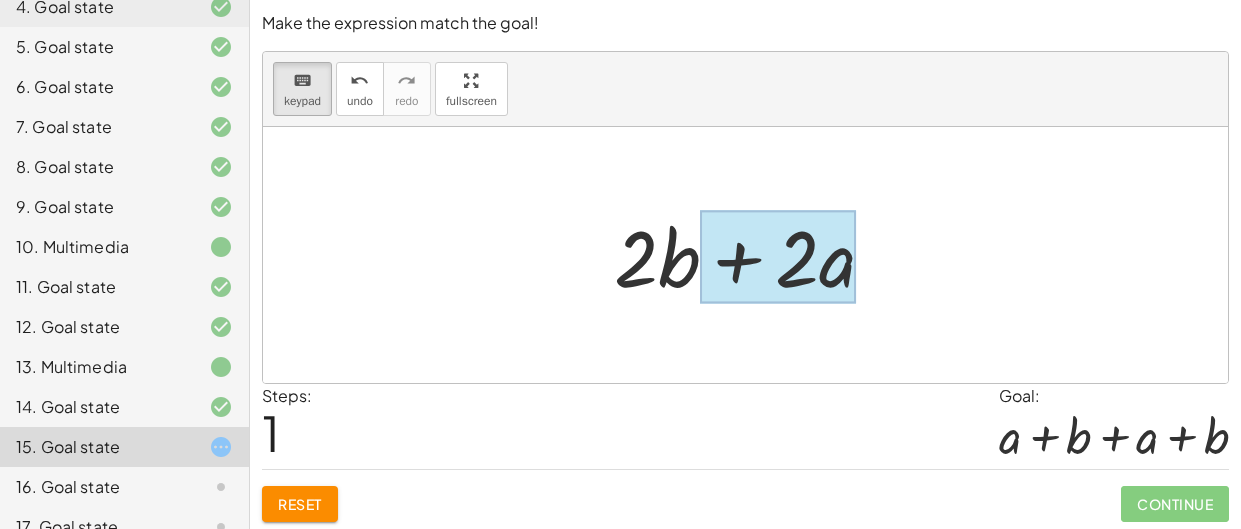 click at bounding box center [778, 257] 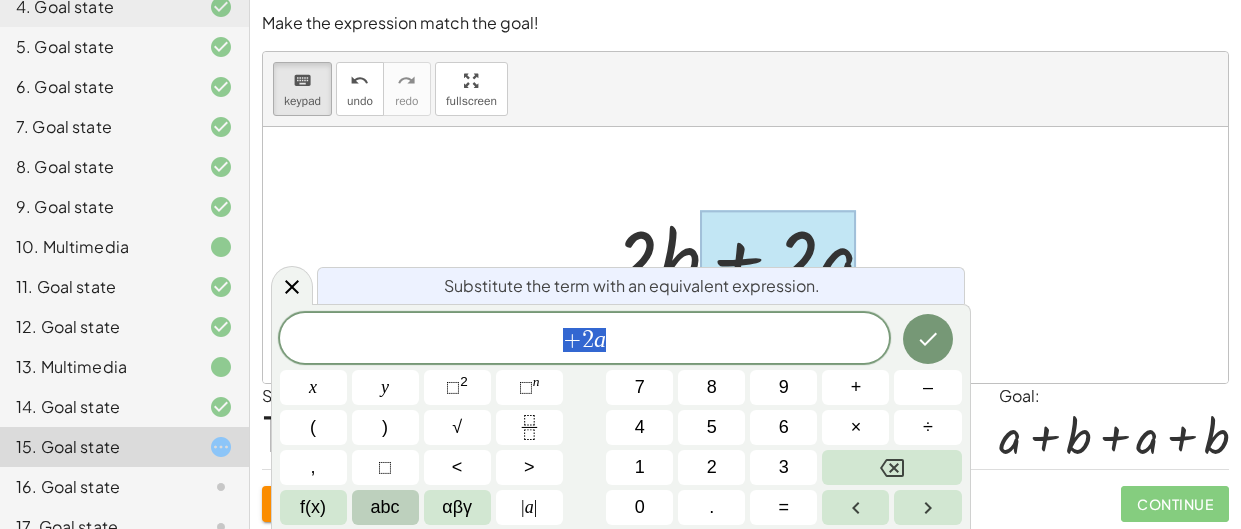 click on "abc" at bounding box center (385, 507) 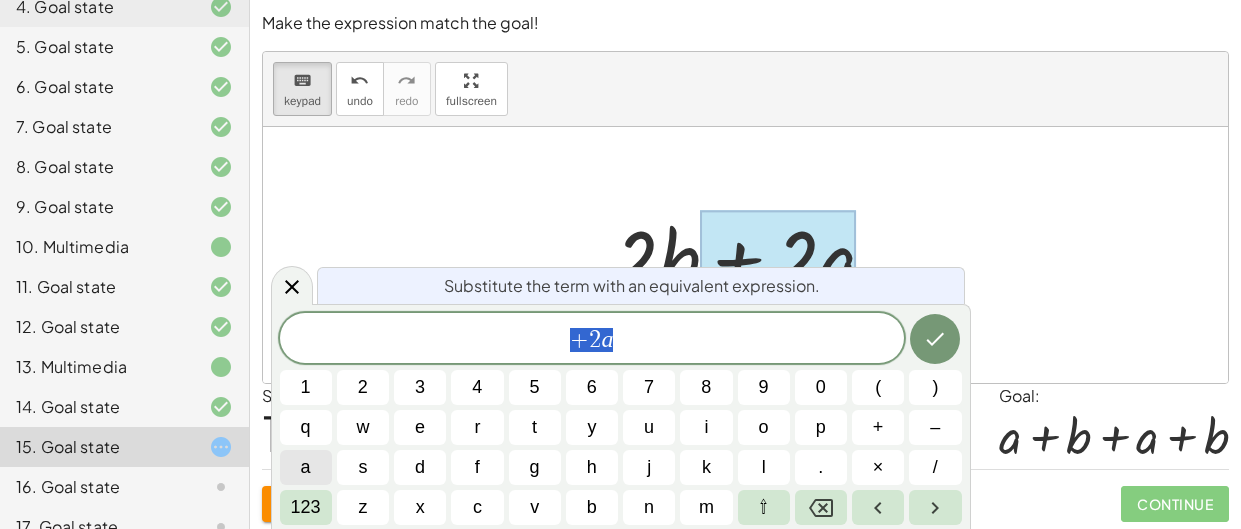 click on "a" at bounding box center [306, 467] 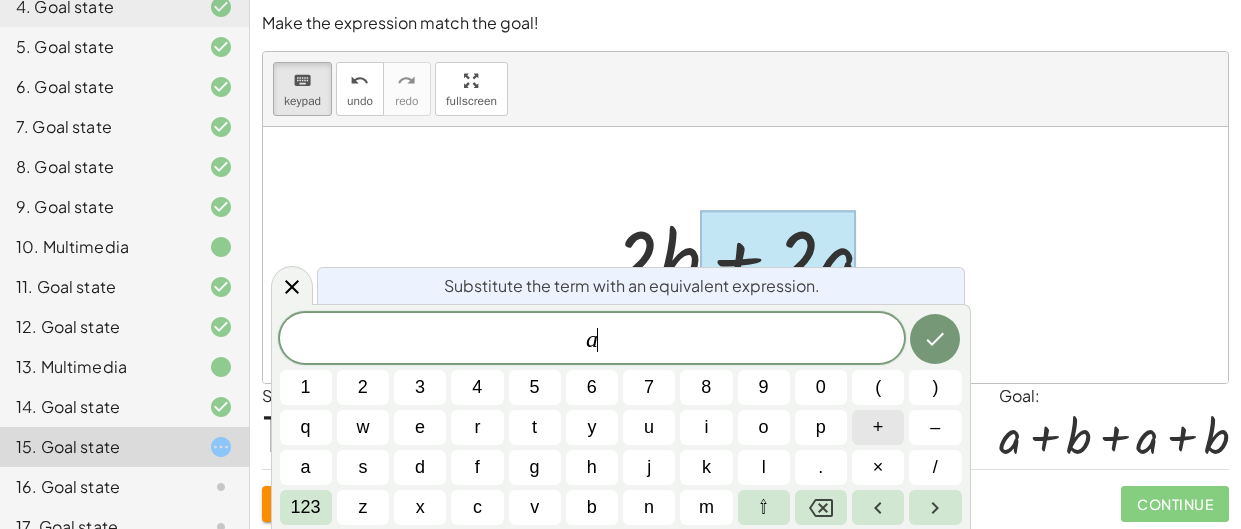 click on "+" at bounding box center [878, 427] 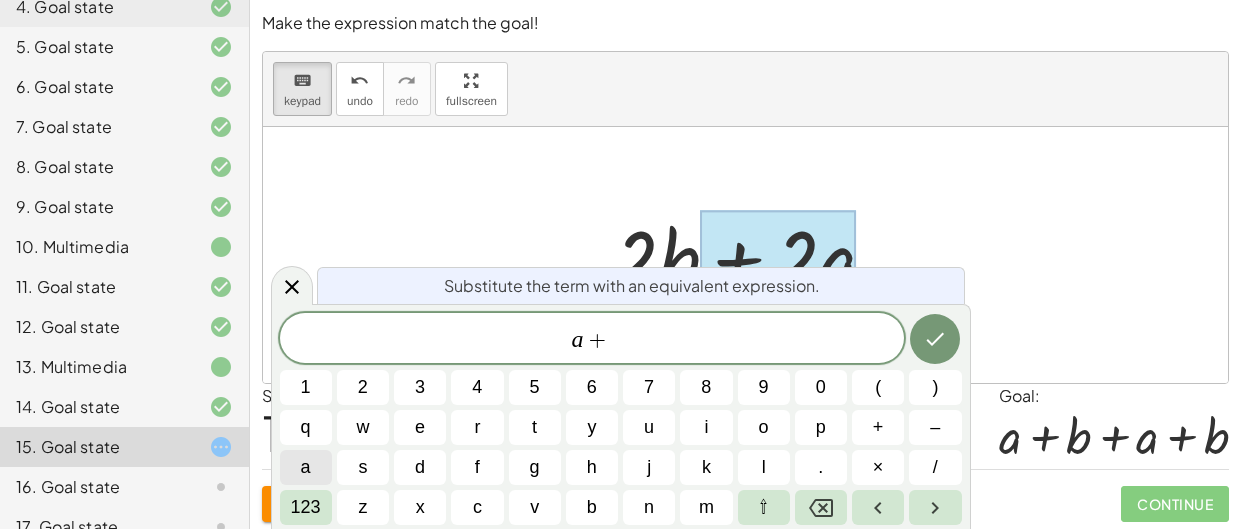 click on "a" at bounding box center (306, 467) 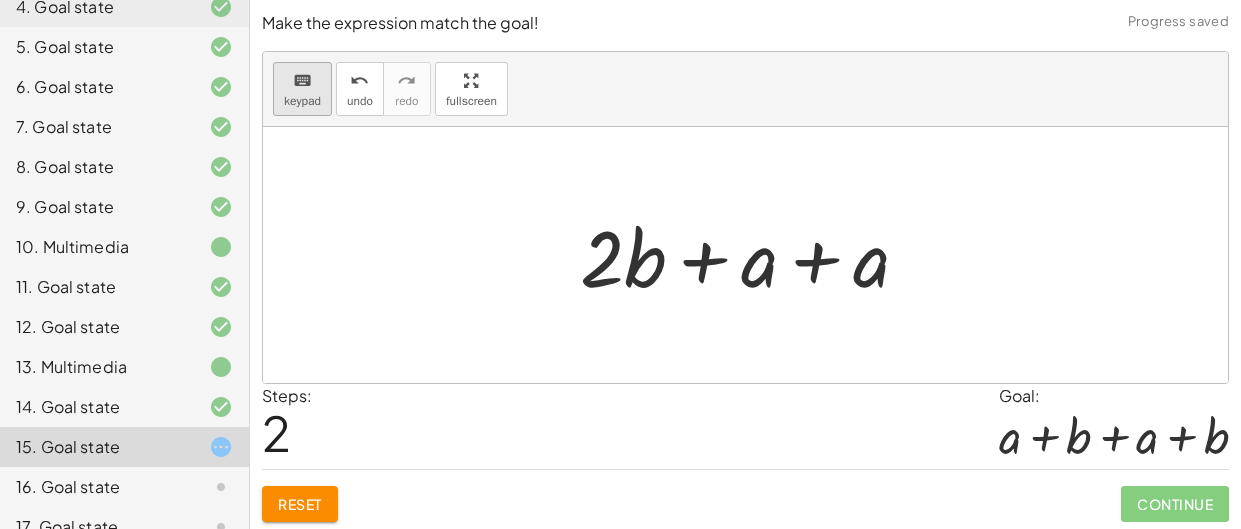 click on "keyboard keypad" at bounding box center (302, 89) 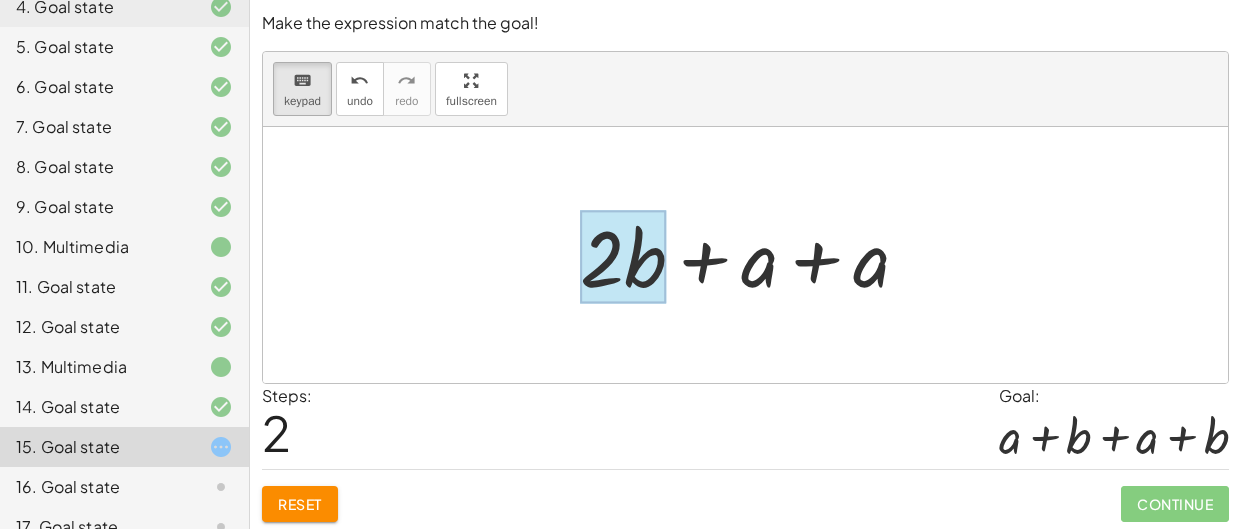 click at bounding box center (623, 257) 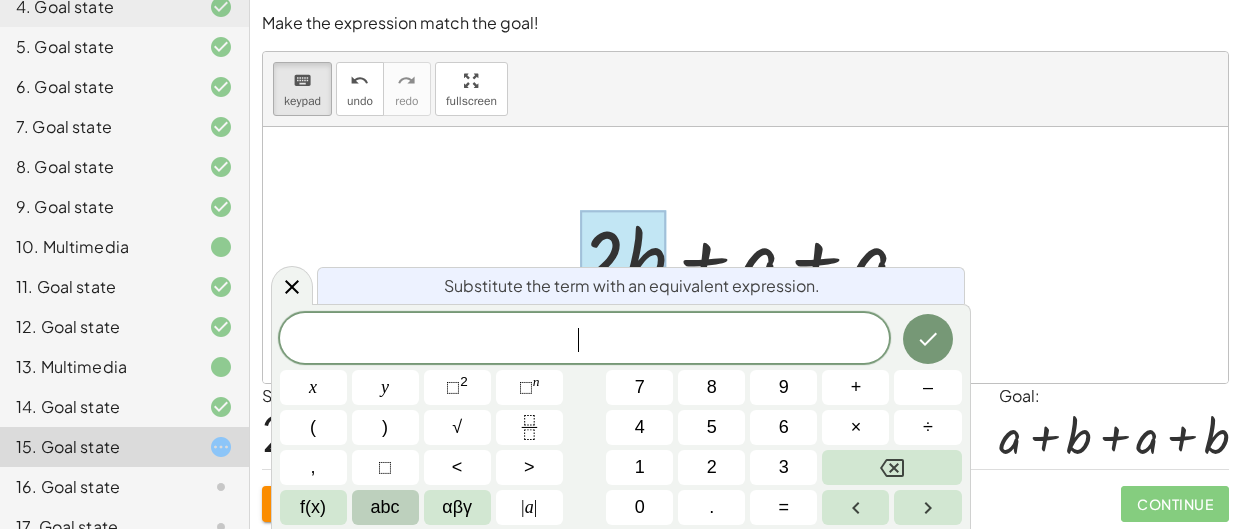 click on "abc" at bounding box center (385, 507) 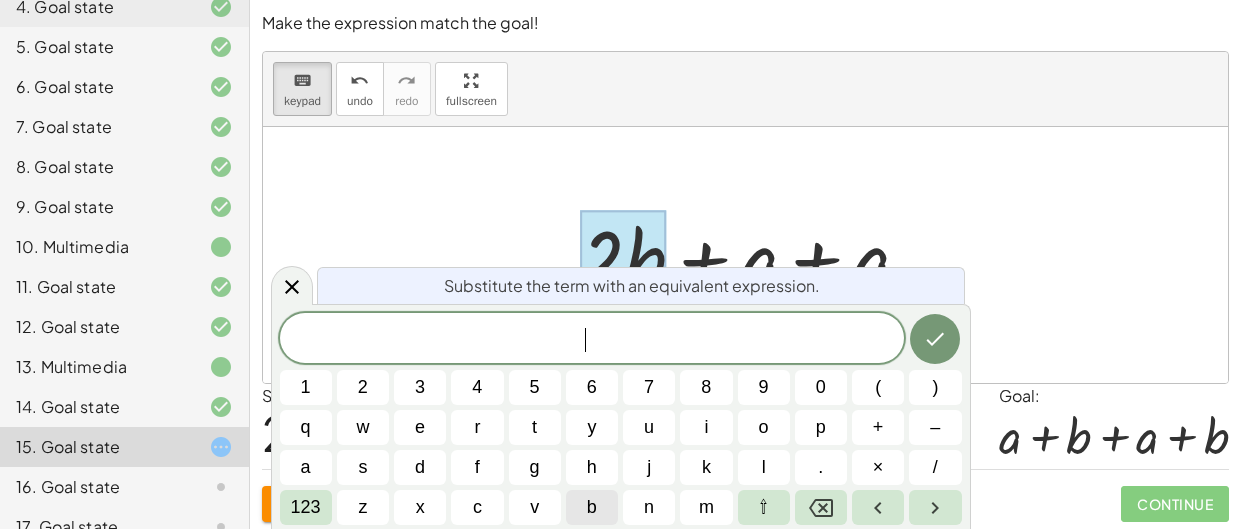 click on "b" at bounding box center (592, 507) 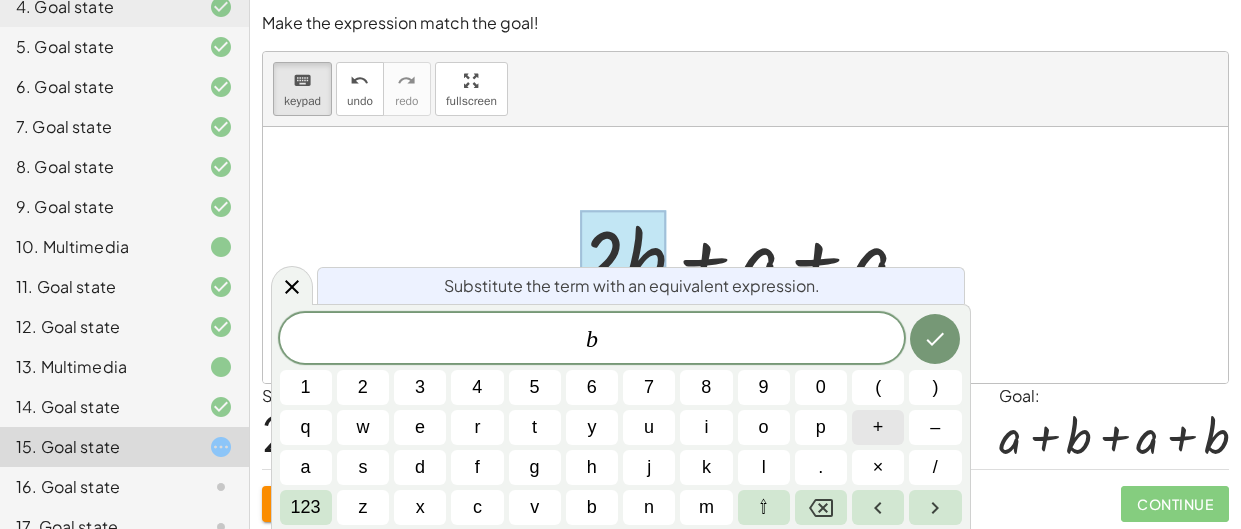 click on "+" at bounding box center [878, 427] 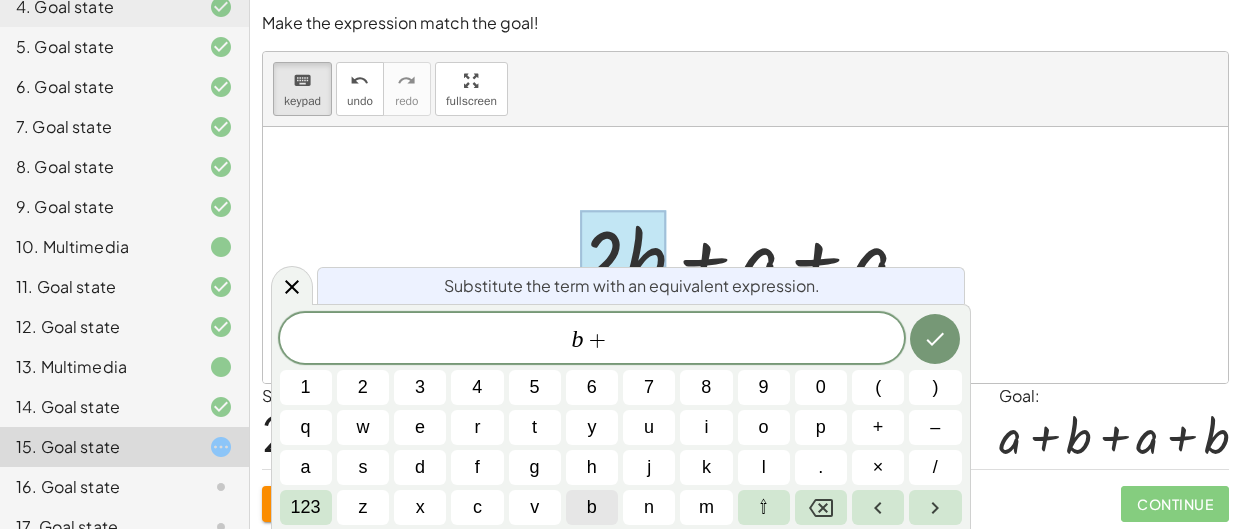 click on "b" at bounding box center [592, 507] 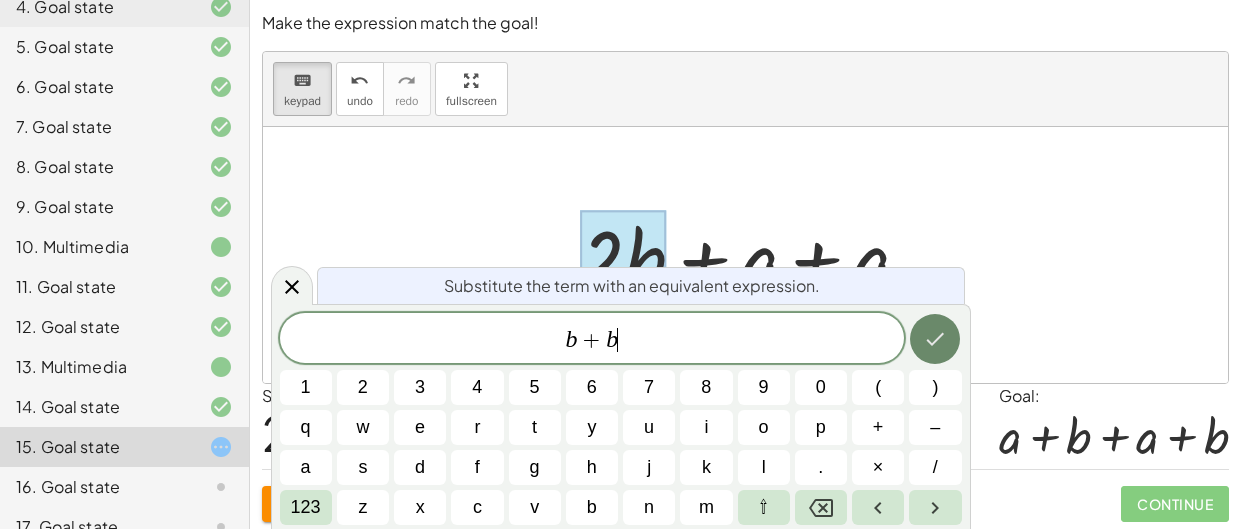 click 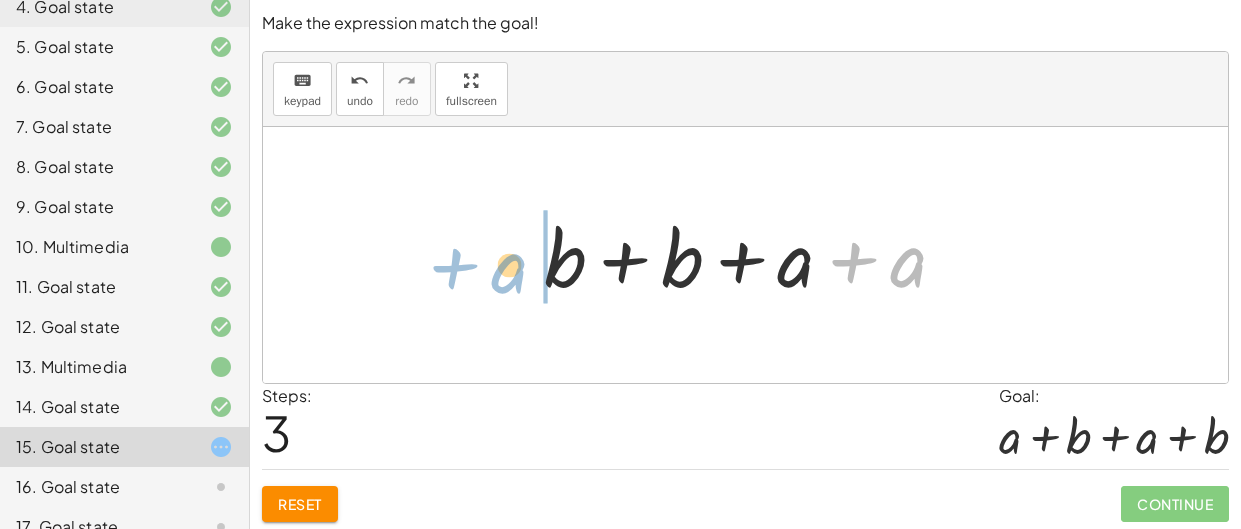 drag, startPoint x: 908, startPoint y: 265, endPoint x: 514, endPoint y: 271, distance: 394.0457 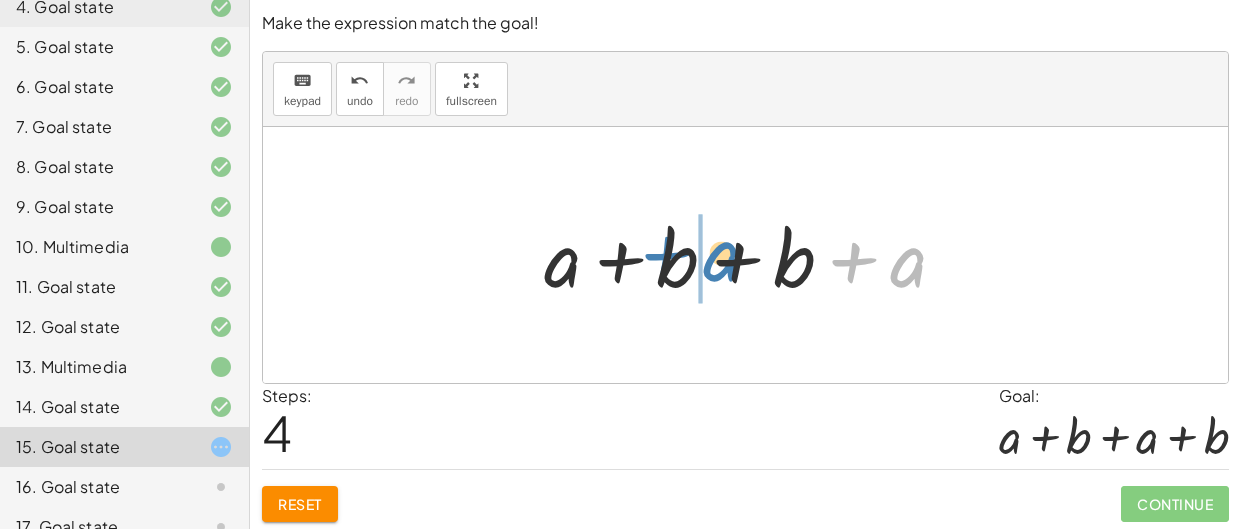 drag, startPoint x: 902, startPoint y: 268, endPoint x: 715, endPoint y: 262, distance: 187.09624 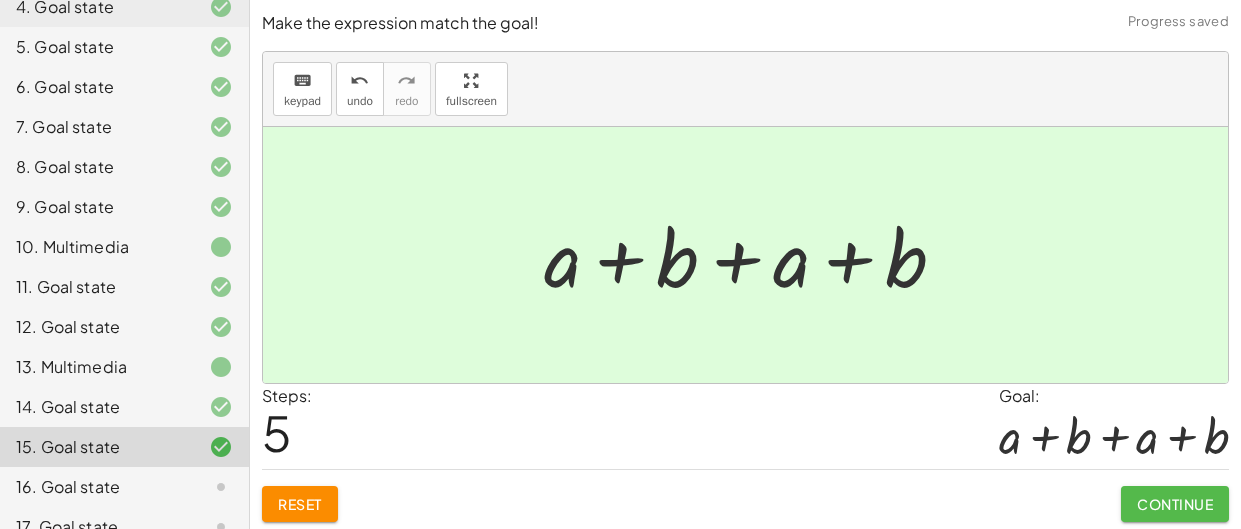click on "Continue" at bounding box center [1175, 504] 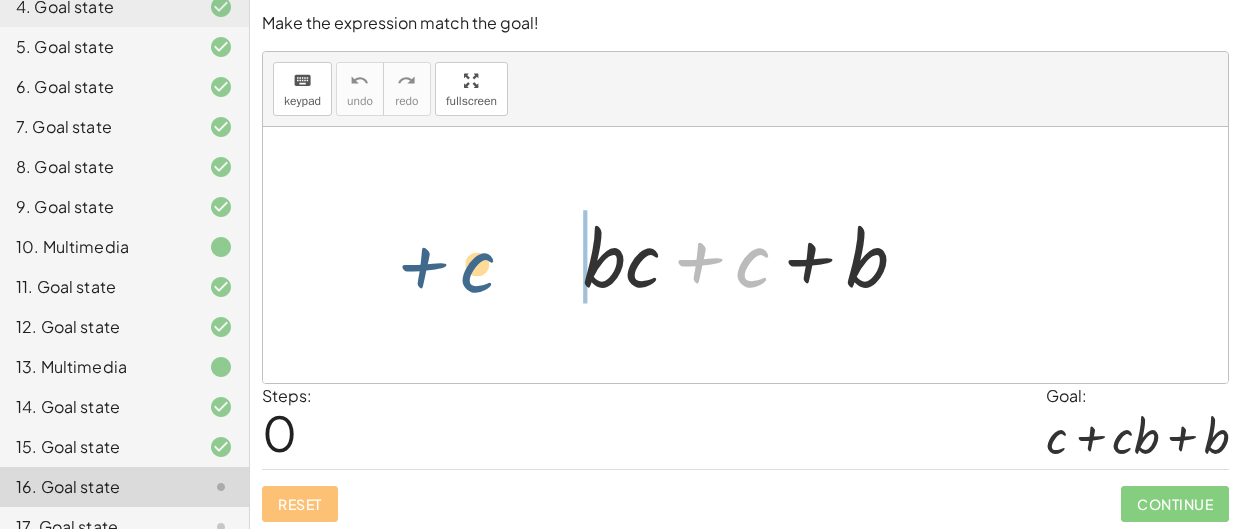 drag, startPoint x: 751, startPoint y: 276, endPoint x: 547, endPoint y: 280, distance: 204.03922 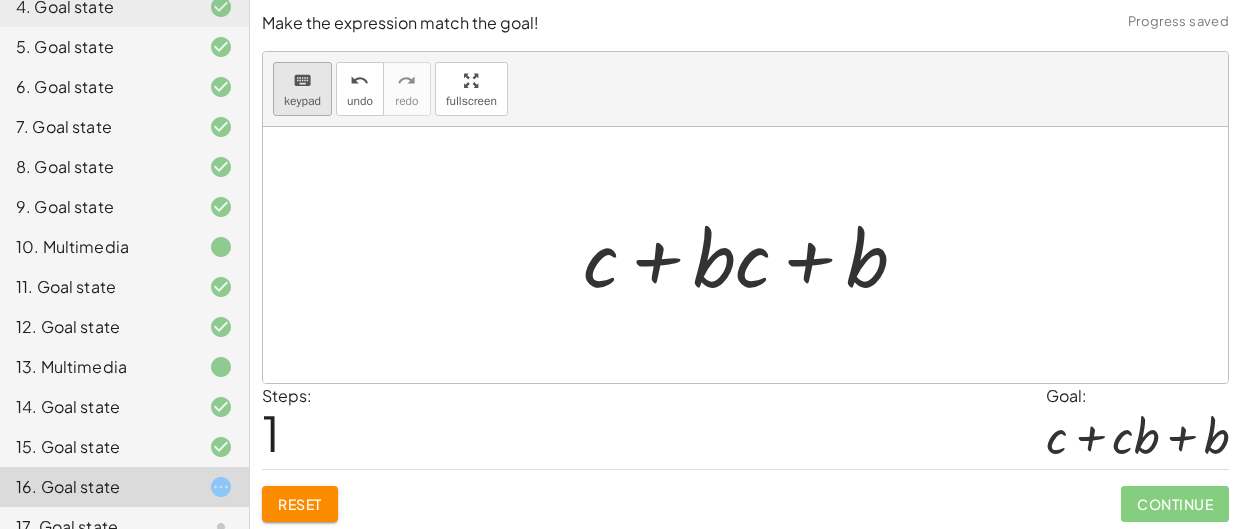 click on "keypad" at bounding box center [302, 101] 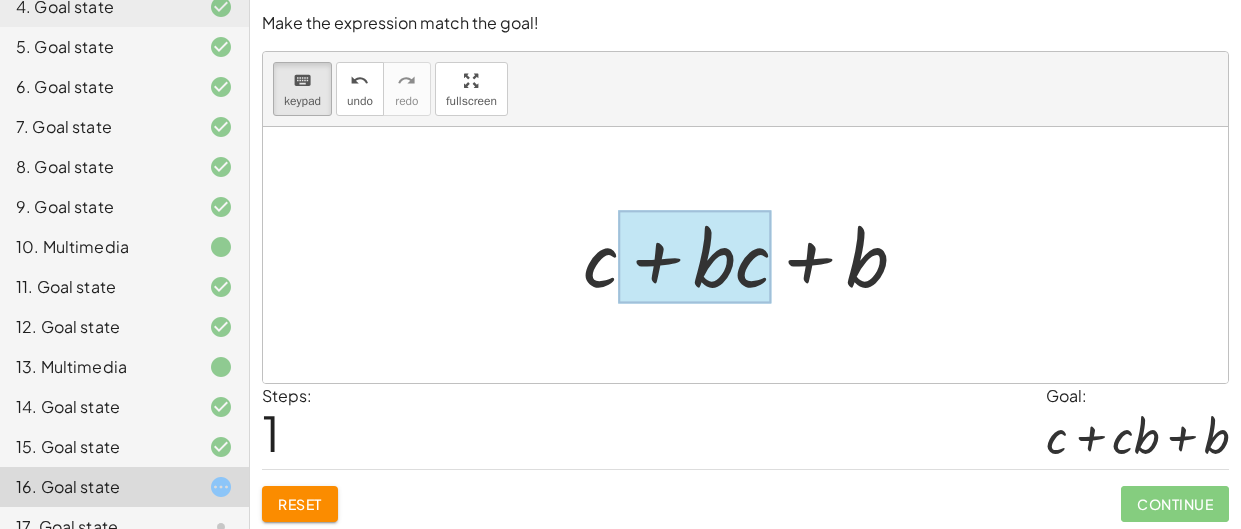 click at bounding box center (695, 257) 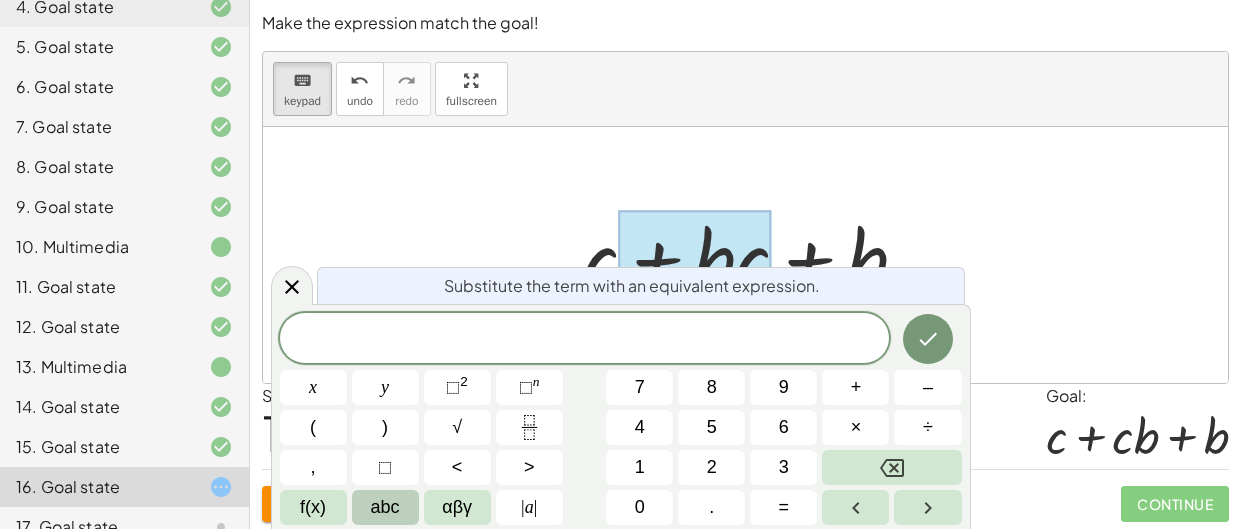 click on "abc" at bounding box center [385, 507] 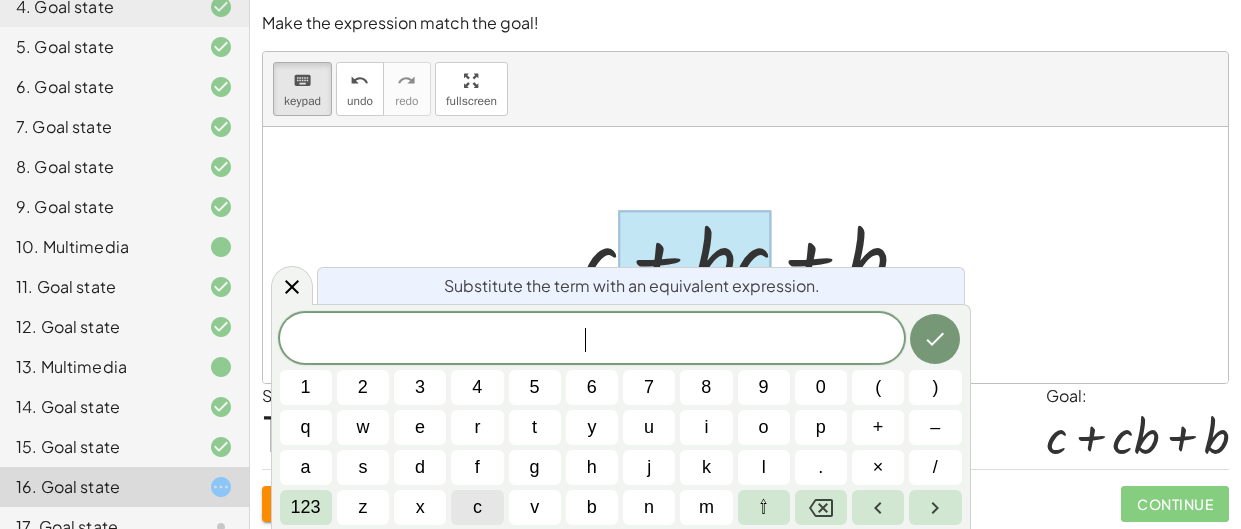 click on "c" at bounding box center (477, 507) 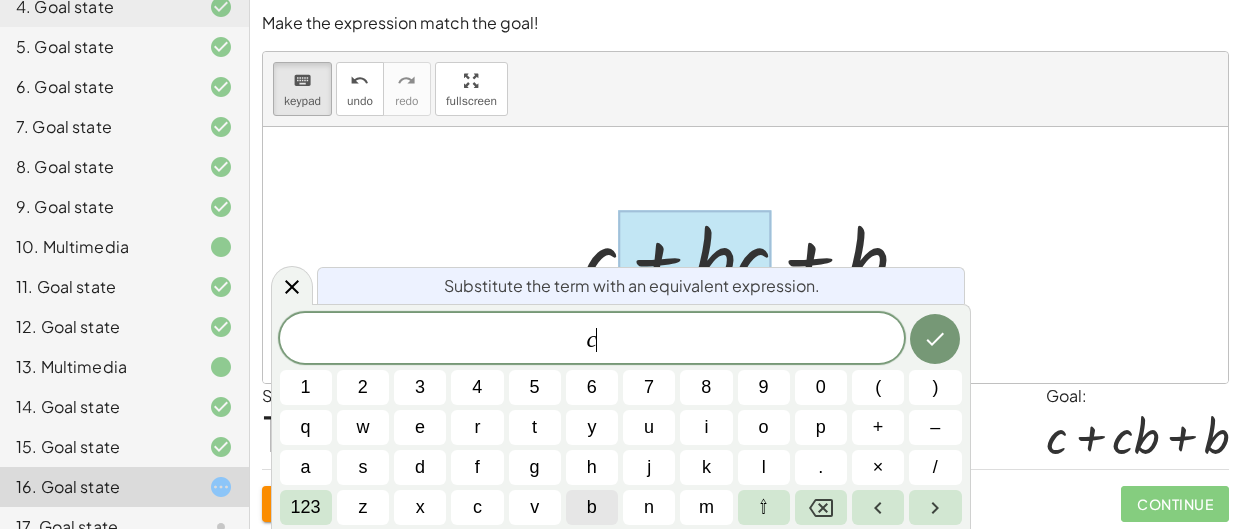 click on "b" at bounding box center [592, 507] 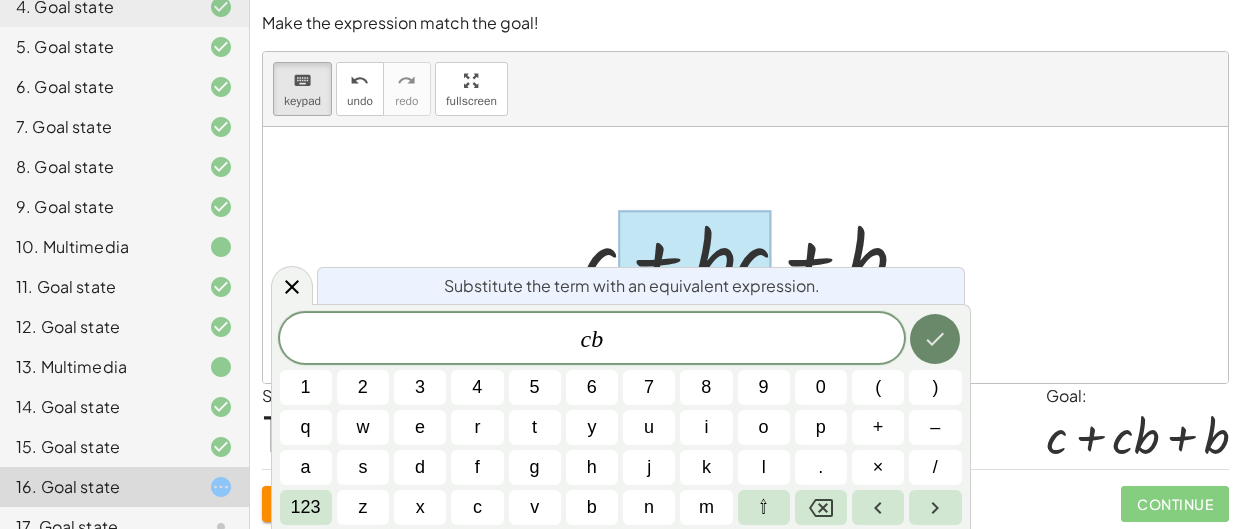 click 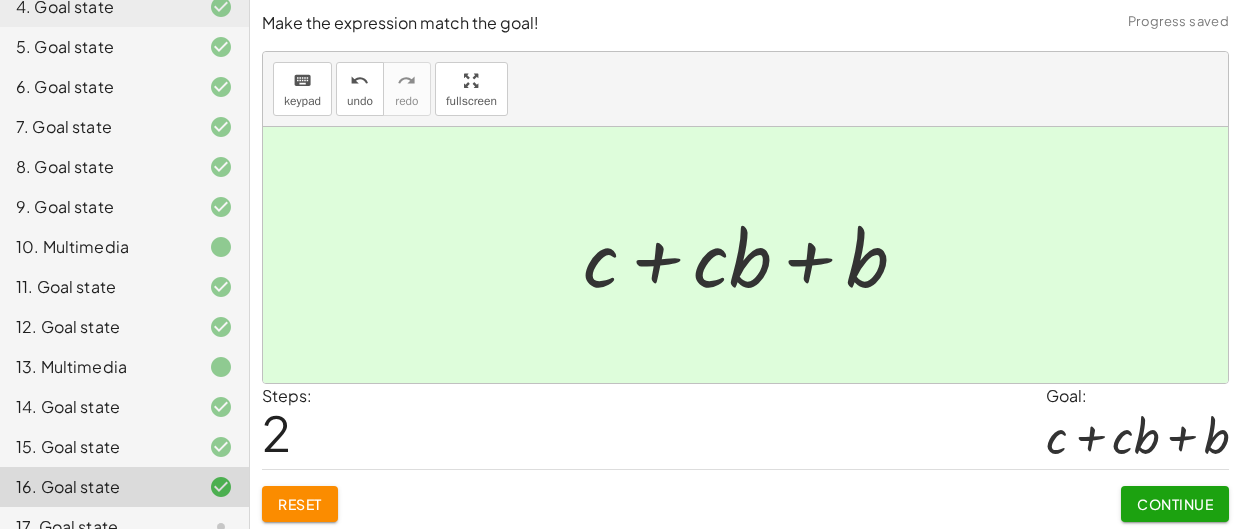 click on "Continue" at bounding box center [1175, 504] 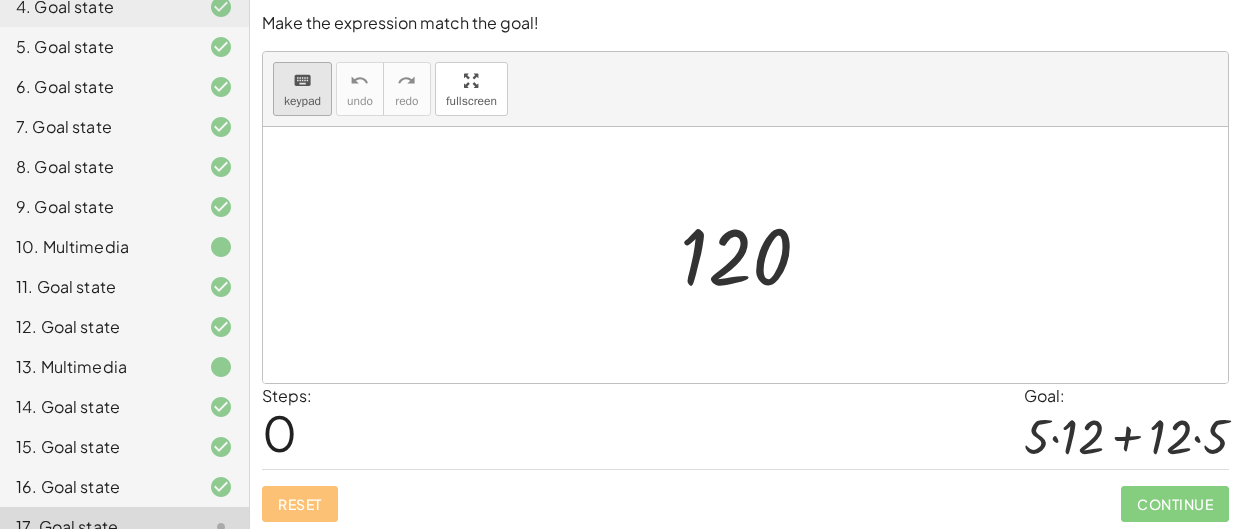 click on "keypad" at bounding box center (302, 101) 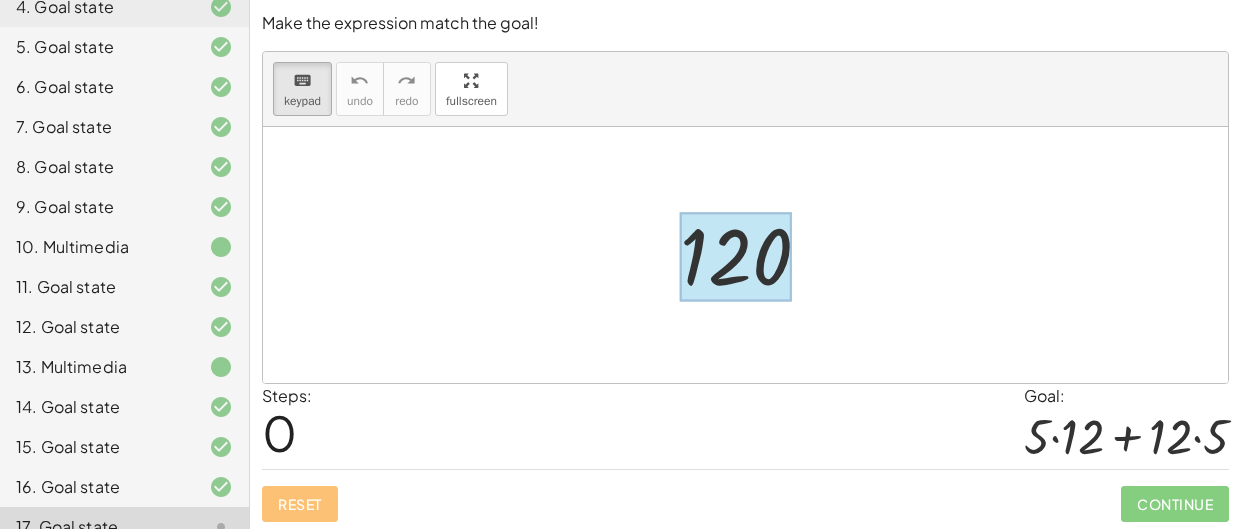 click at bounding box center [736, 257] 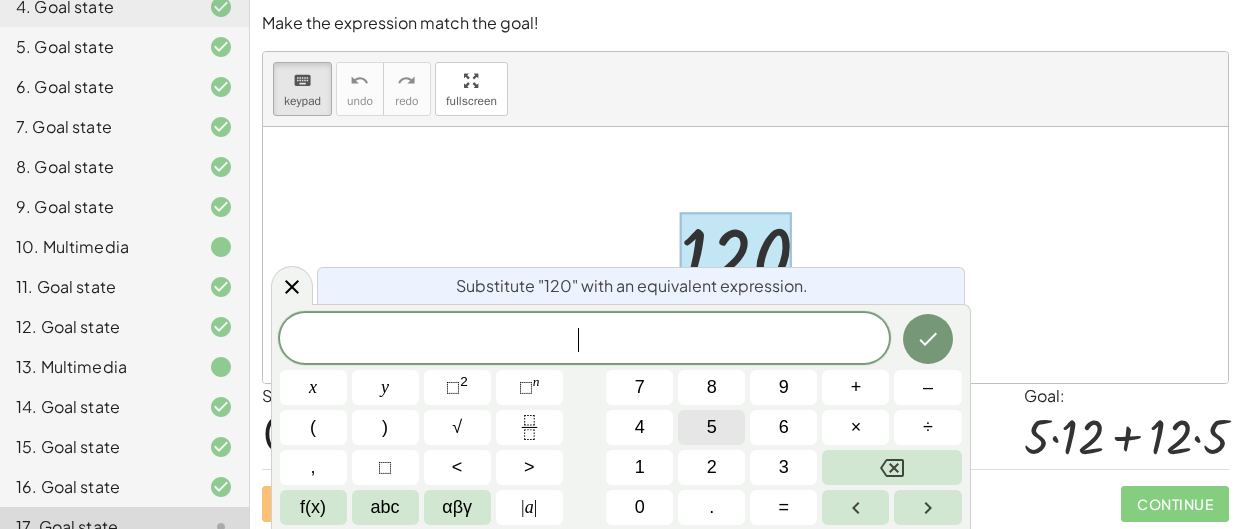 click on "5" at bounding box center [711, 427] 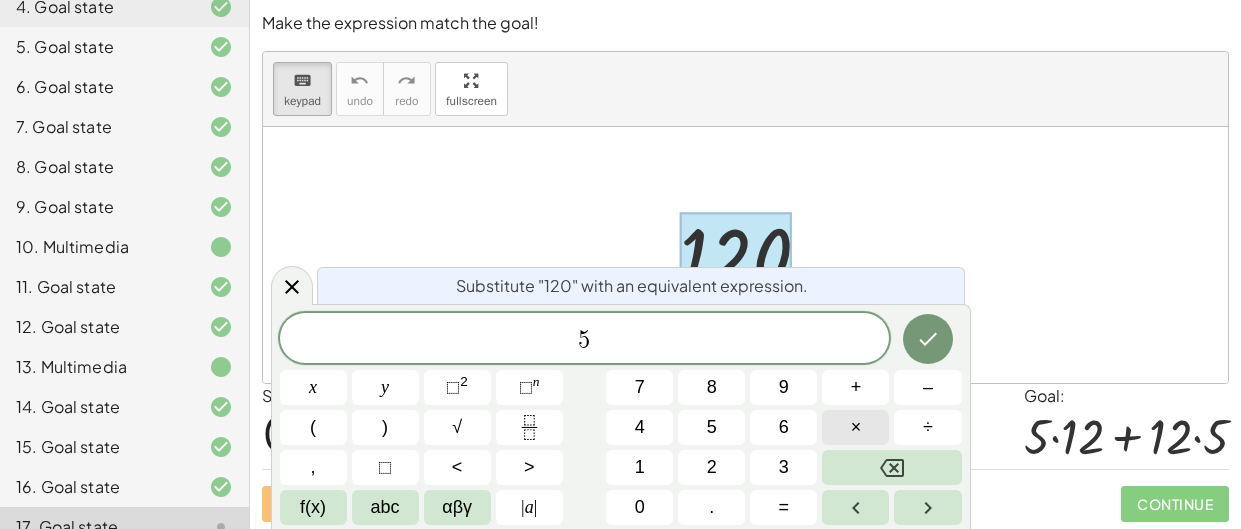 click on "×" at bounding box center (855, 427) 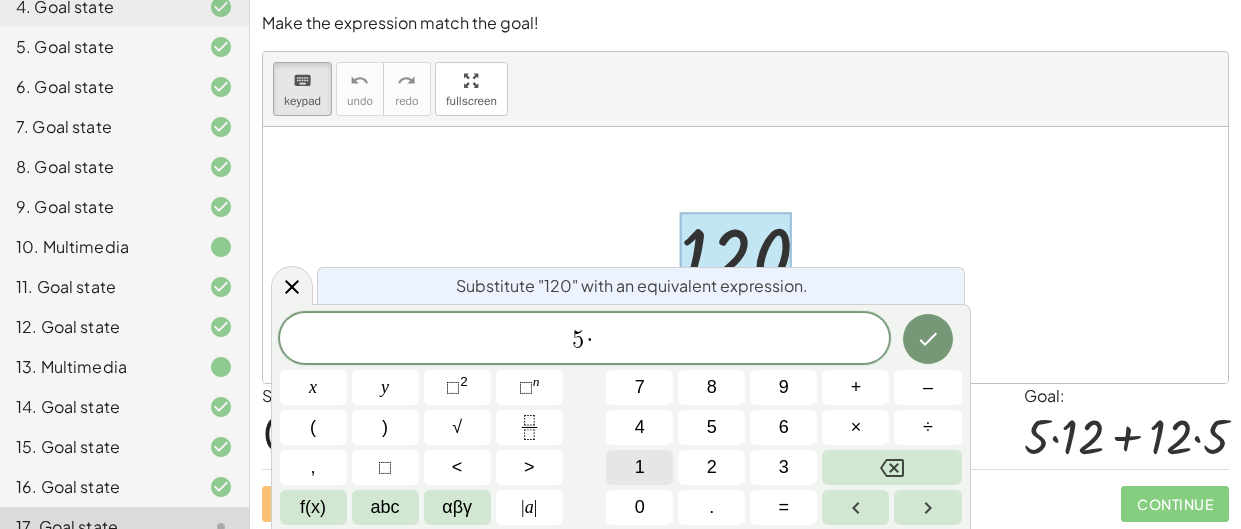 click on "1" at bounding box center (639, 467) 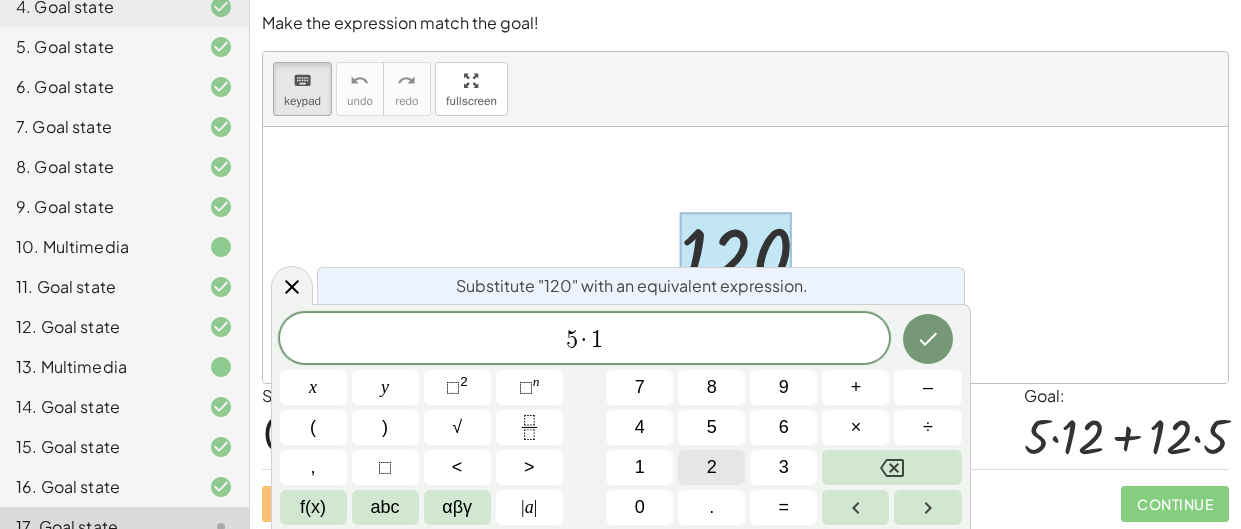 click on "2" at bounding box center (711, 467) 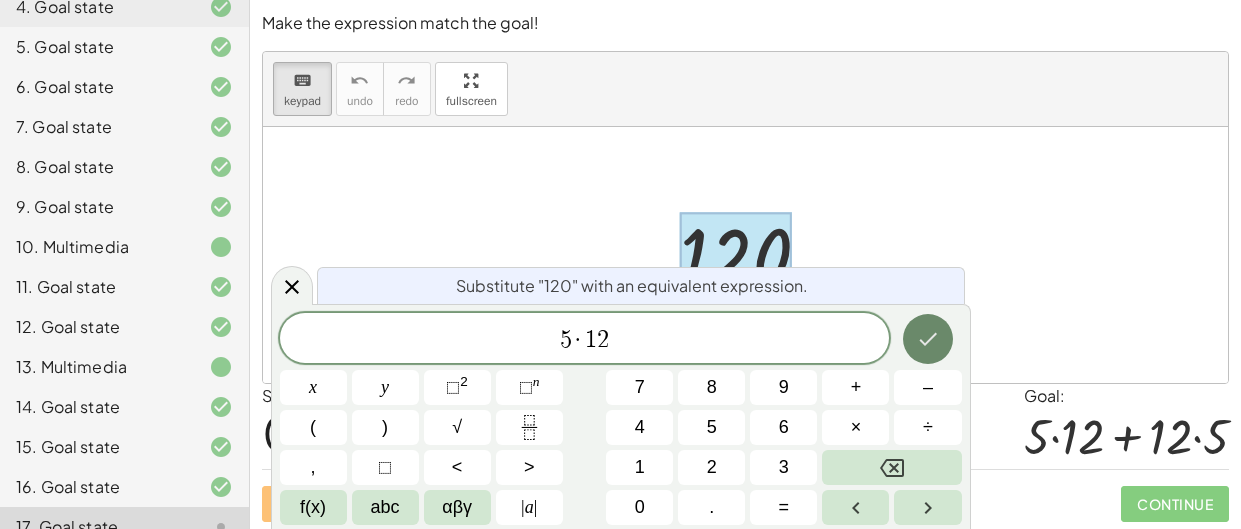 click at bounding box center [928, 339] 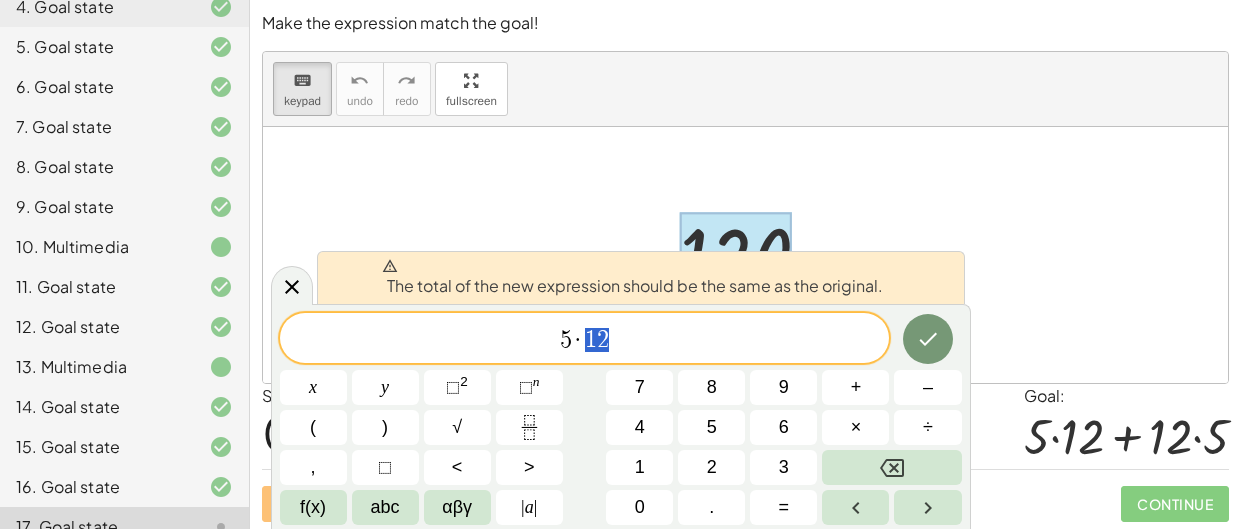 drag, startPoint x: 622, startPoint y: 341, endPoint x: 562, endPoint y: 330, distance: 61 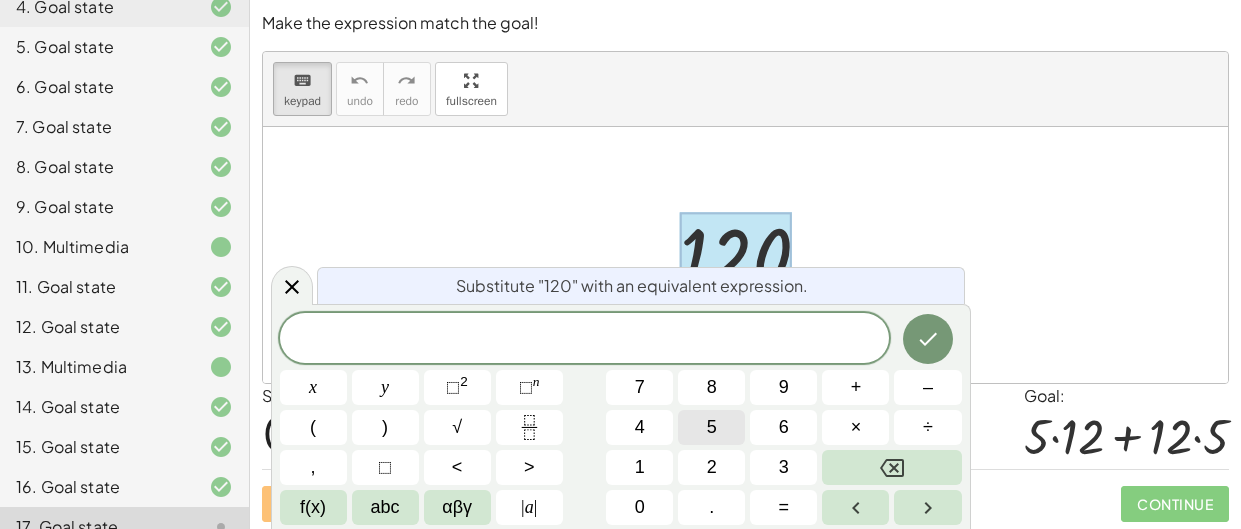 click on "5" at bounding box center (711, 427) 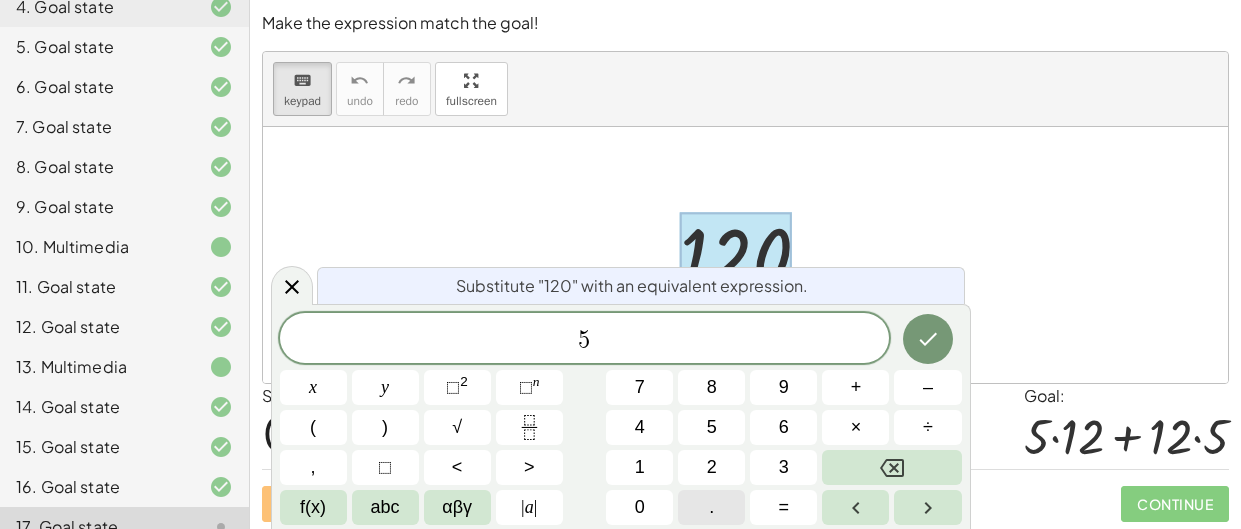 click on "." at bounding box center (711, 507) 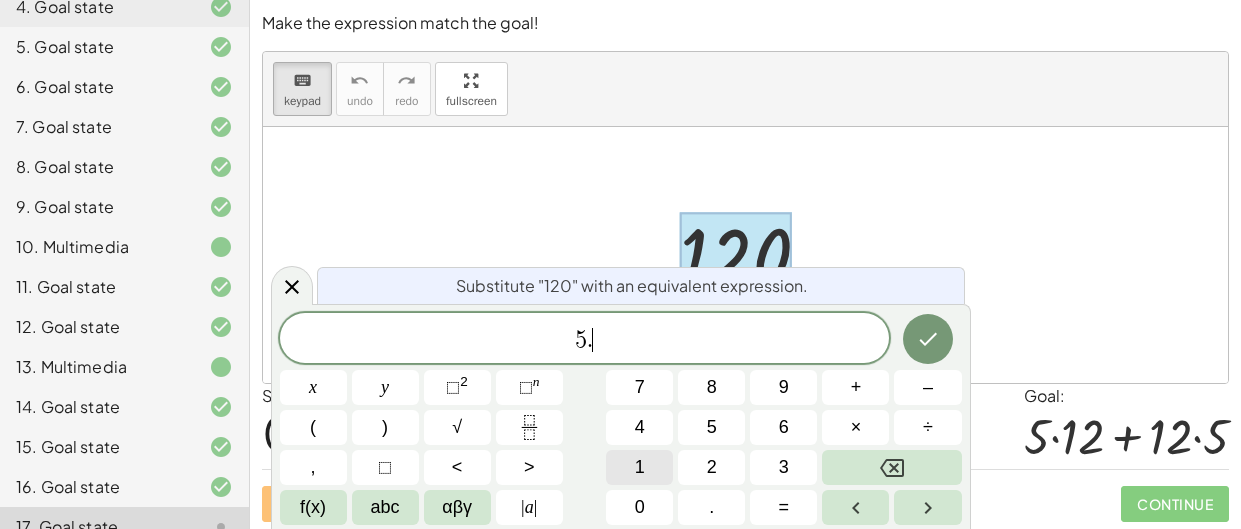 click on "1" at bounding box center (640, 467) 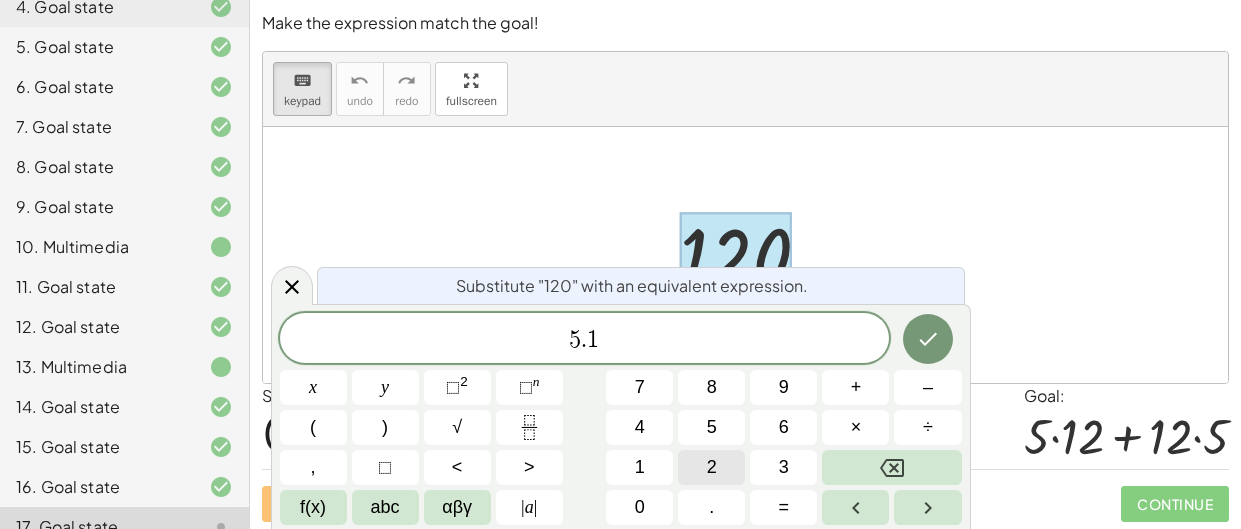 click on "2" at bounding box center (712, 467) 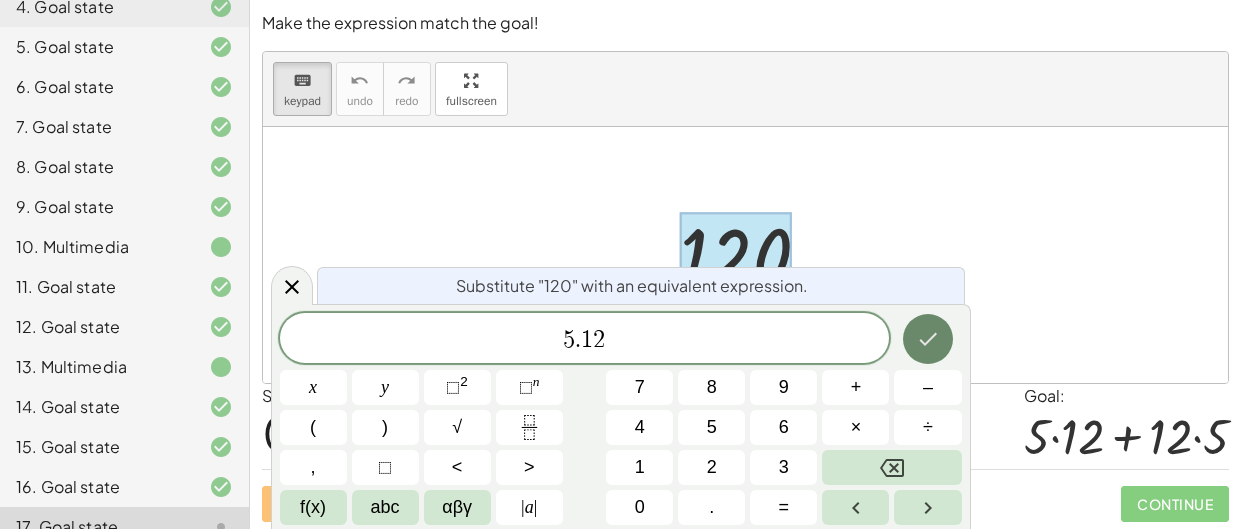 click at bounding box center (928, 339) 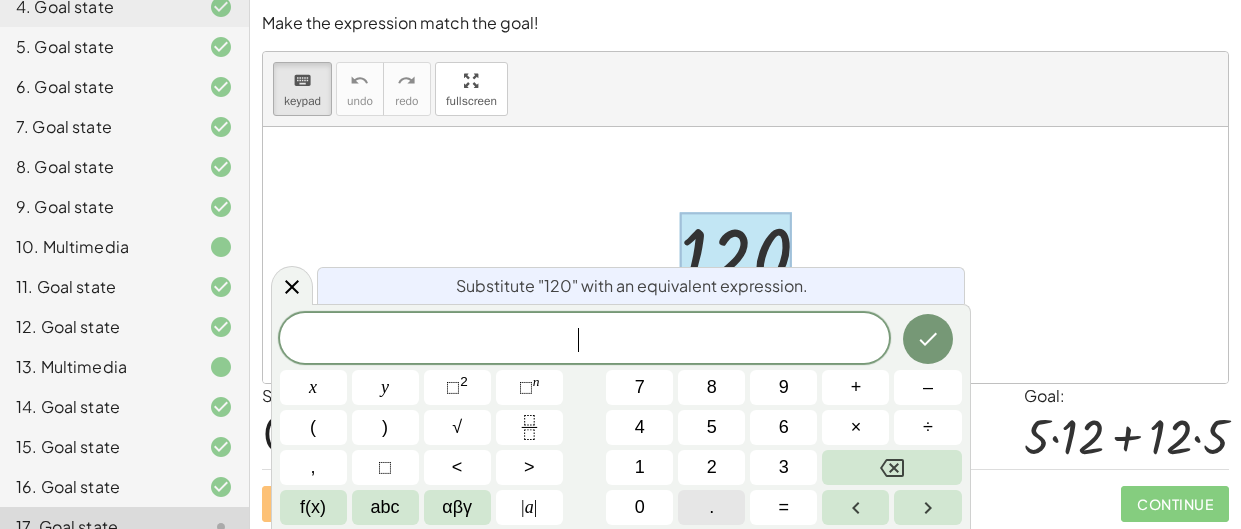 click on "5" at bounding box center [711, 427] 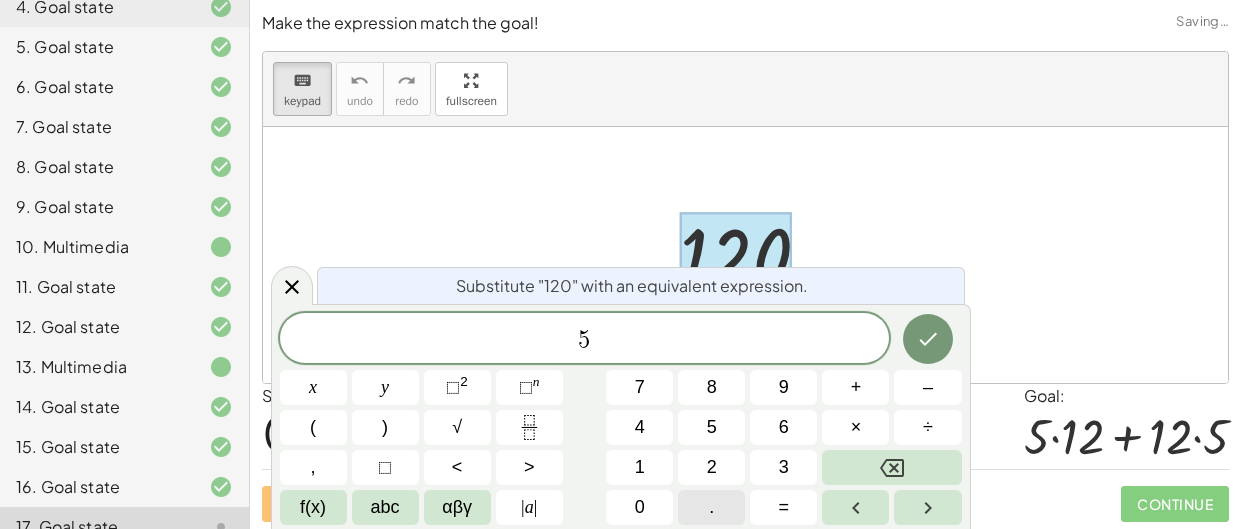 click on "." at bounding box center (711, 507) 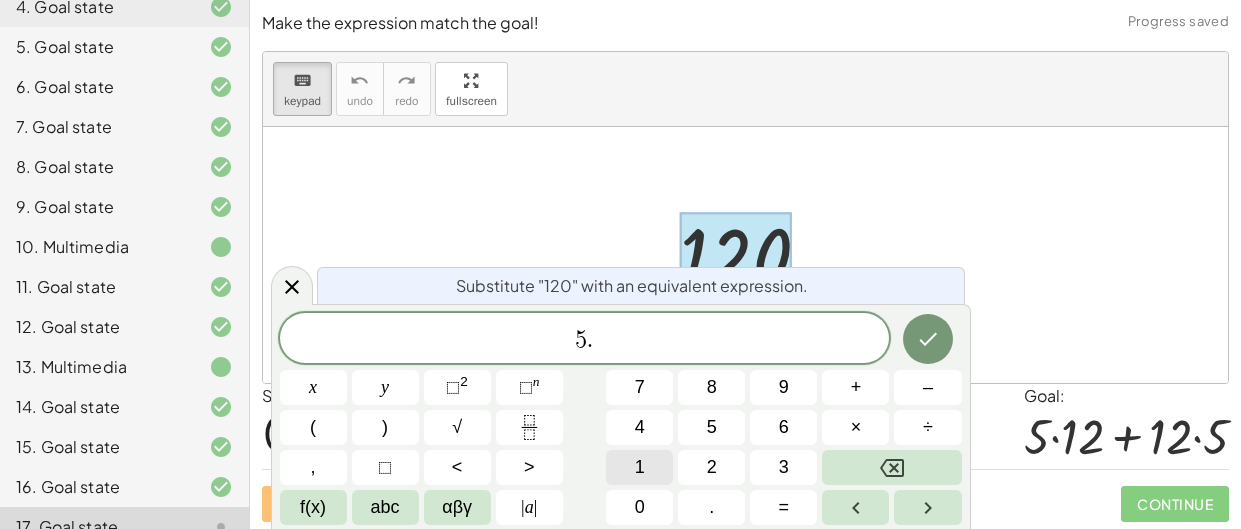 click on "1" at bounding box center [640, 467] 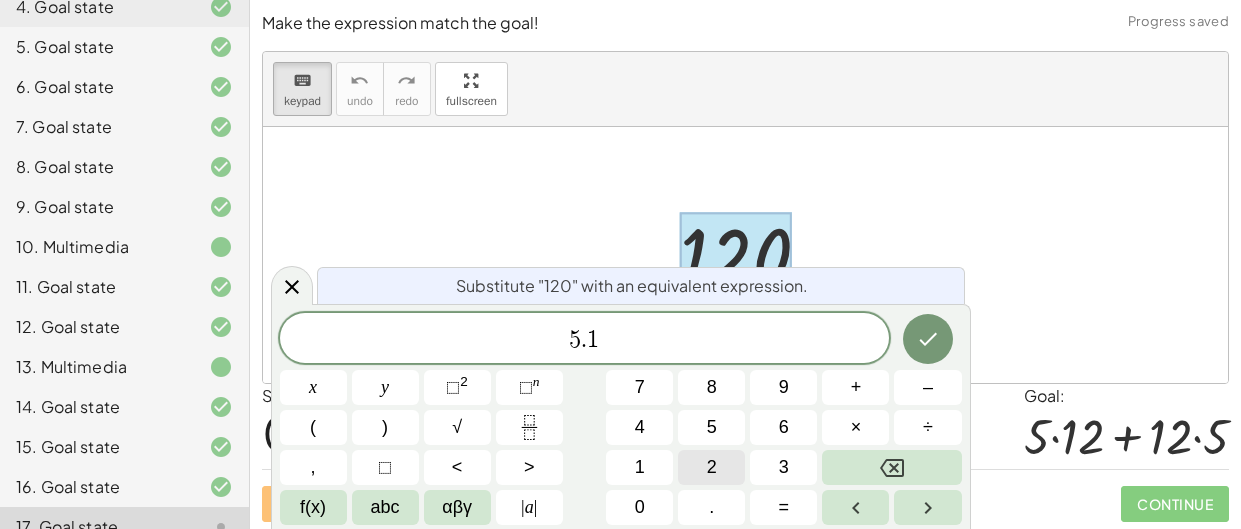 click on "2" at bounding box center (712, 467) 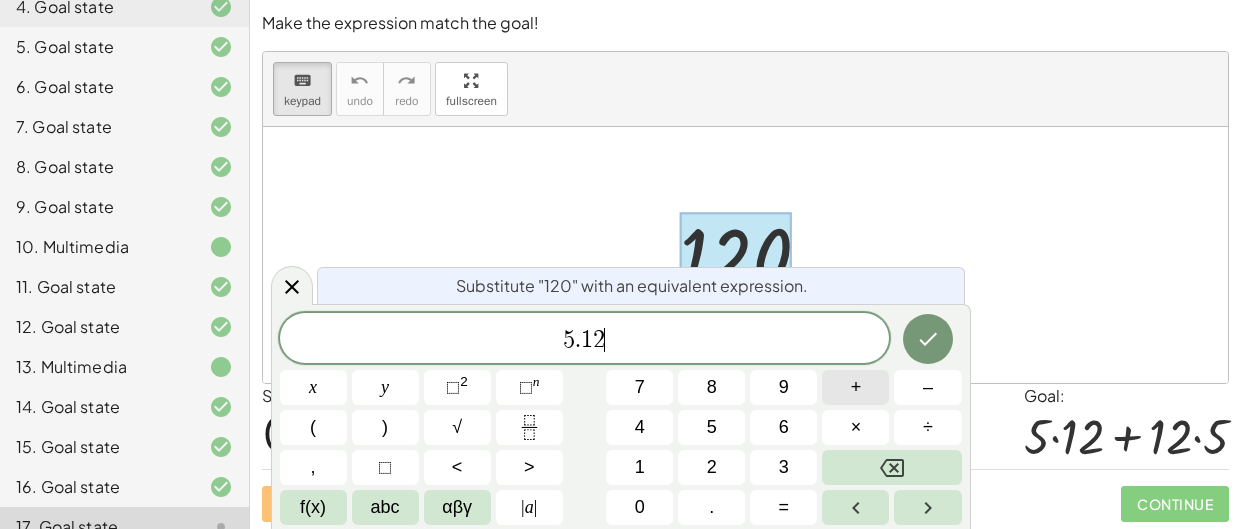 click on "+" at bounding box center (855, 387) 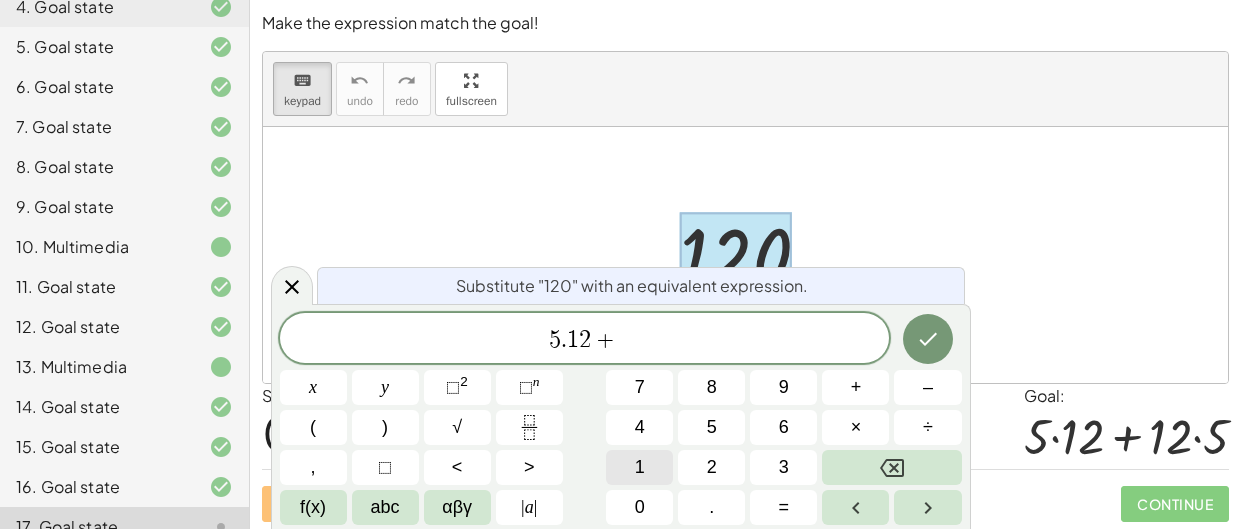 click on "1" at bounding box center (640, 467) 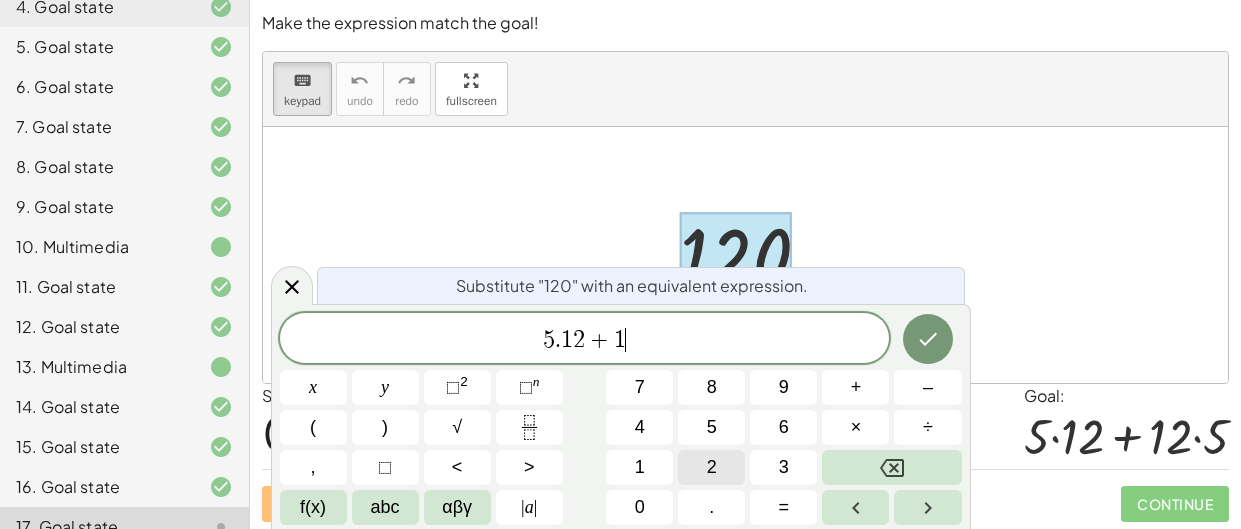 click on "2" at bounding box center (711, 467) 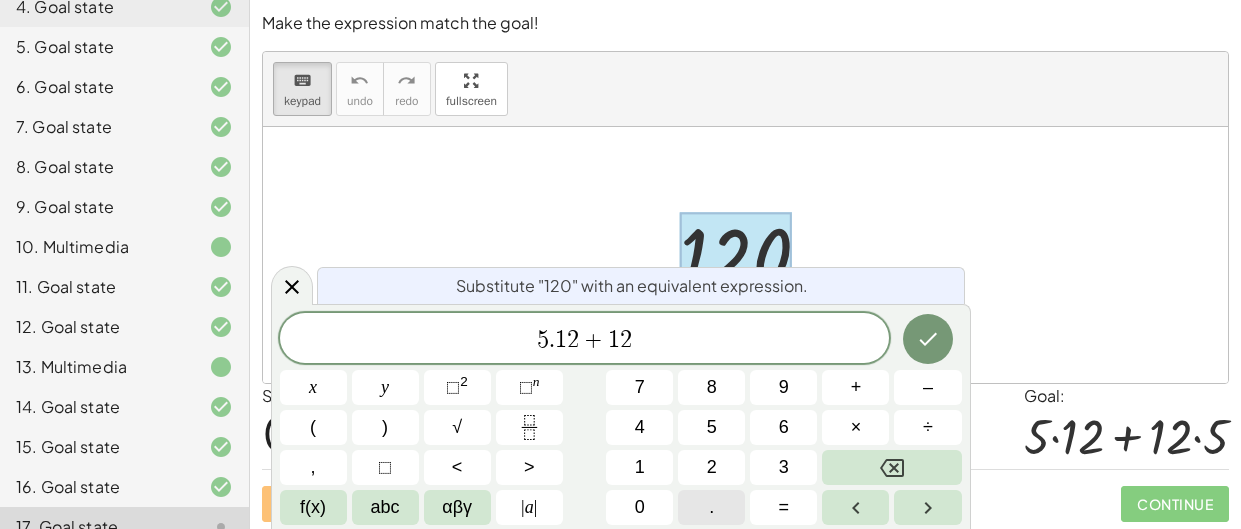 click on "." at bounding box center [711, 507] 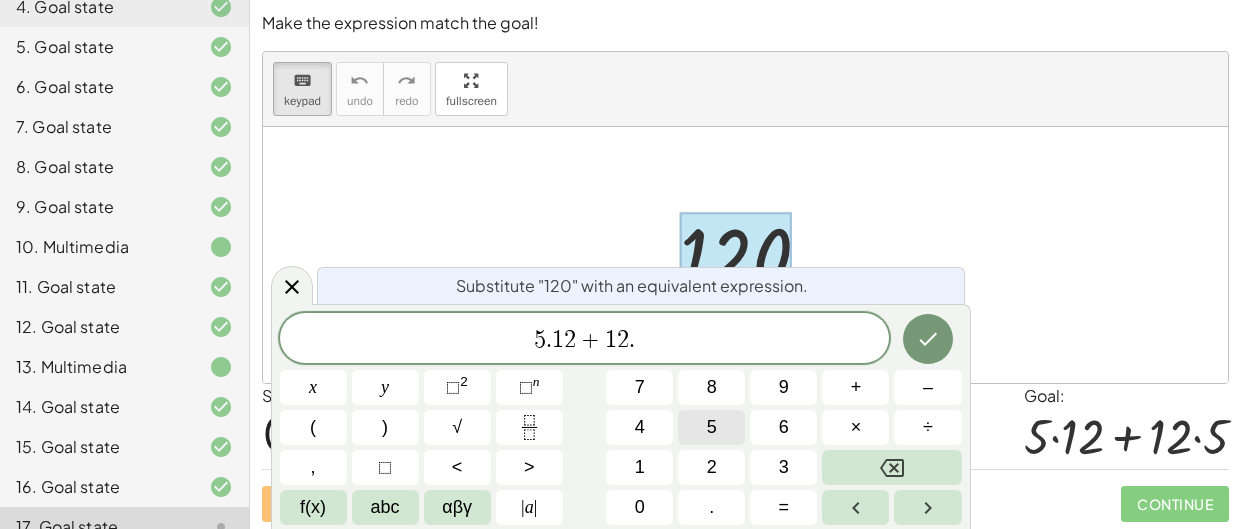click on "5" at bounding box center (711, 427) 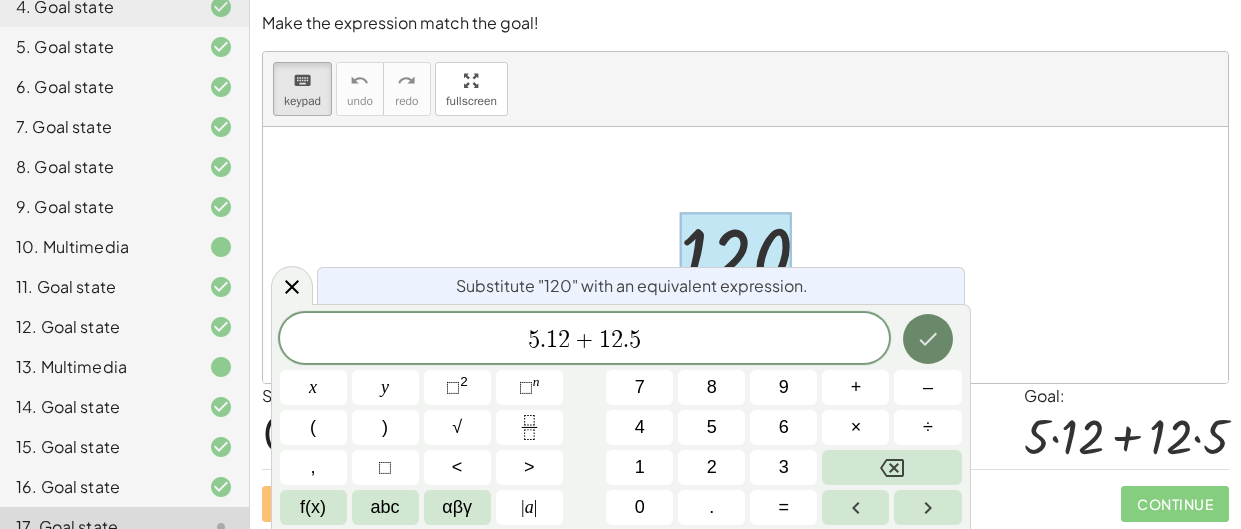 click at bounding box center (928, 339) 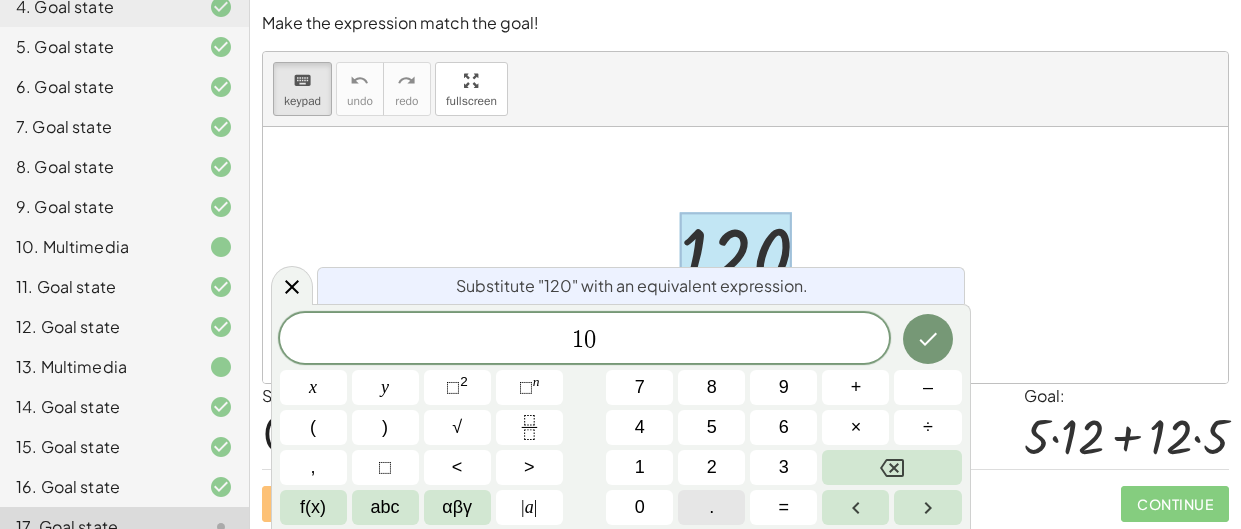 click on "." at bounding box center [711, 507] 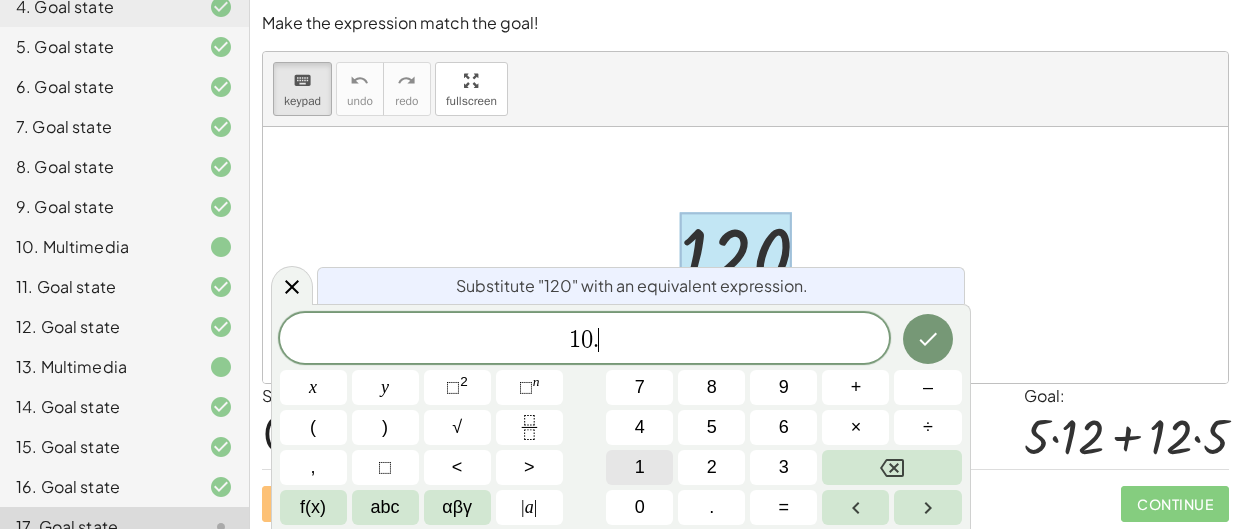 click on "1" at bounding box center (639, 467) 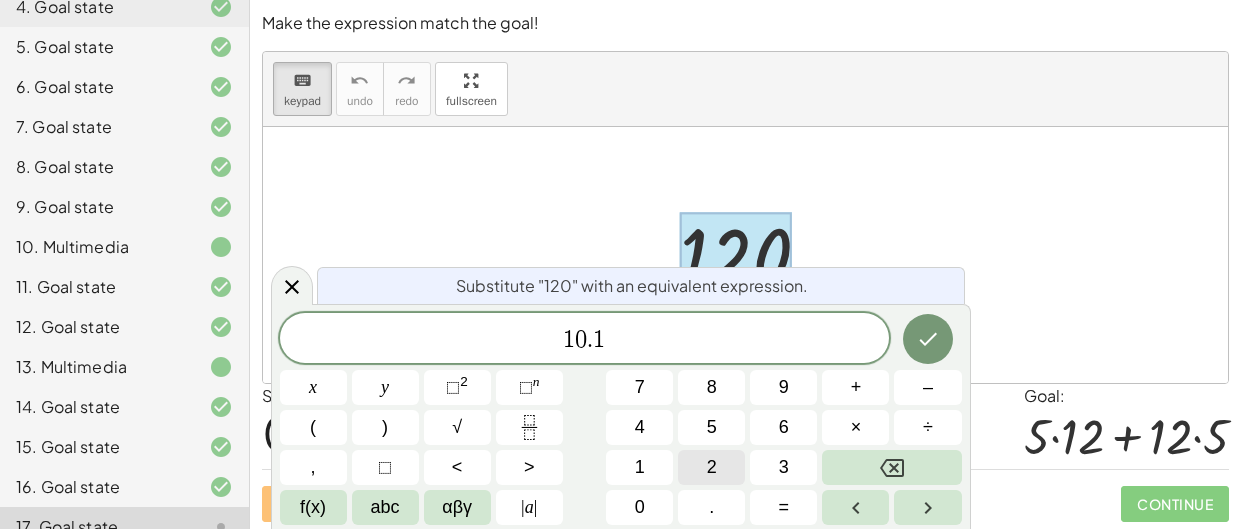 click on "2" at bounding box center (712, 467) 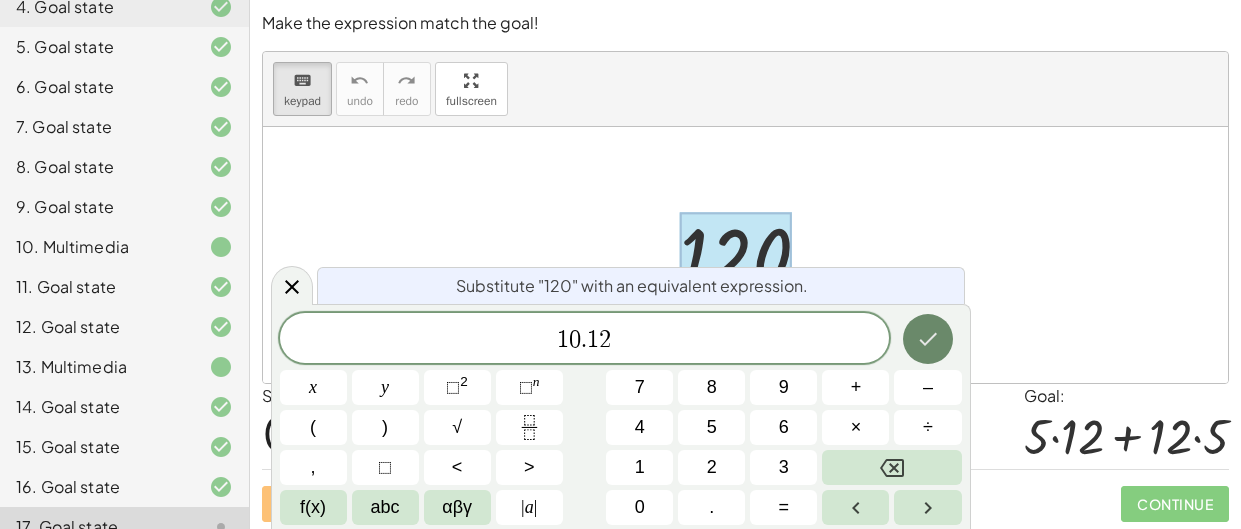 click 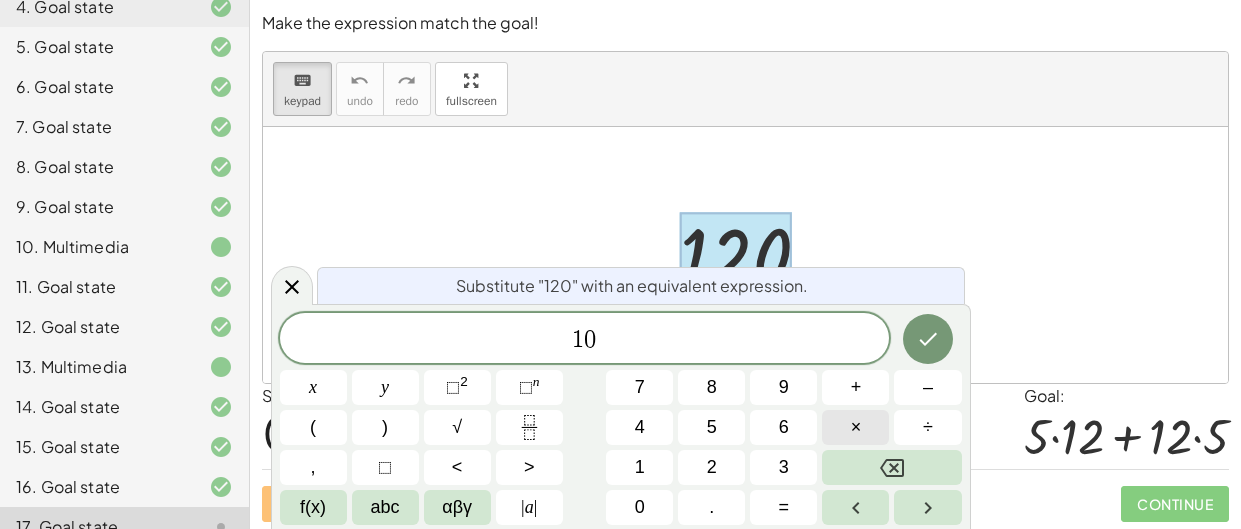 click on "×" at bounding box center [855, 427] 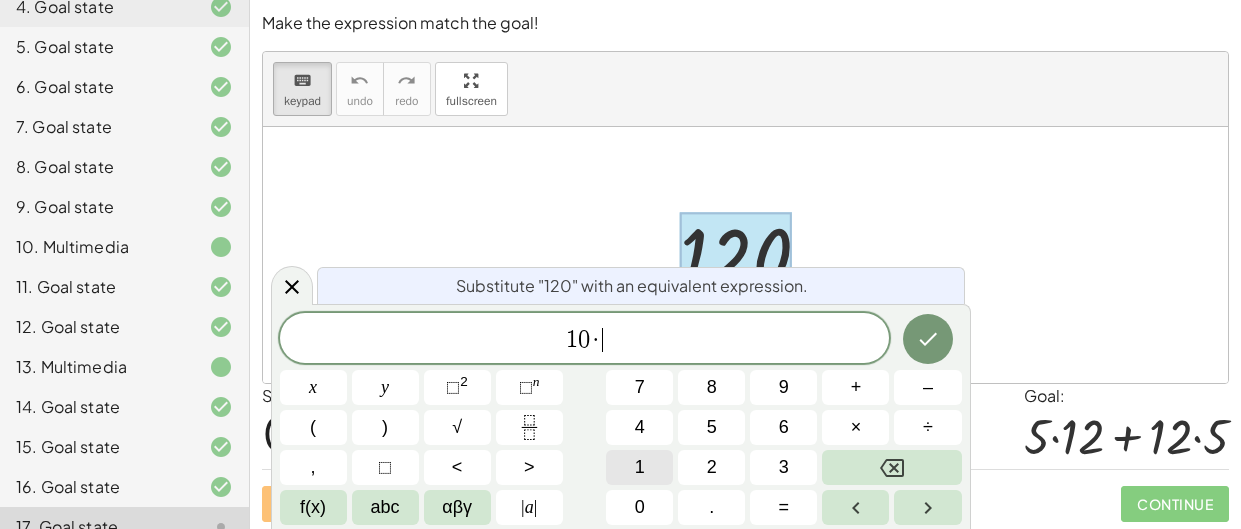 click on "1" at bounding box center (639, 467) 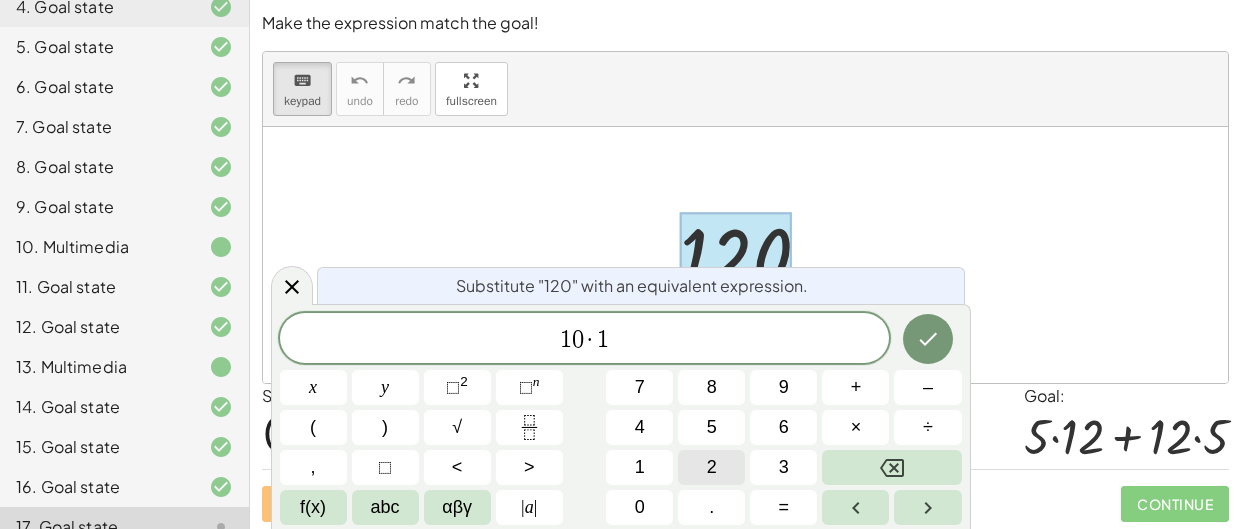click on "2" at bounding box center [711, 467] 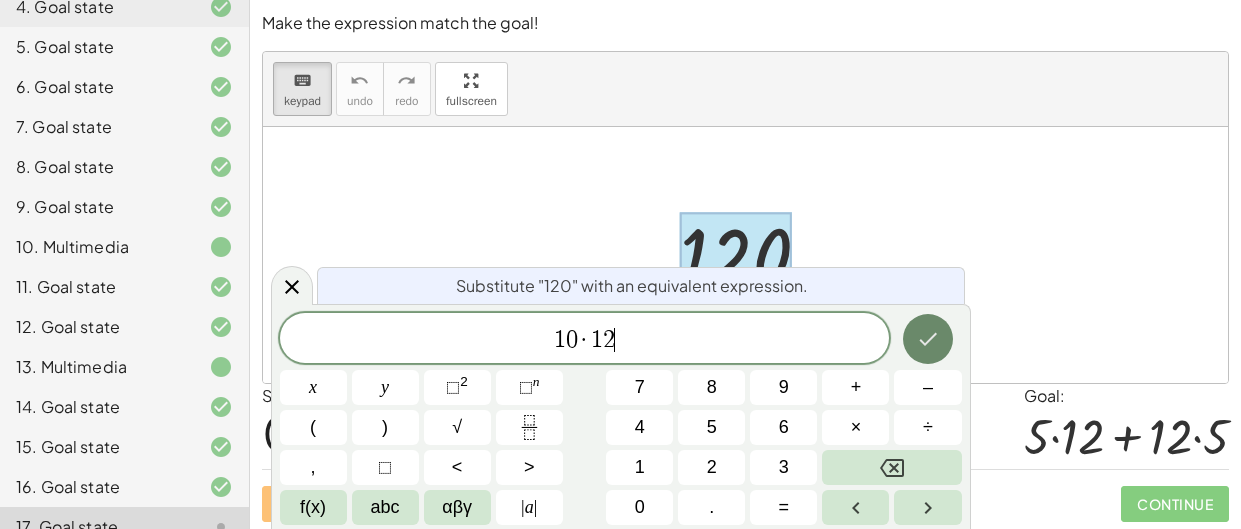 click 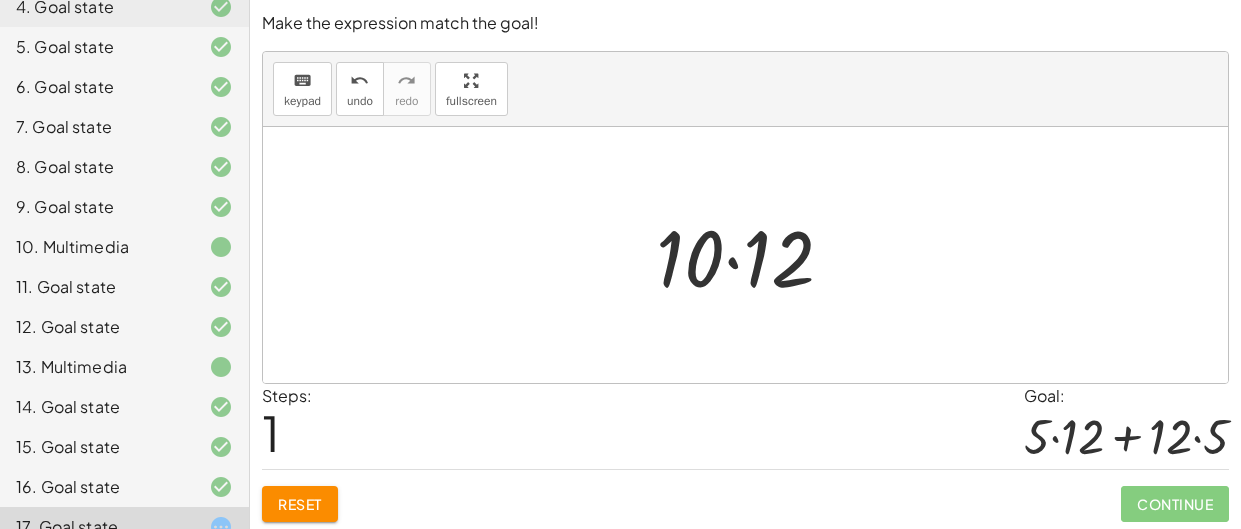 click on "keyboard keypad" at bounding box center (302, 89) 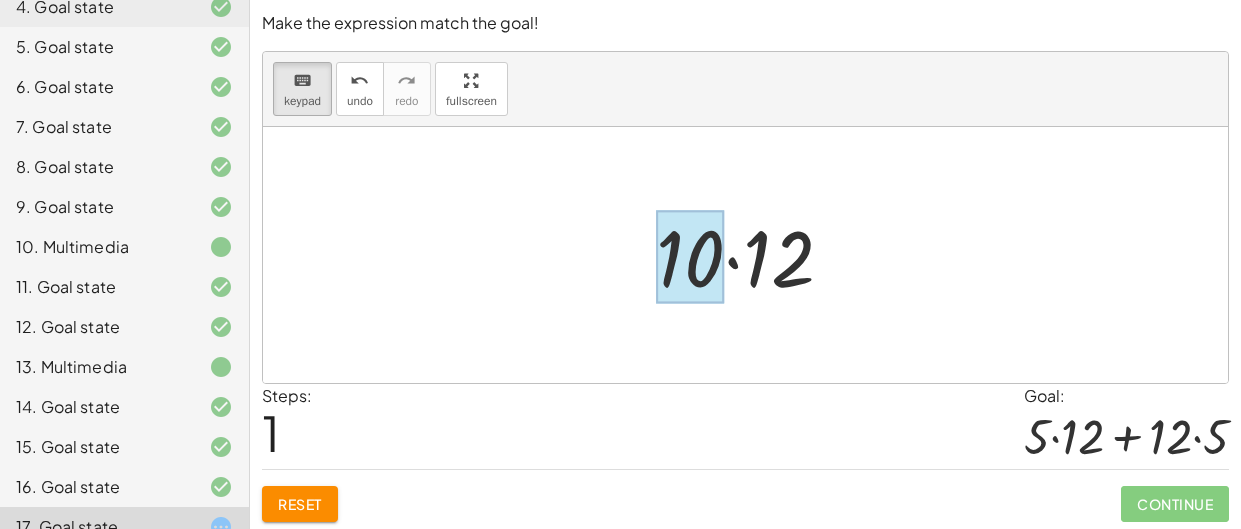 click at bounding box center (690, 257) 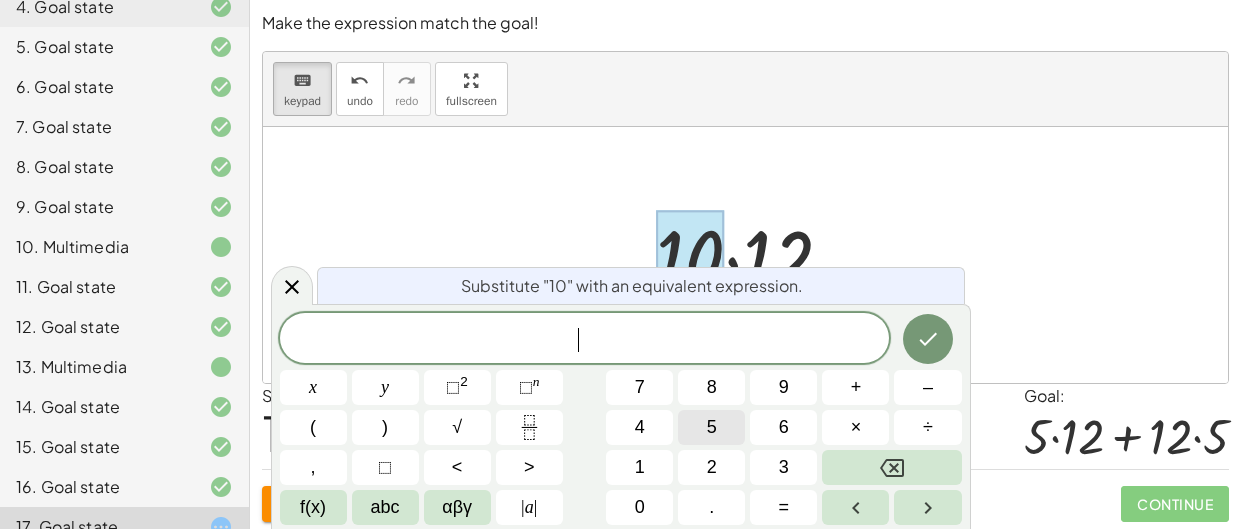 click on "5" at bounding box center [712, 427] 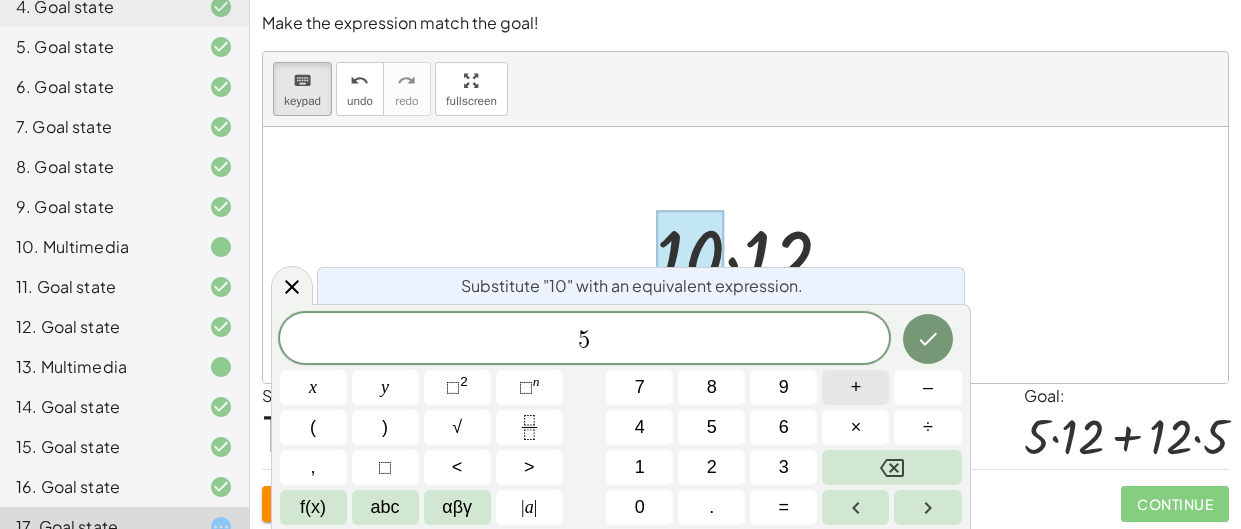 click on "+" at bounding box center [856, 387] 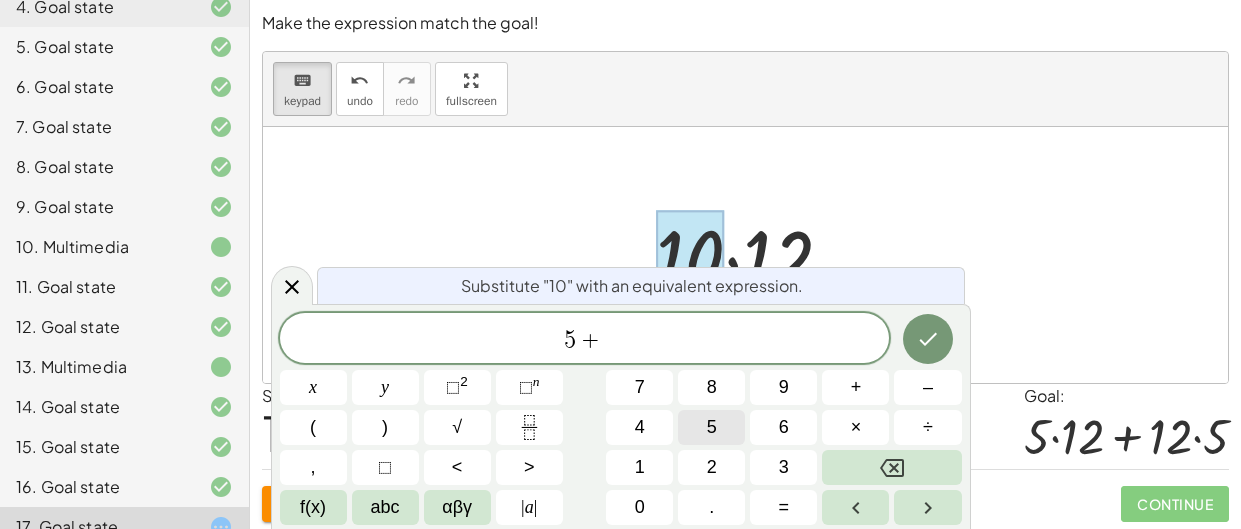 click on "5" at bounding box center (711, 427) 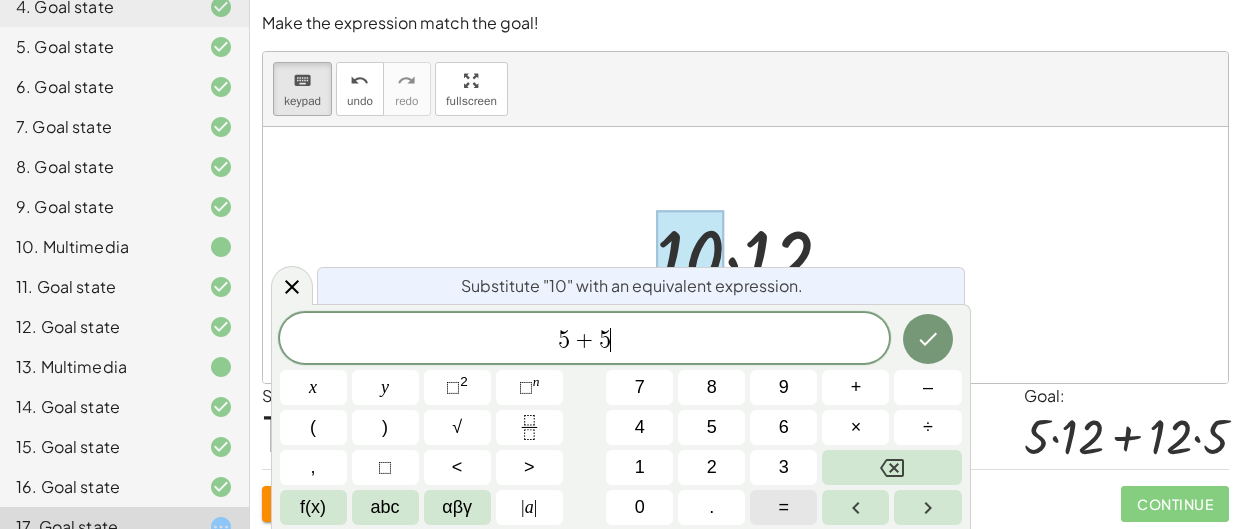 click on "=" at bounding box center [784, 507] 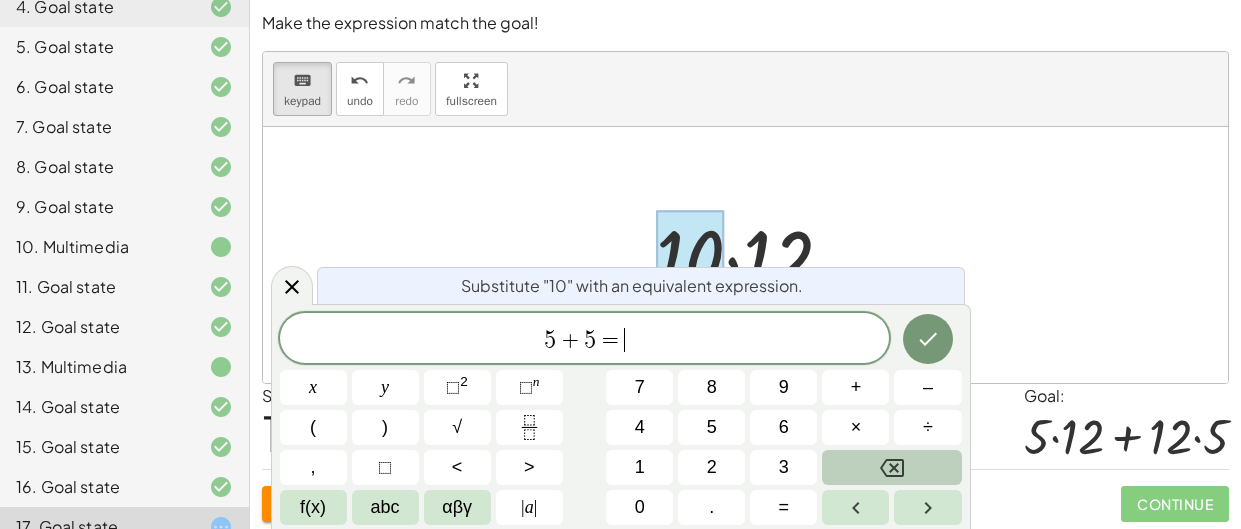 click at bounding box center [891, 467] 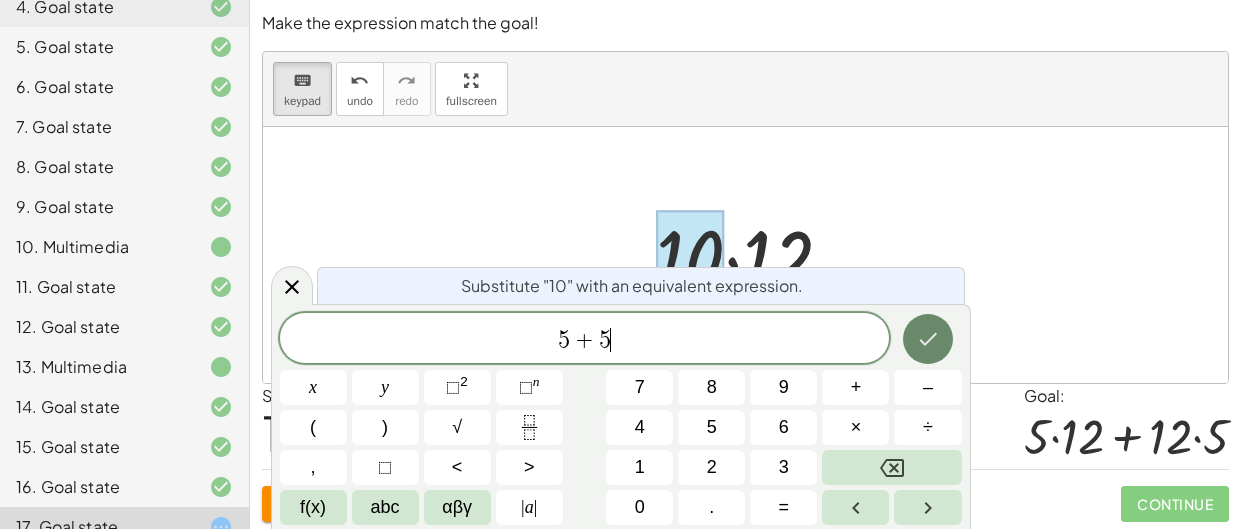 click at bounding box center (928, 339) 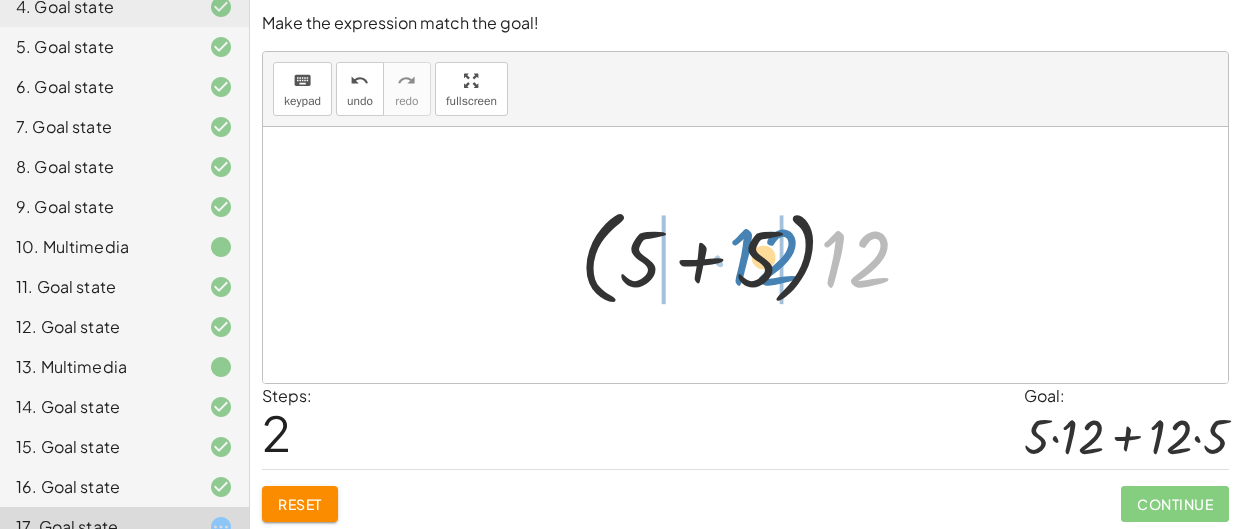 drag, startPoint x: 851, startPoint y: 253, endPoint x: 761, endPoint y: 251, distance: 90.02222 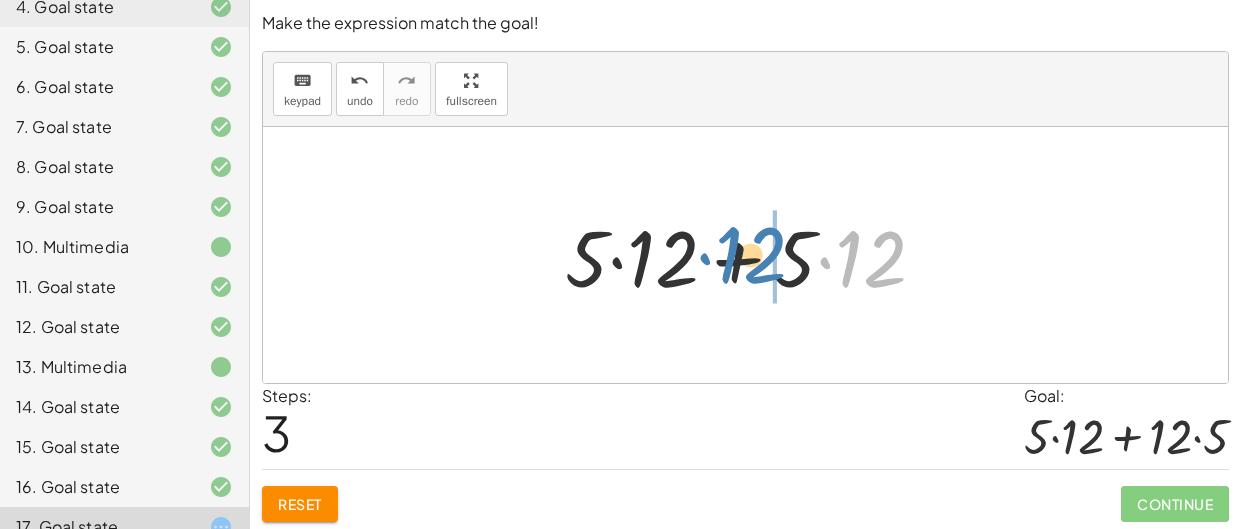 drag, startPoint x: 856, startPoint y: 264, endPoint x: 738, endPoint y: 260, distance: 118.06778 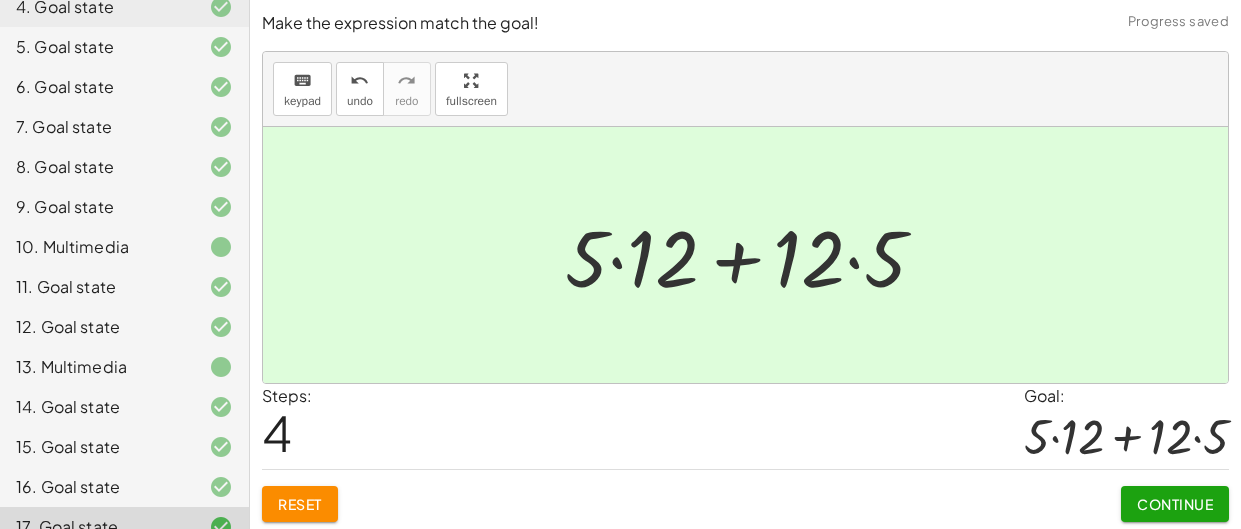 click on "Continue" 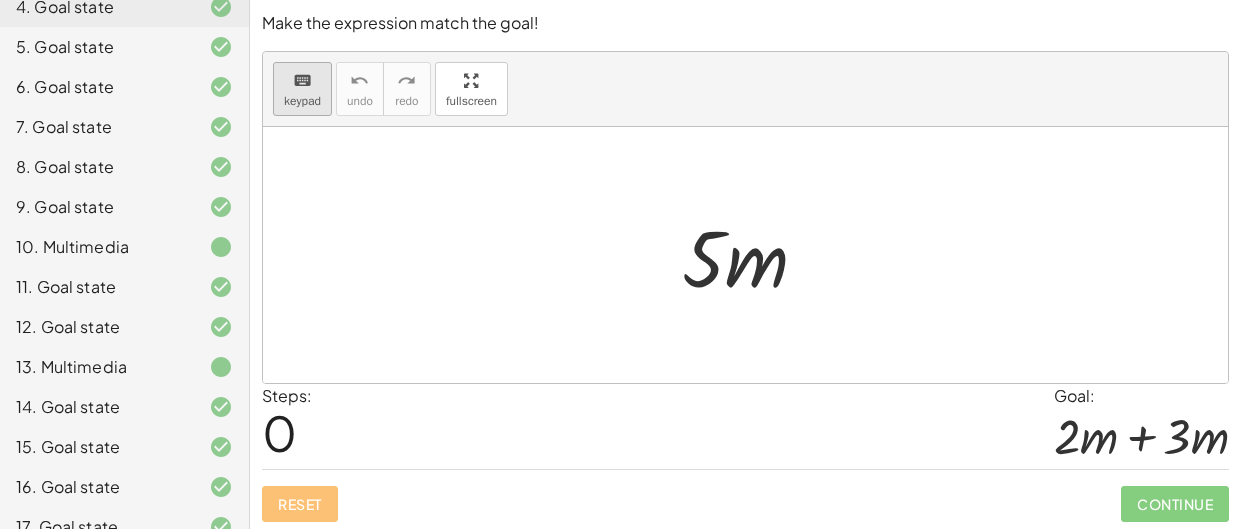 click on "keyboard" at bounding box center (302, 80) 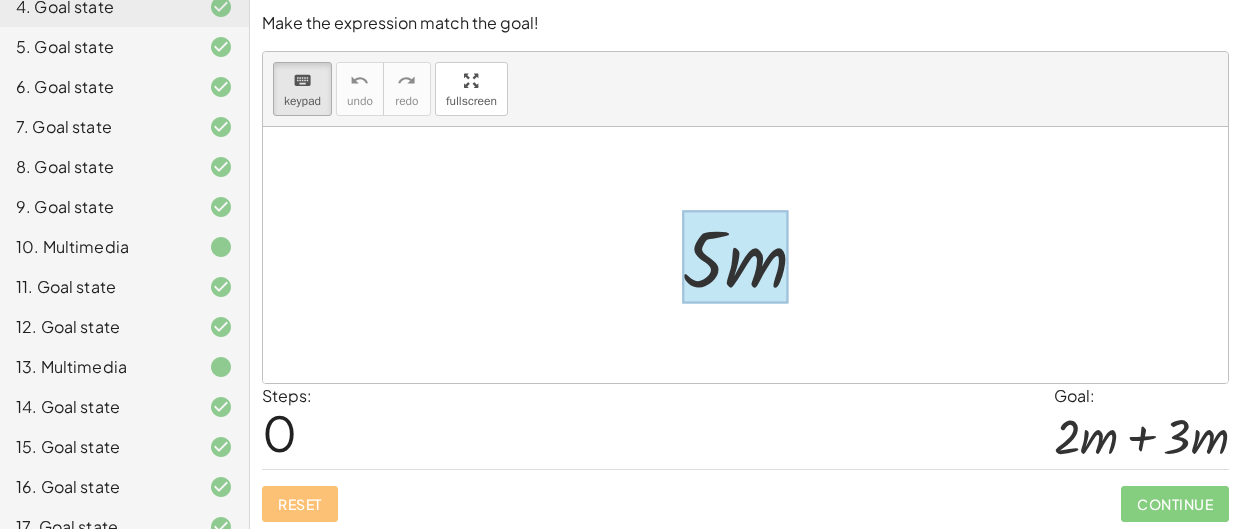 click at bounding box center (735, 257) 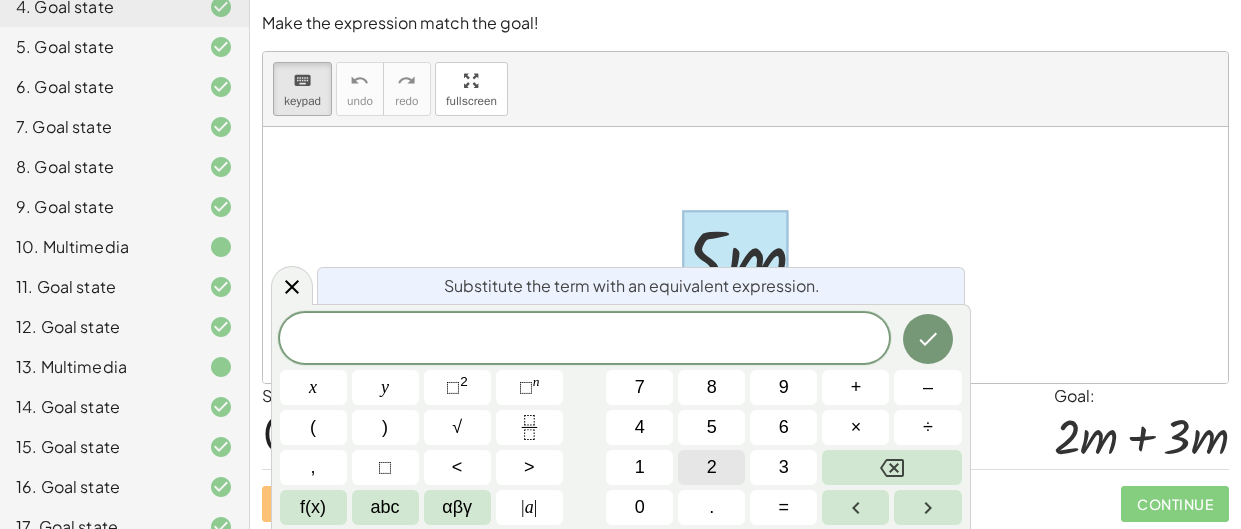 click on "2" at bounding box center (711, 467) 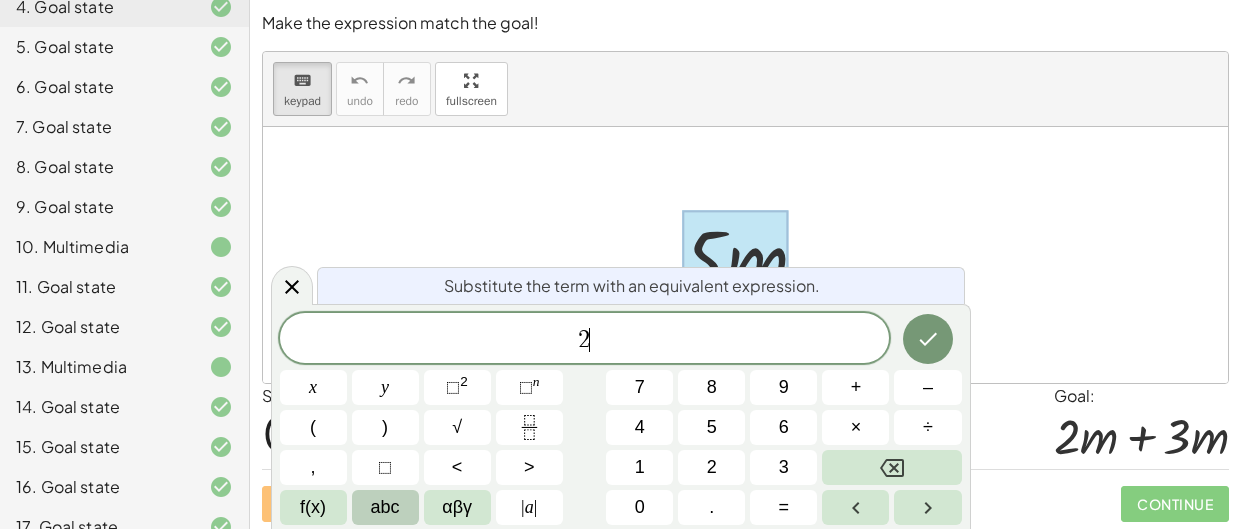 click on "abc" at bounding box center (385, 507) 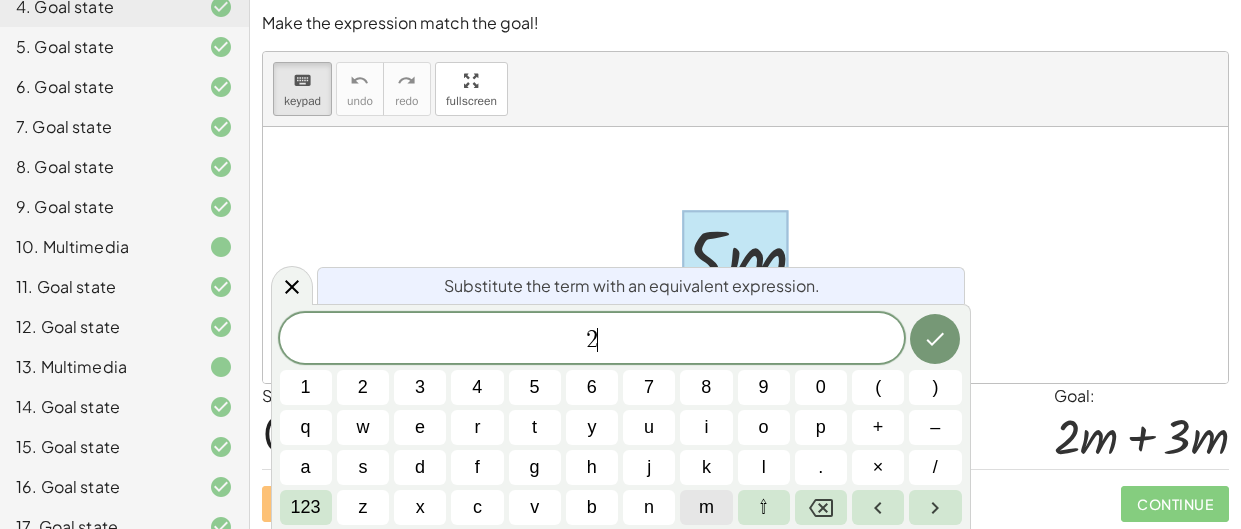 click on "m" at bounding box center [706, 507] 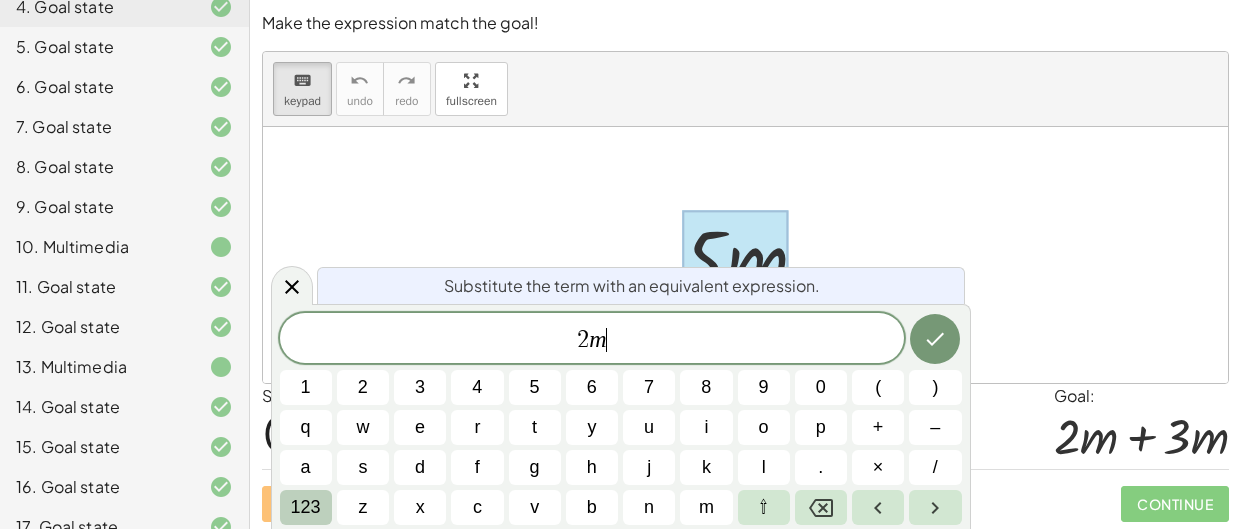 click on "123" at bounding box center [306, 507] 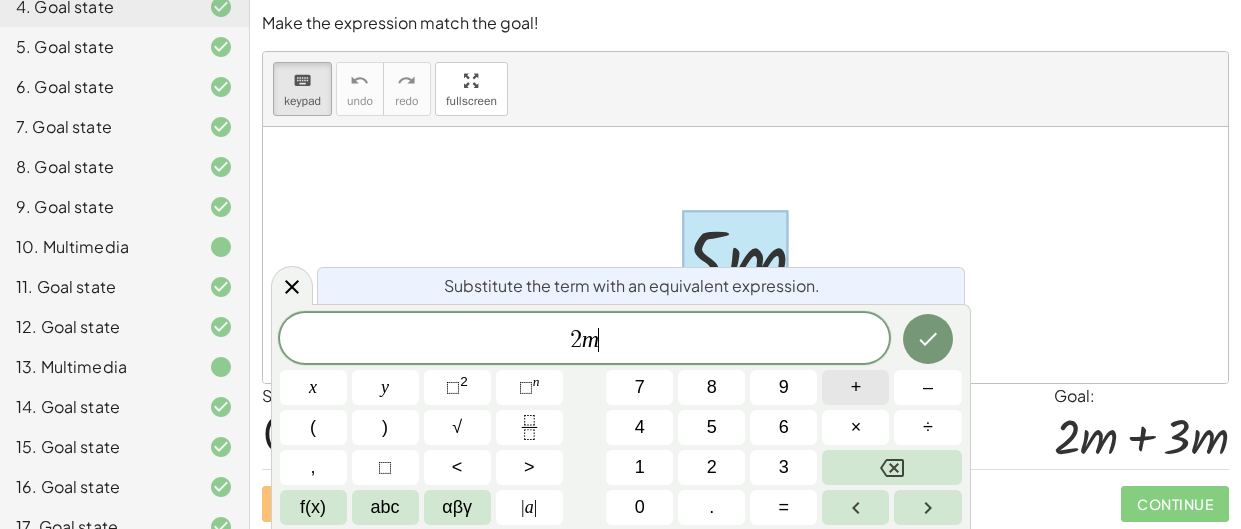 click on "+" at bounding box center (856, 387) 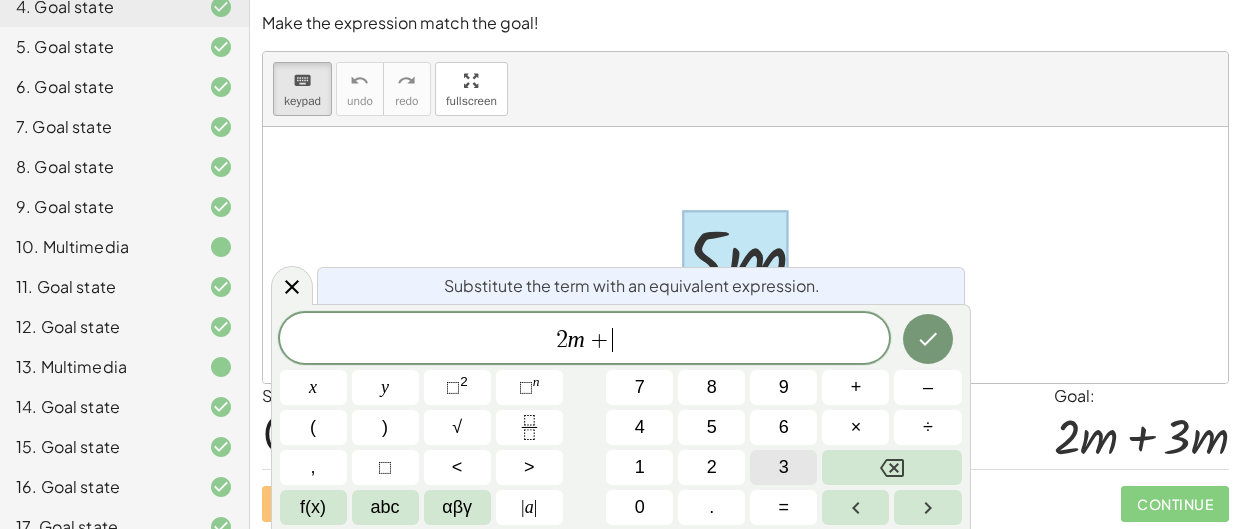 click on "3" at bounding box center [783, 467] 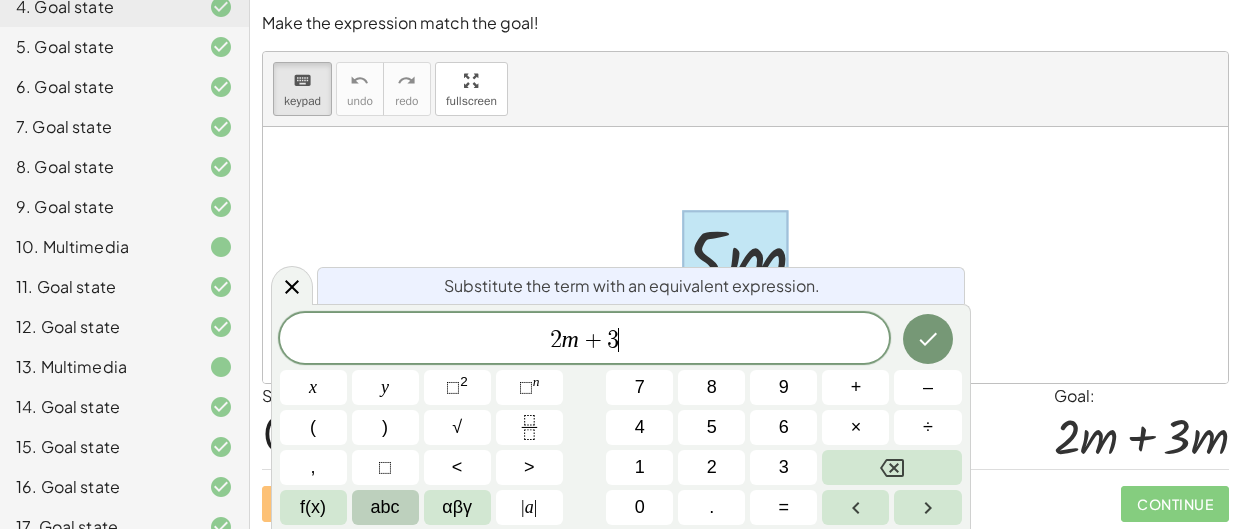 click on "abc" at bounding box center (385, 507) 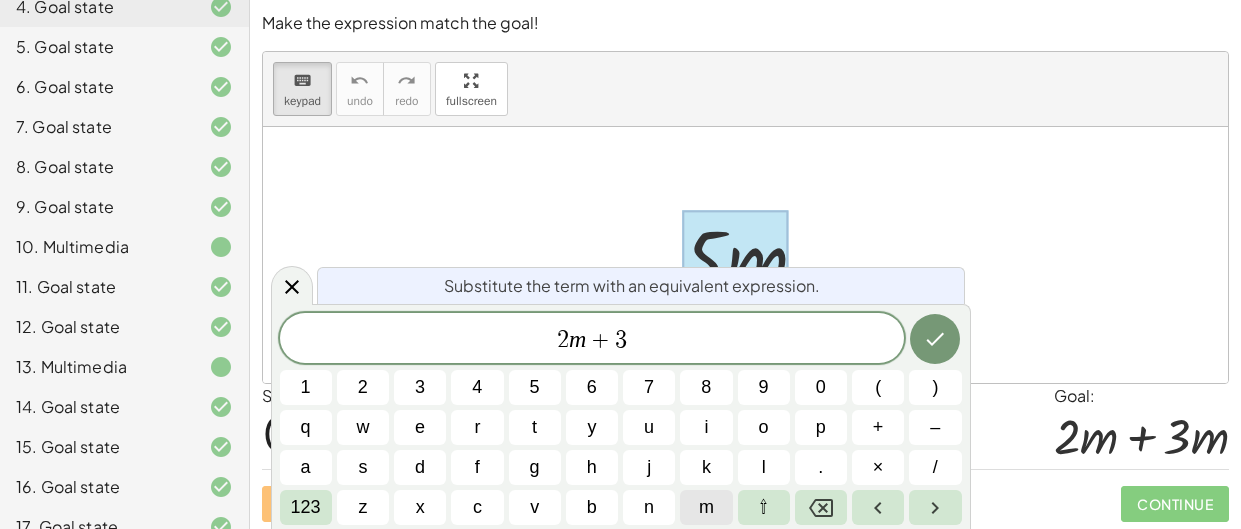 click on "m" at bounding box center (706, 507) 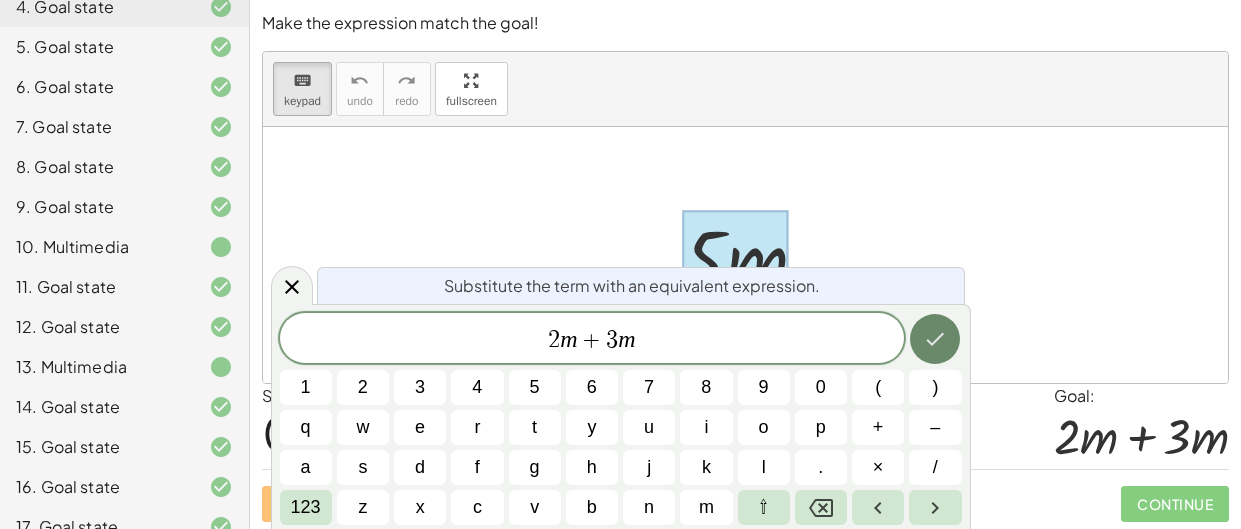 click 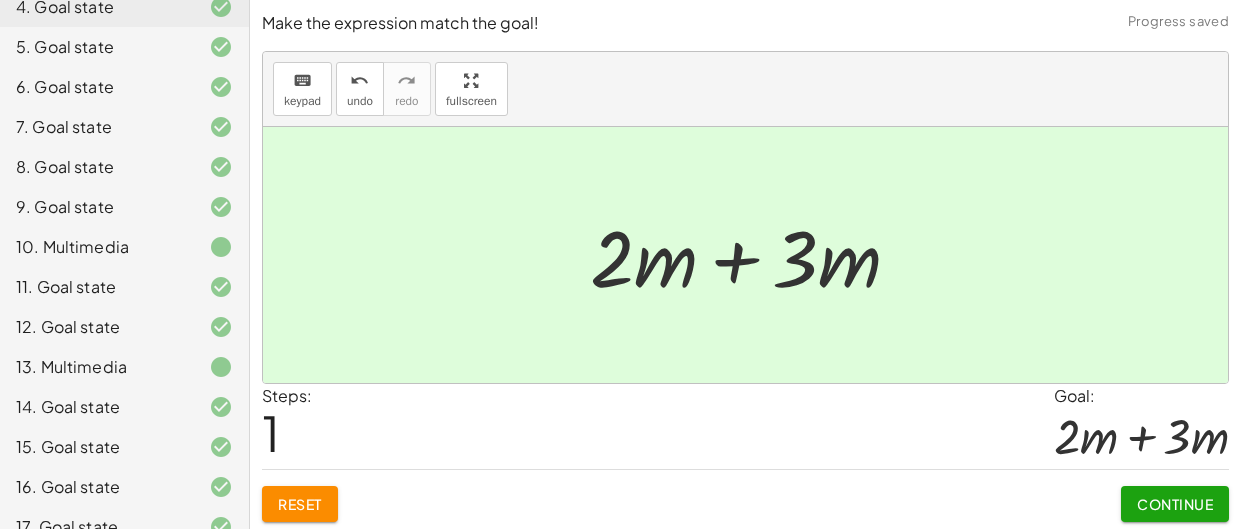 click on "Continue" 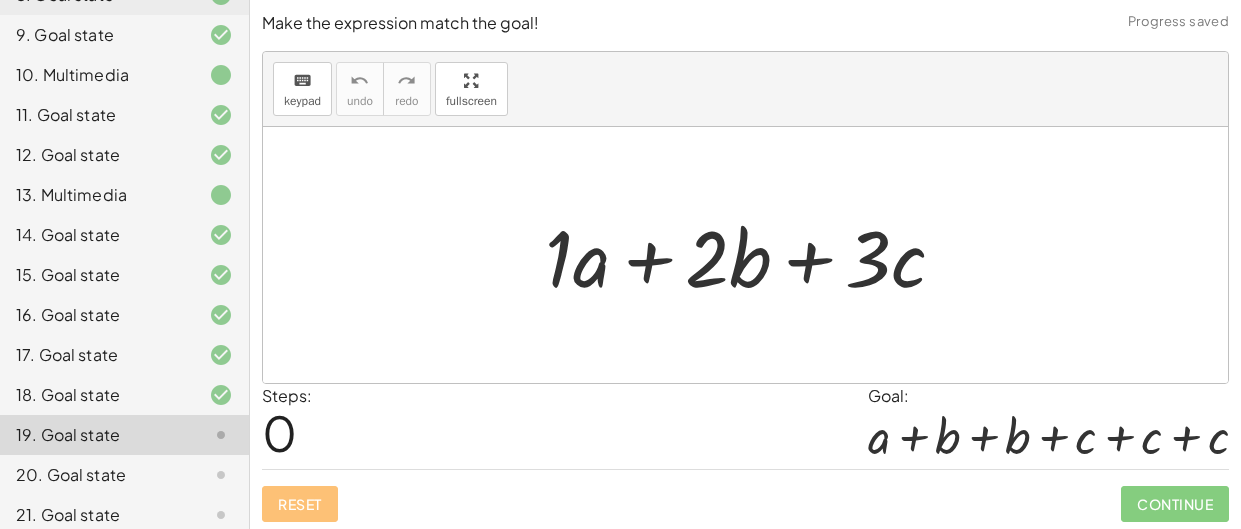 scroll, scrollTop: 512, scrollLeft: 0, axis: vertical 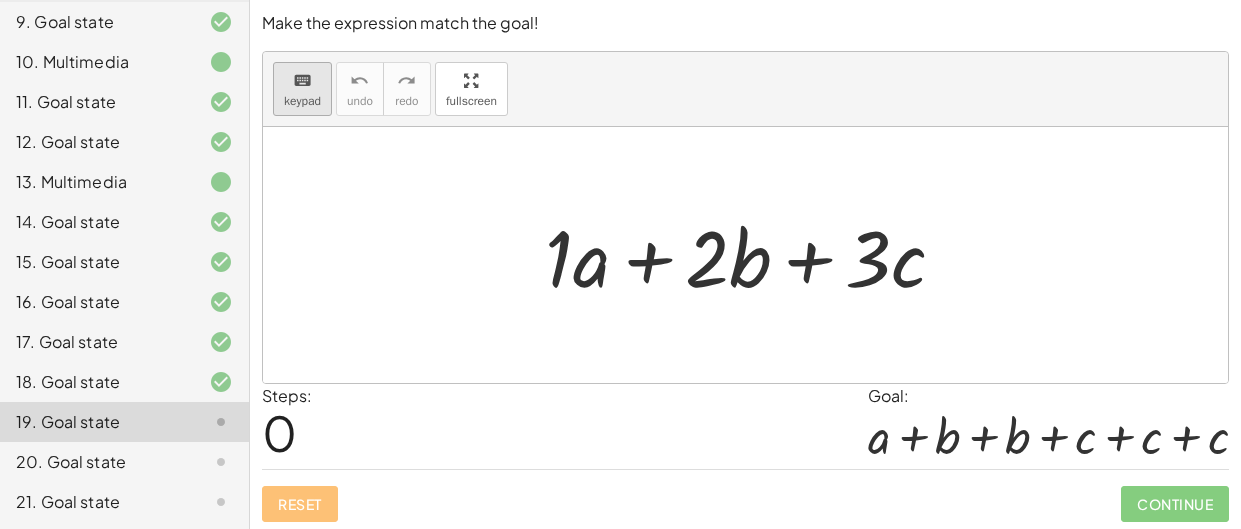 click on "keyboard" at bounding box center (302, 81) 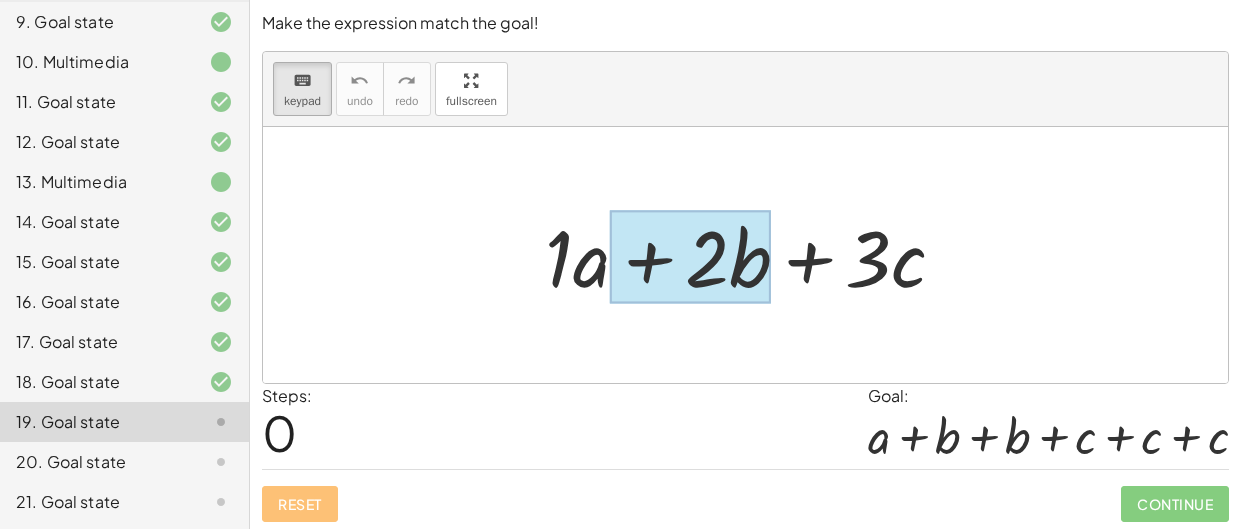 click at bounding box center (690, 257) 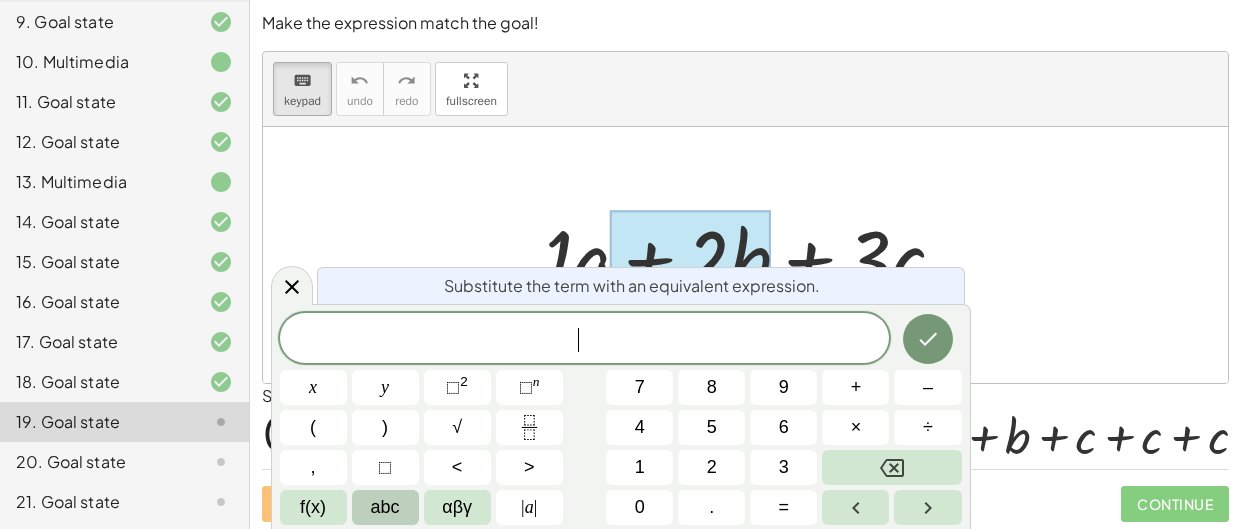 click on "abc" at bounding box center (385, 507) 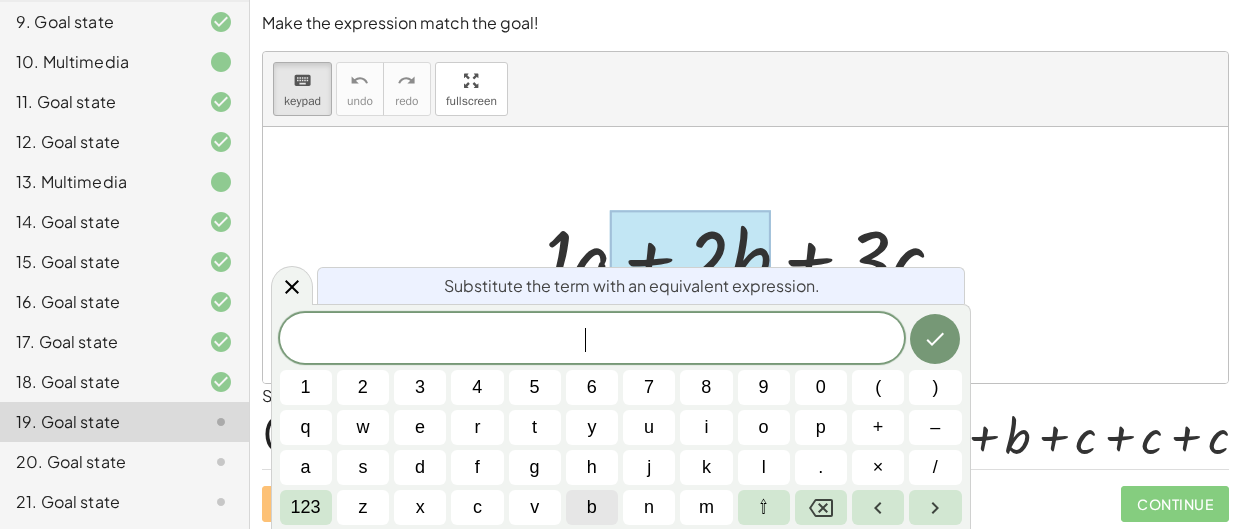 click on "b" at bounding box center [592, 507] 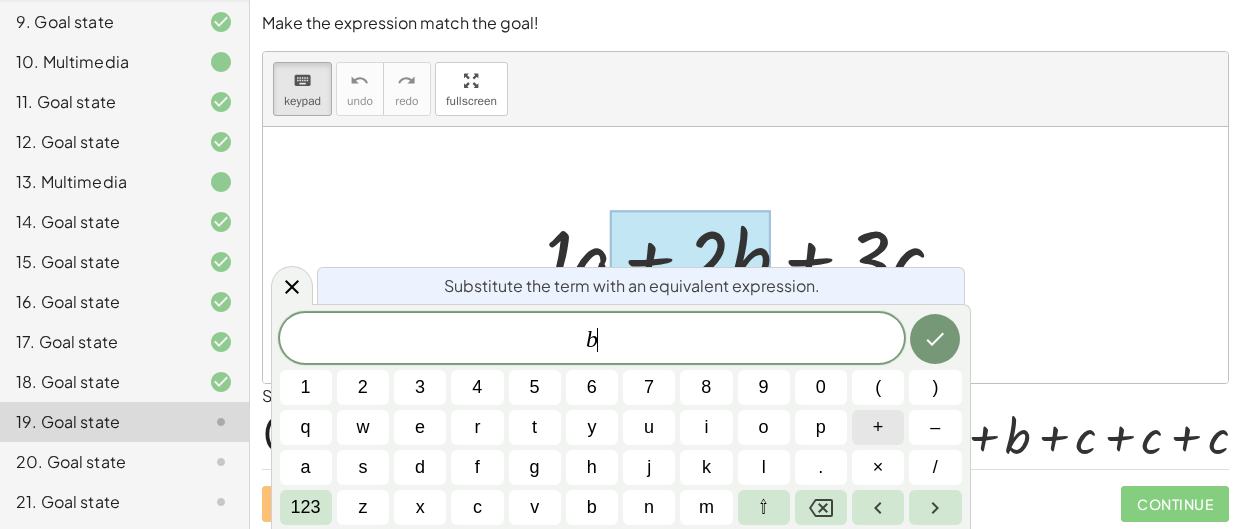 click on "+" at bounding box center [878, 427] 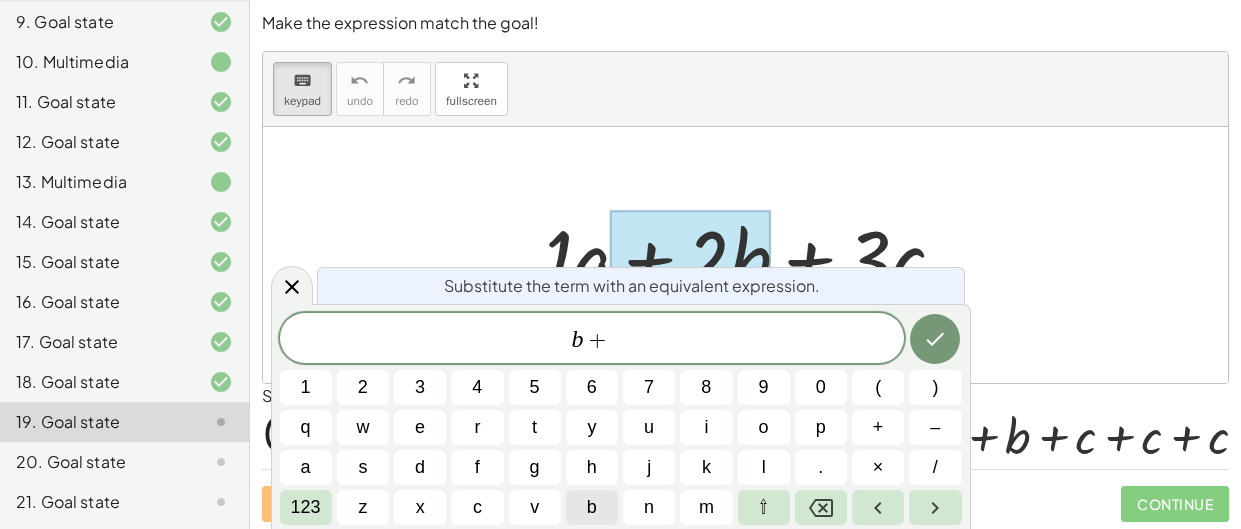 click on "b" at bounding box center [592, 507] 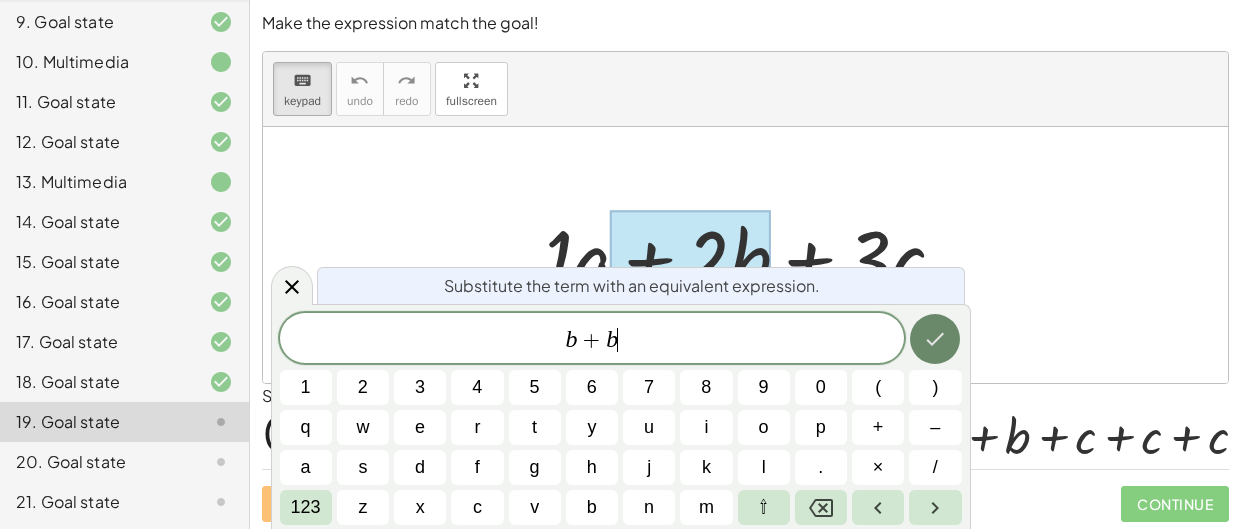 click 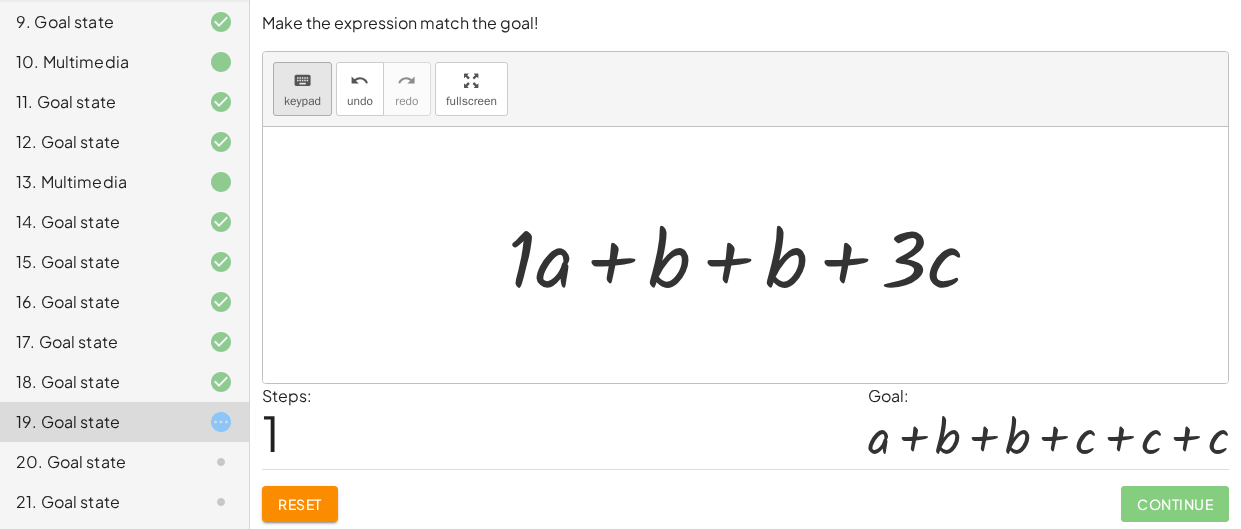 click on "keyboard" at bounding box center (302, 81) 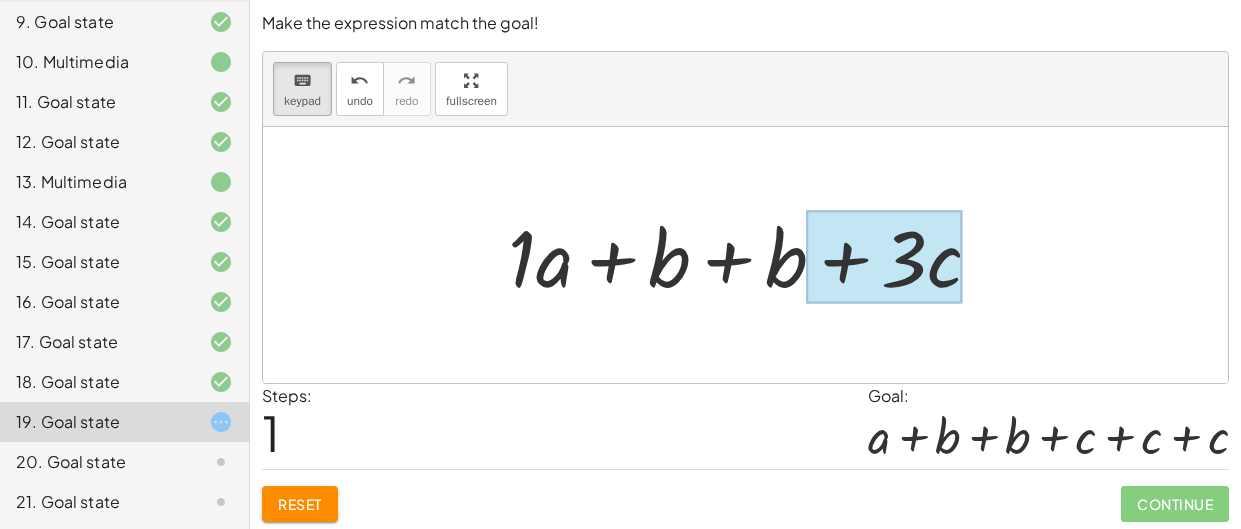 click at bounding box center [885, 257] 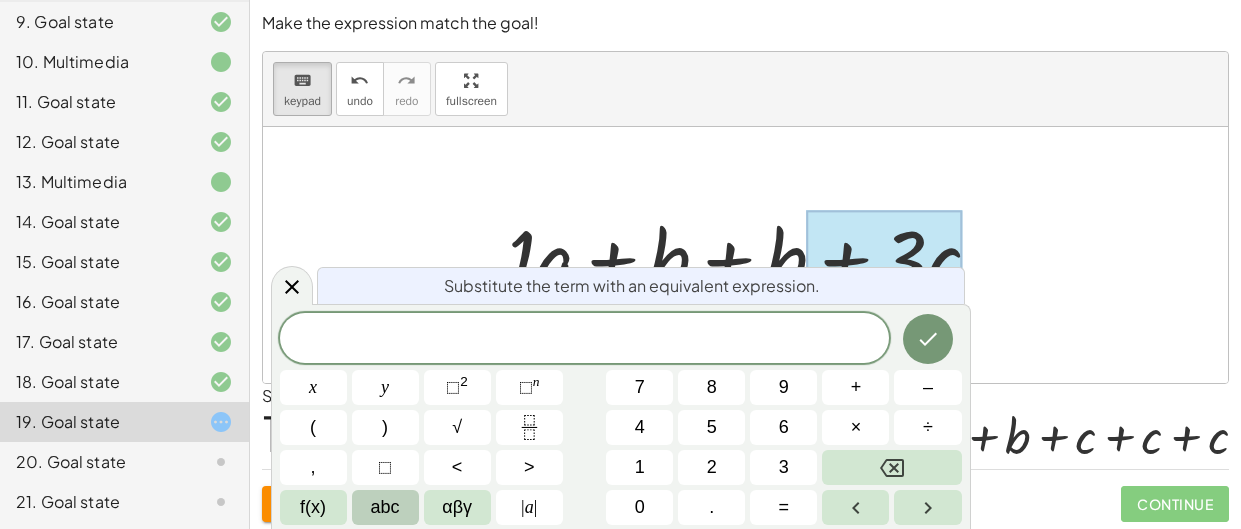 click on "abc" at bounding box center [385, 507] 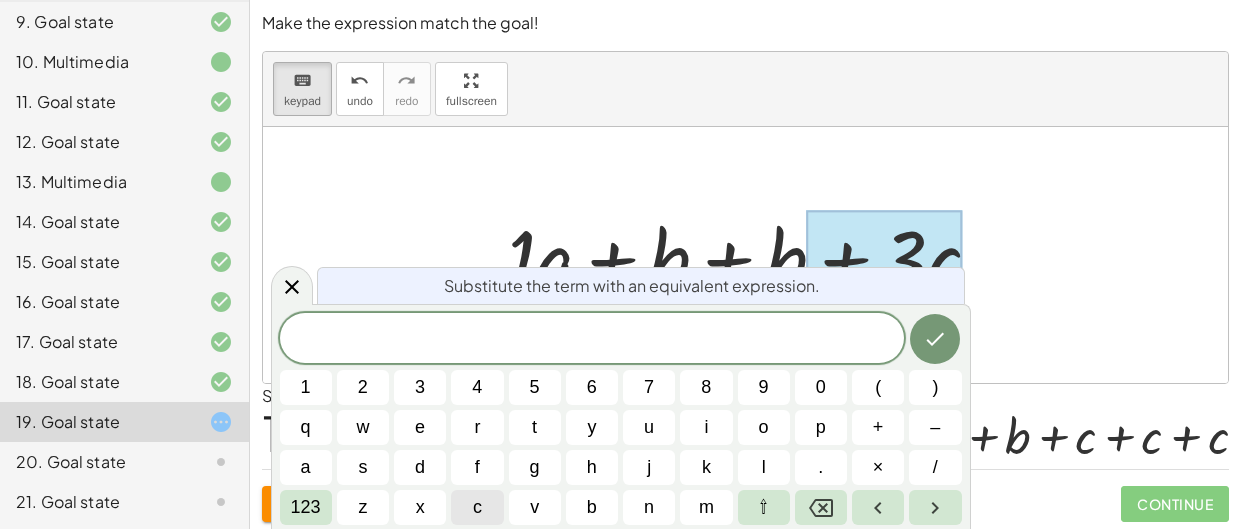 click on "c" at bounding box center [477, 507] 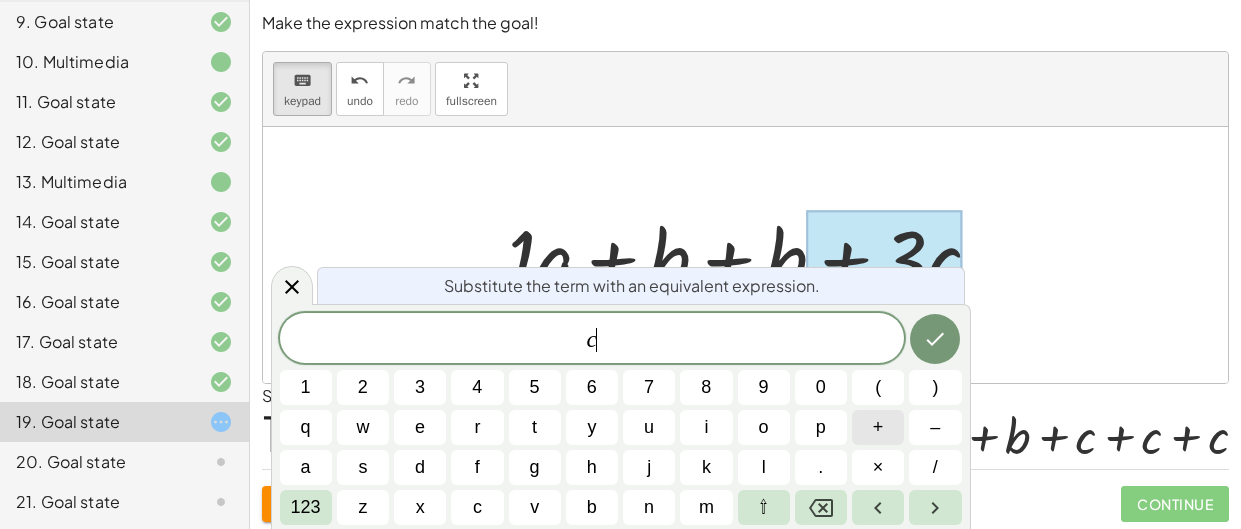 click on "+" at bounding box center (878, 427) 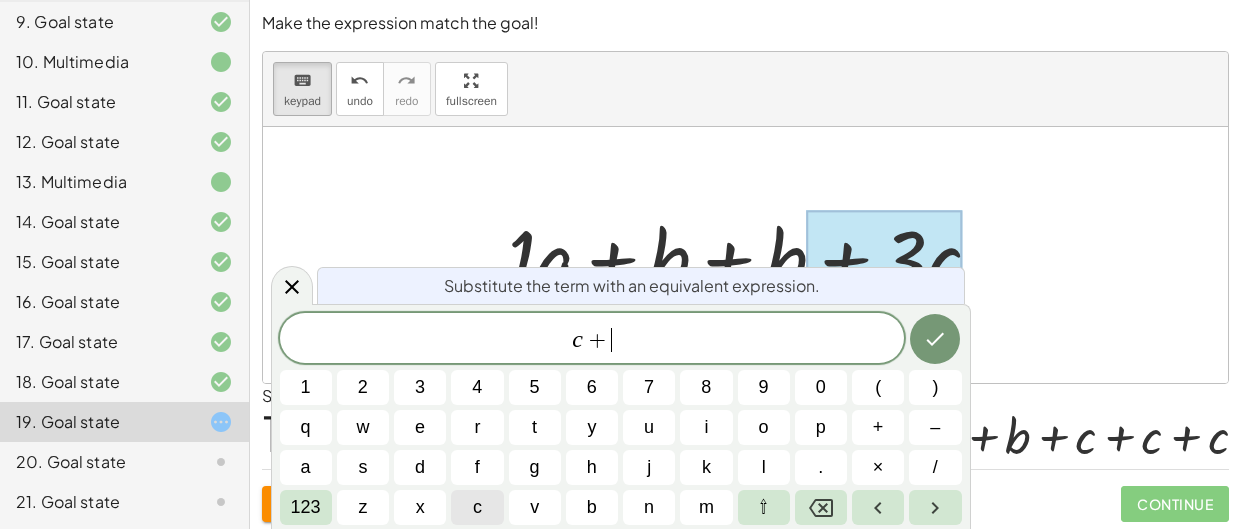 click on "c" at bounding box center [477, 507] 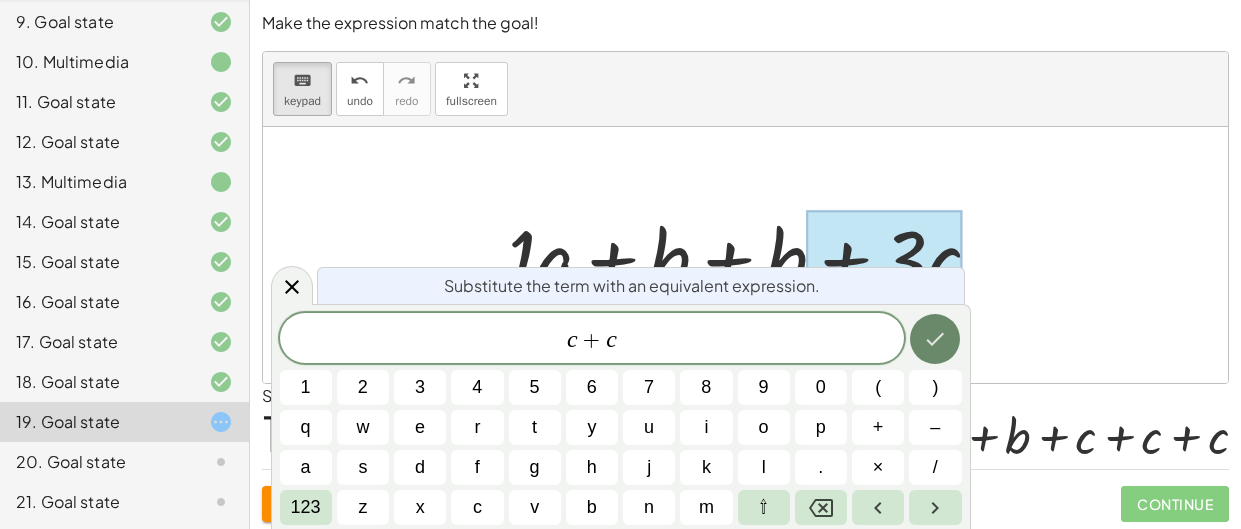 click 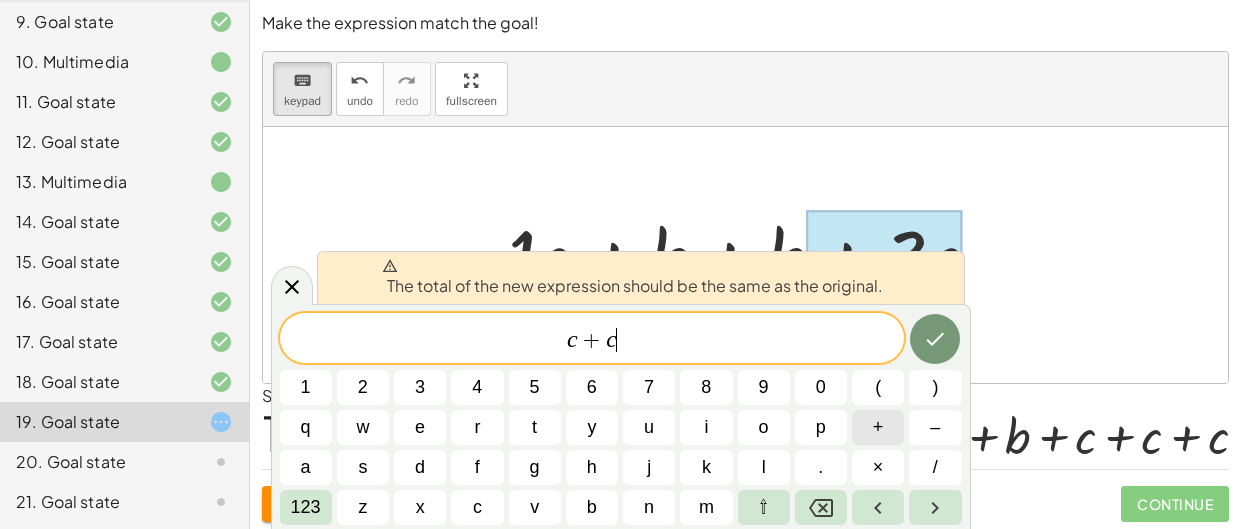 click on "+" at bounding box center (878, 427) 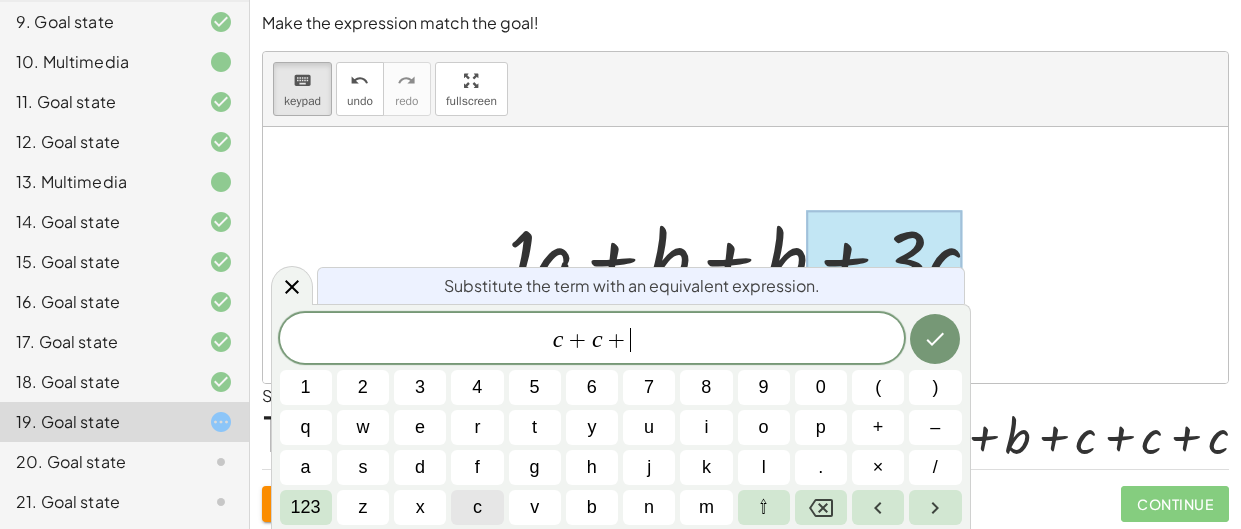 click on "c" at bounding box center (477, 507) 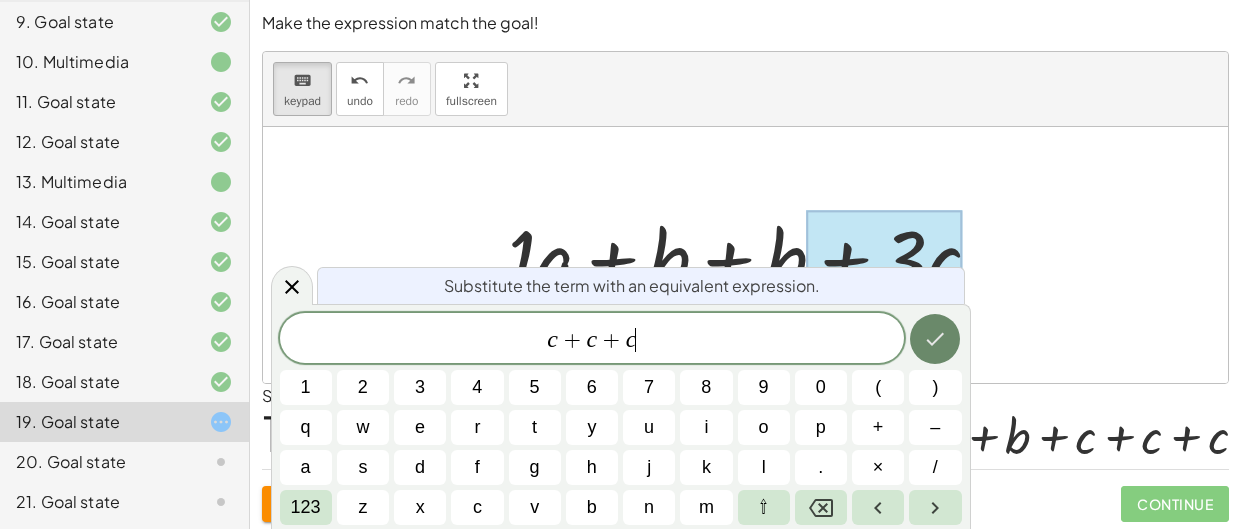click 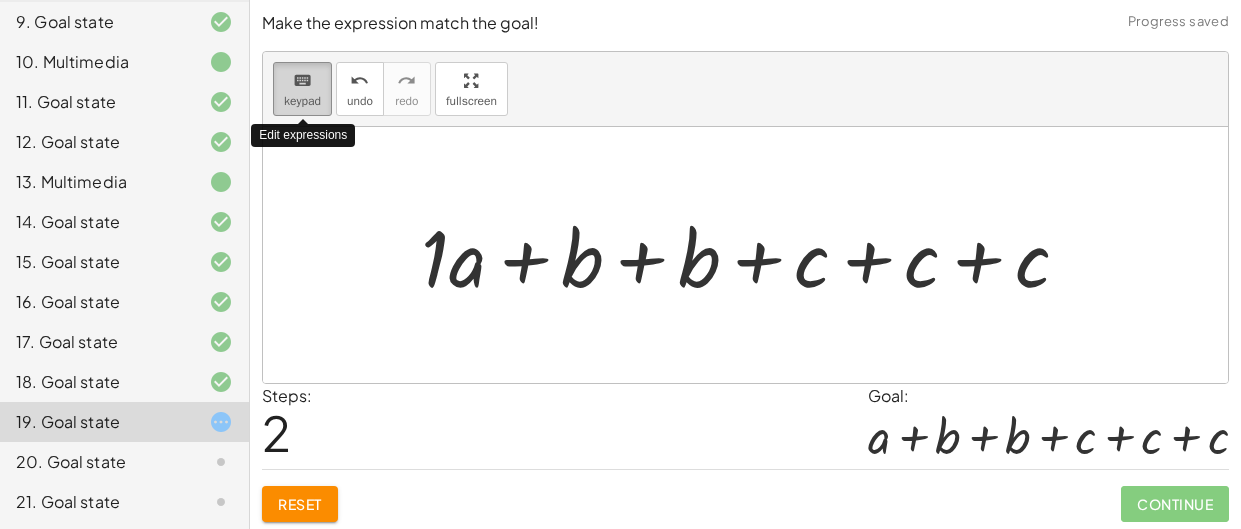click on "keyboard keypad" at bounding box center [302, 89] 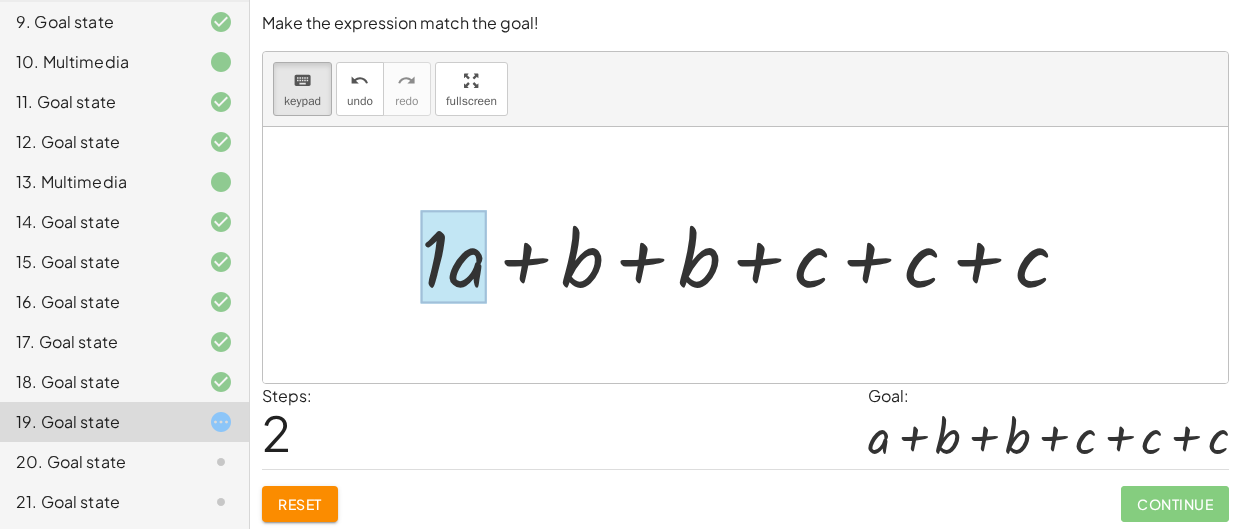 click at bounding box center [453, 257] 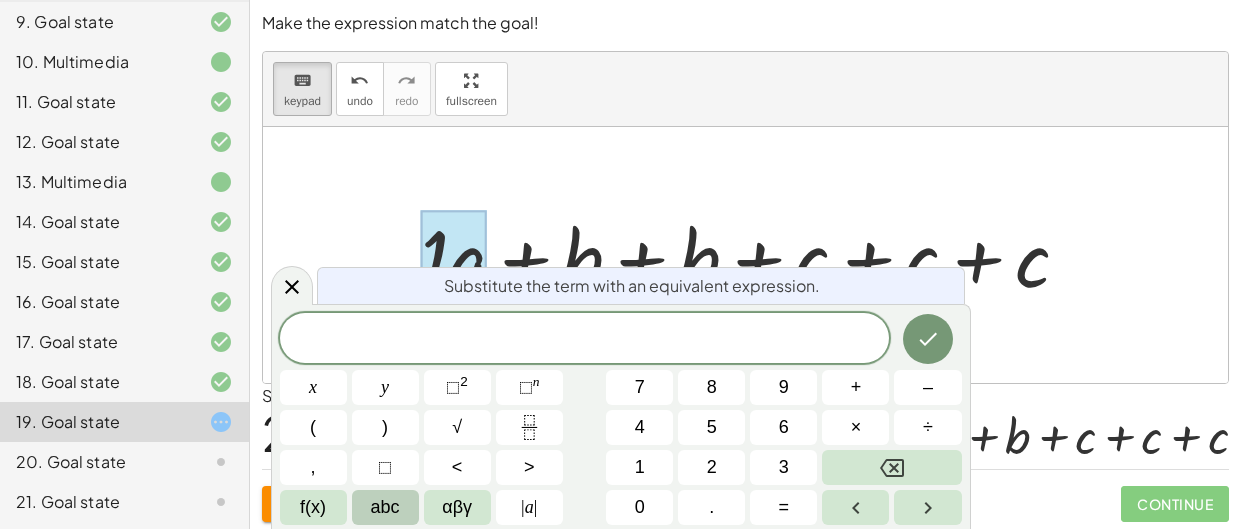 click on "abc" at bounding box center [385, 507] 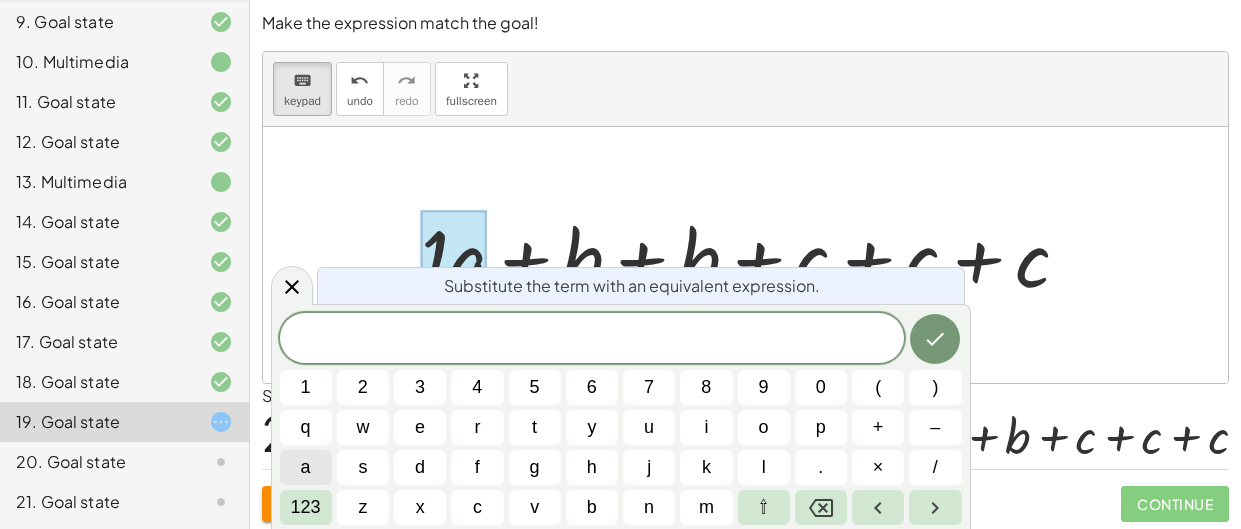 click on "a" at bounding box center [306, 467] 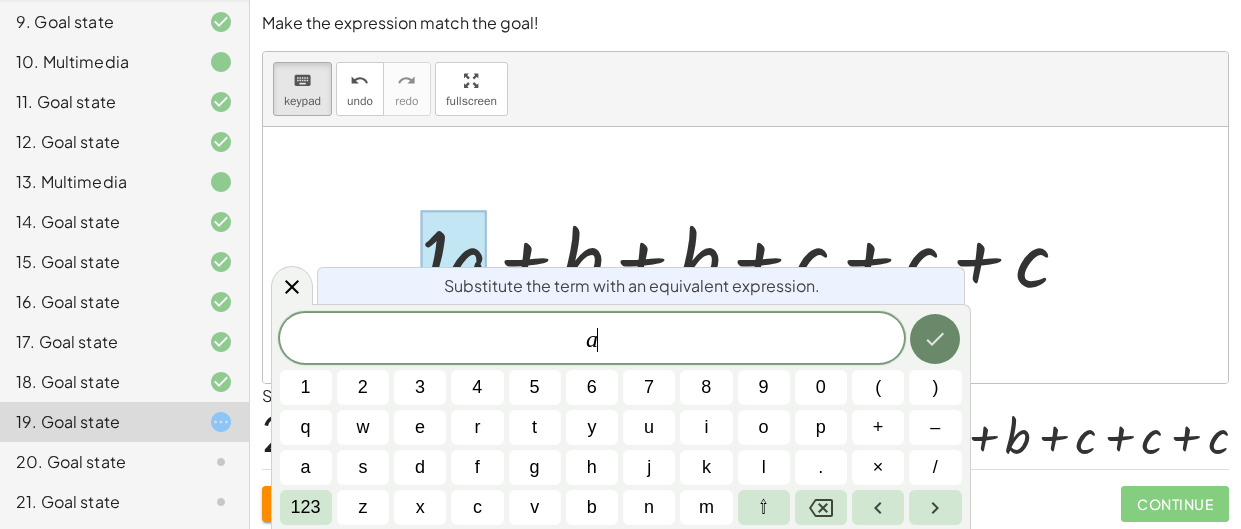 click 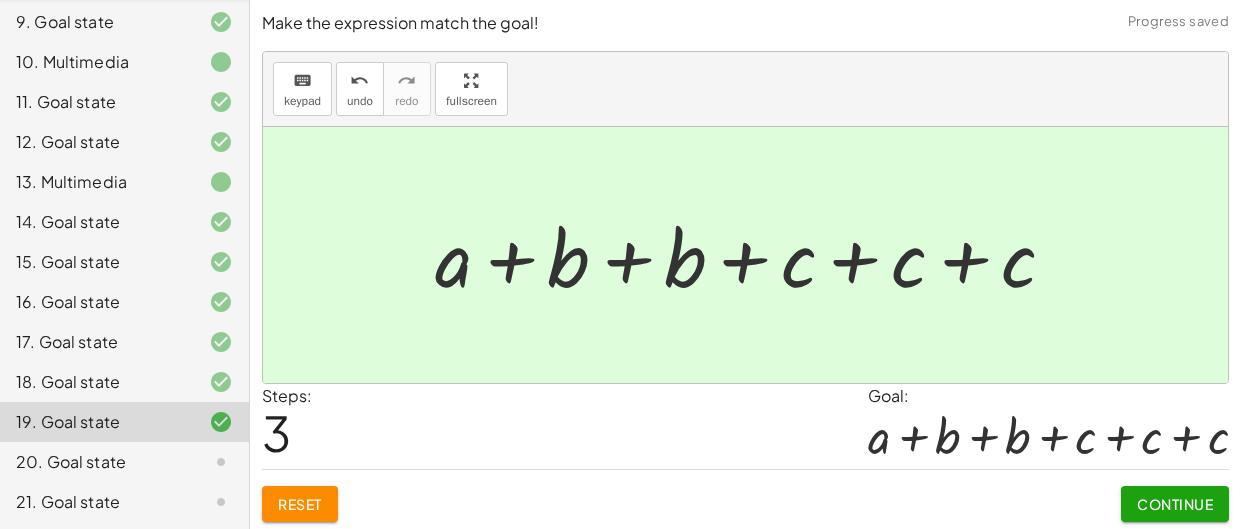 click on "Continue" 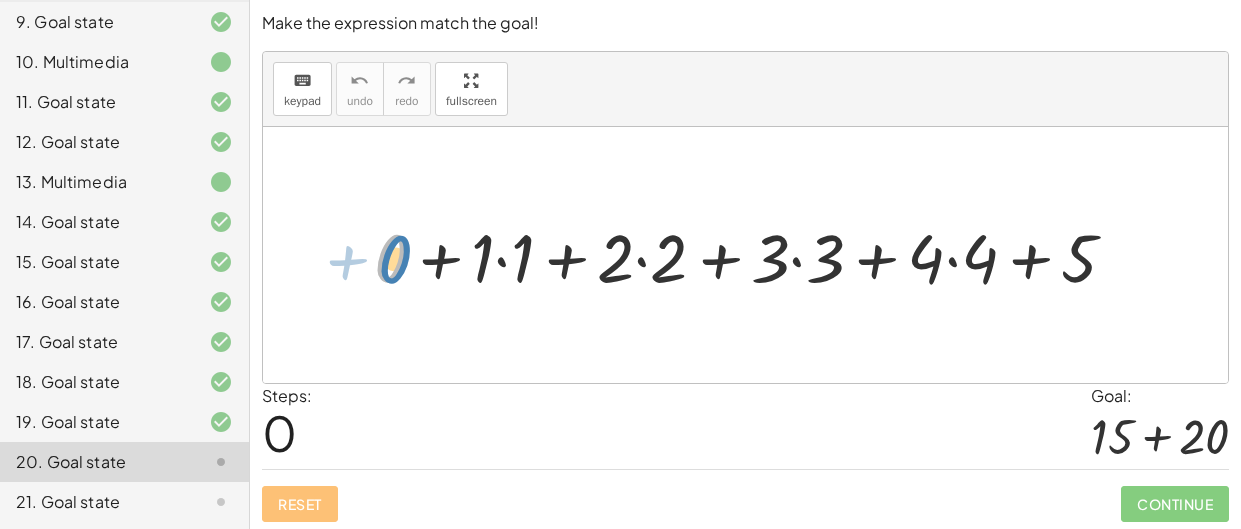 click at bounding box center [753, 255] 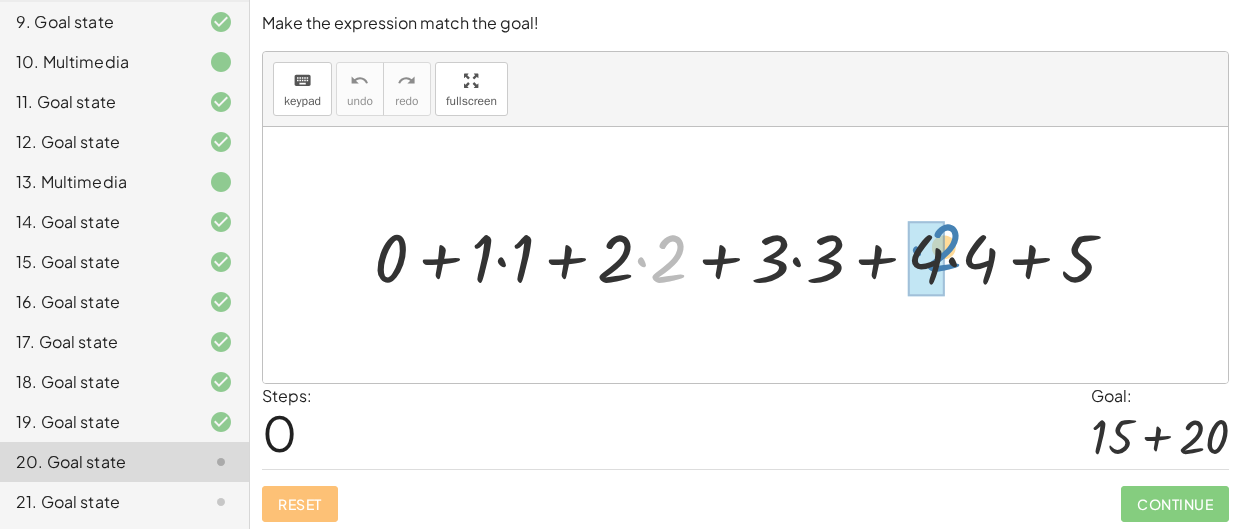 drag, startPoint x: 665, startPoint y: 248, endPoint x: 939, endPoint y: 237, distance: 274.2207 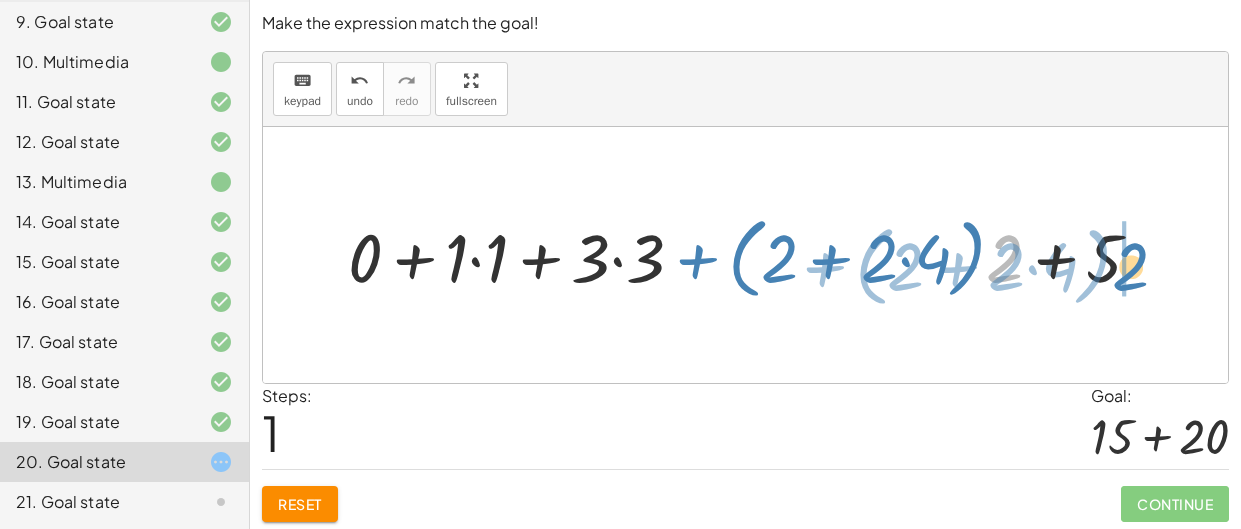 drag, startPoint x: 1004, startPoint y: 257, endPoint x: 1131, endPoint y: 264, distance: 127.192764 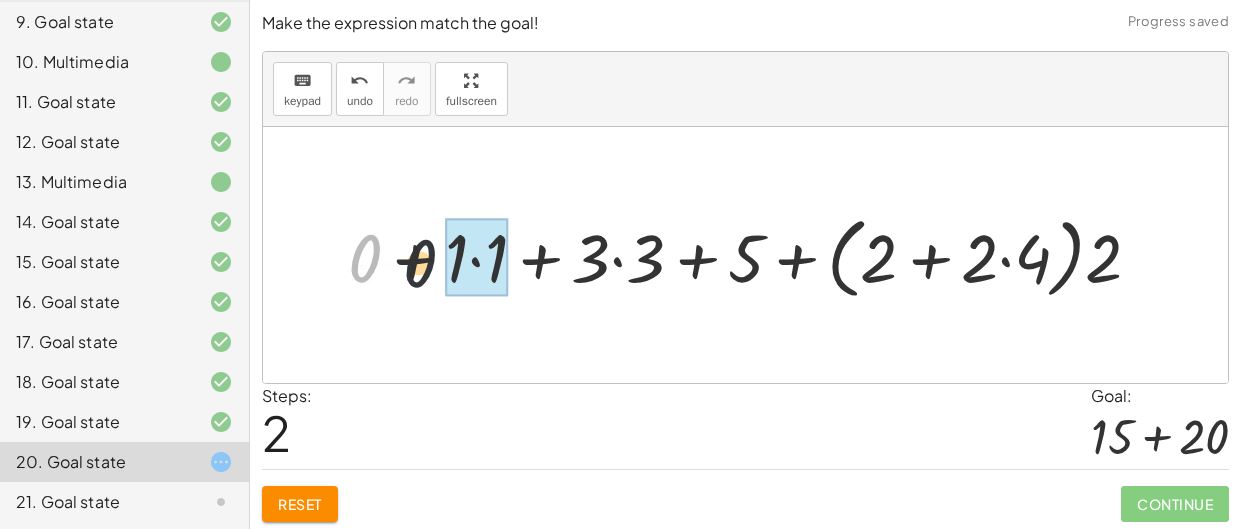 drag, startPoint x: 351, startPoint y: 262, endPoint x: 454, endPoint y: 259, distance: 103.04368 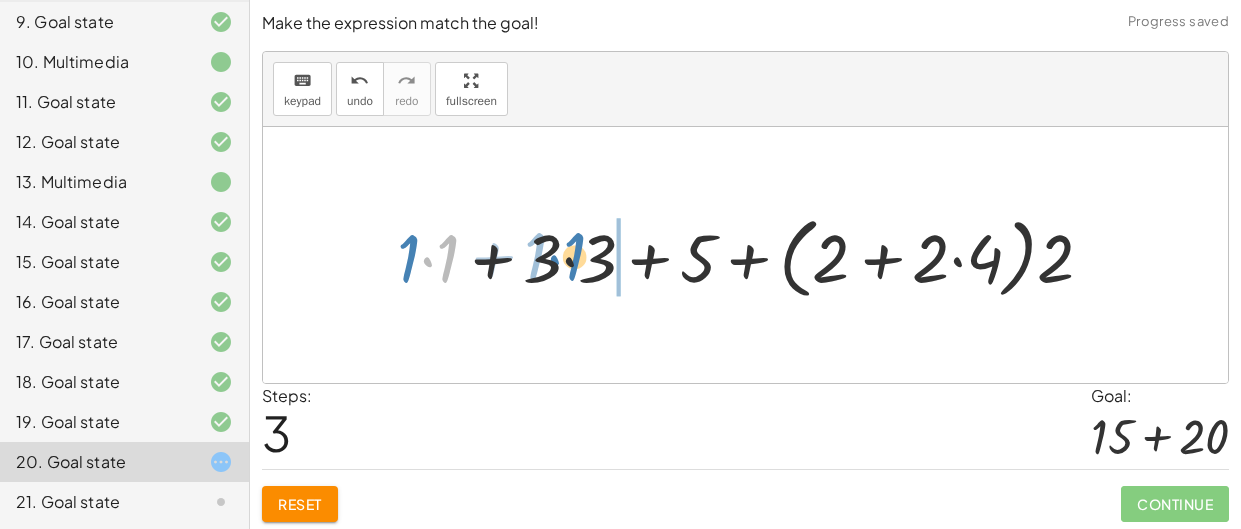 drag, startPoint x: 440, startPoint y: 258, endPoint x: 568, endPoint y: 256, distance: 128.01562 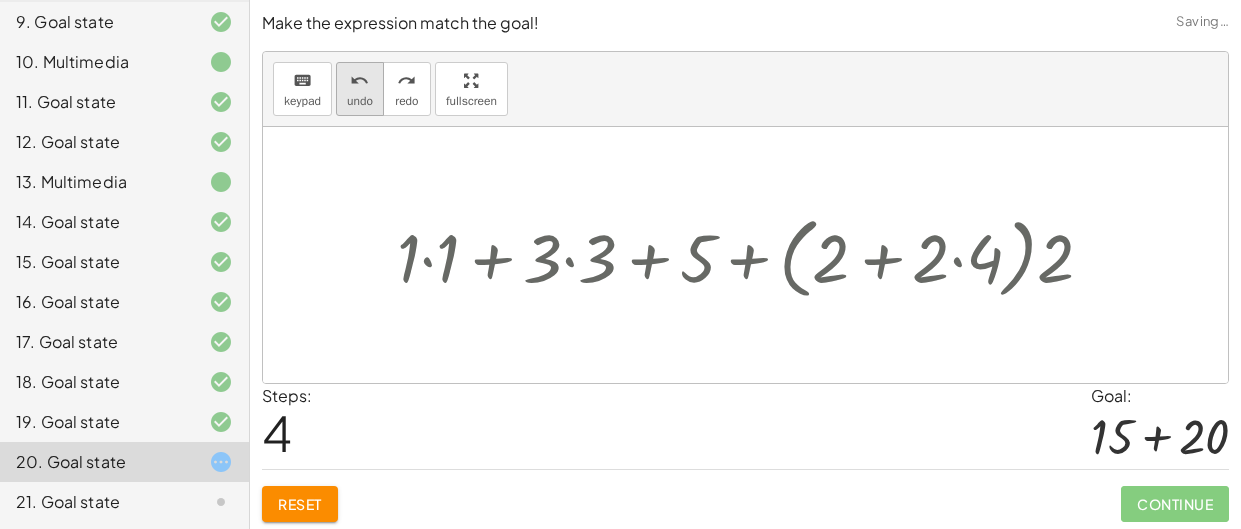 click on "undo" at bounding box center (360, 101) 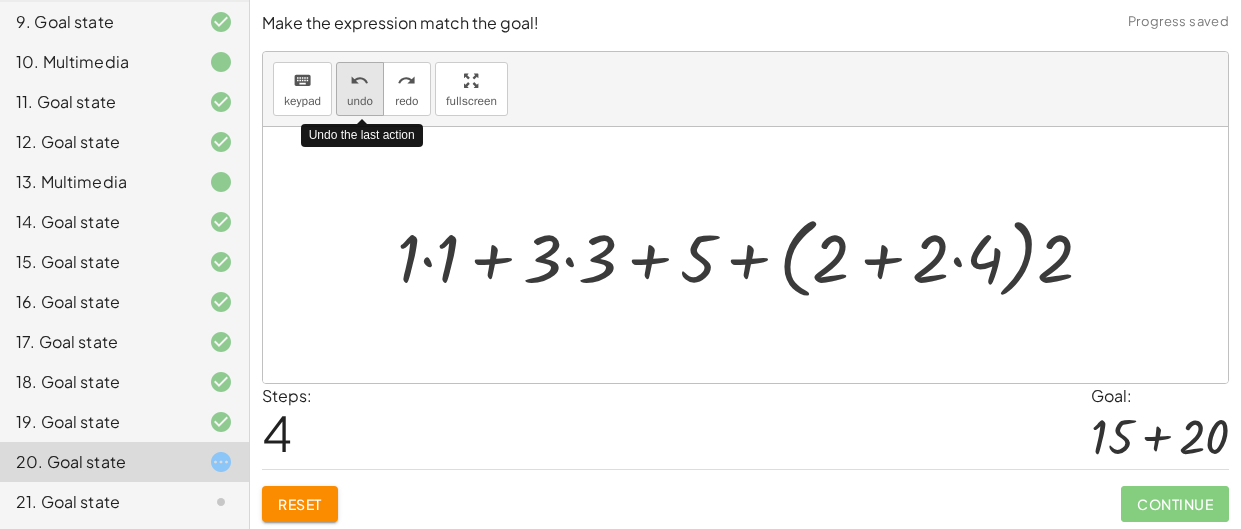 click on "undo" at bounding box center [360, 101] 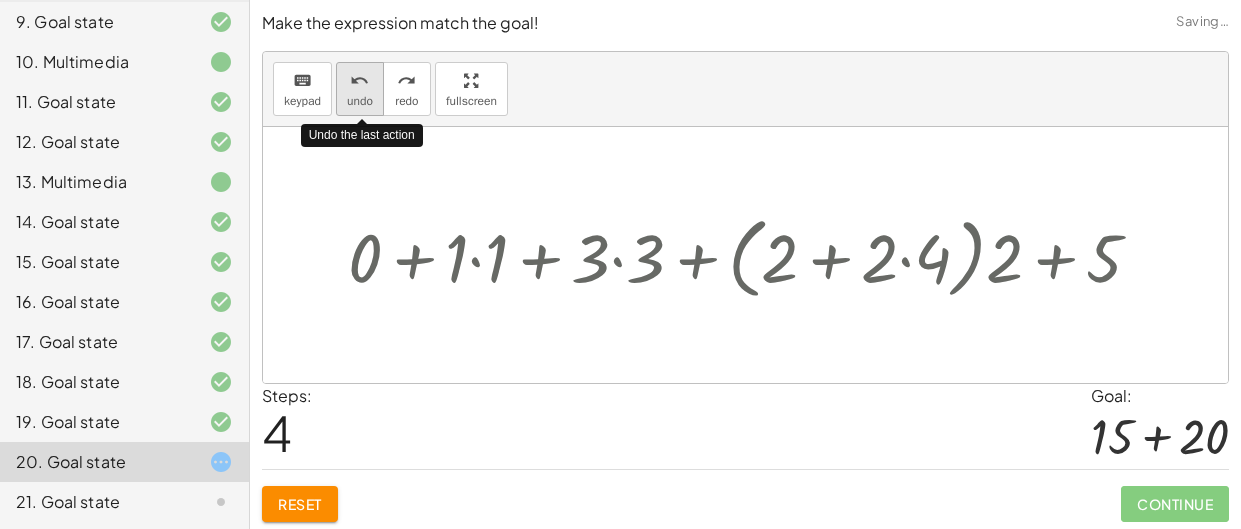 click on "undo" at bounding box center [360, 101] 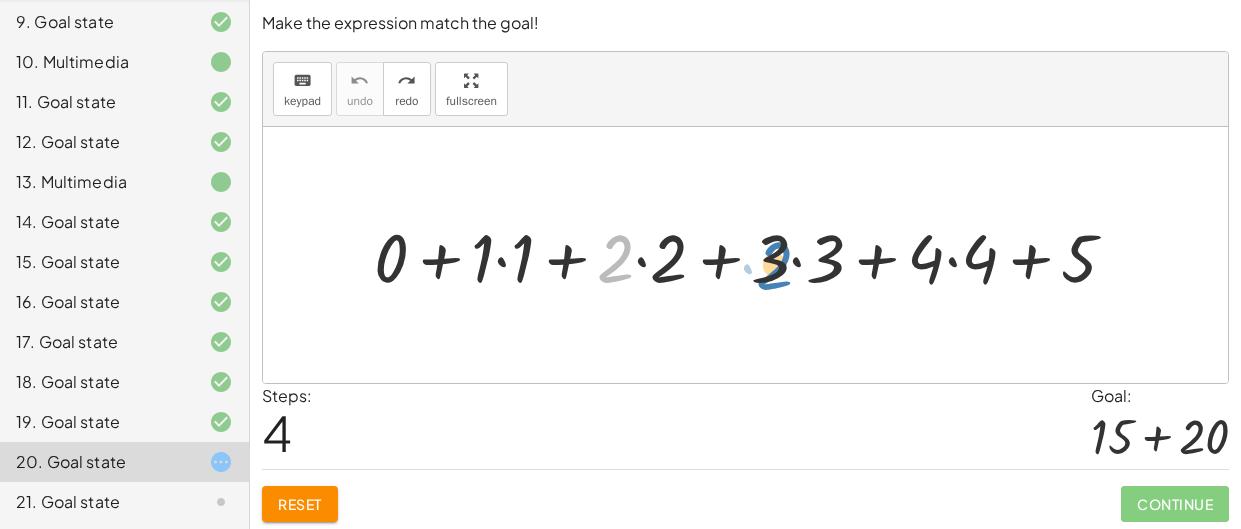 drag, startPoint x: 617, startPoint y: 247, endPoint x: 776, endPoint y: 249, distance: 159.01257 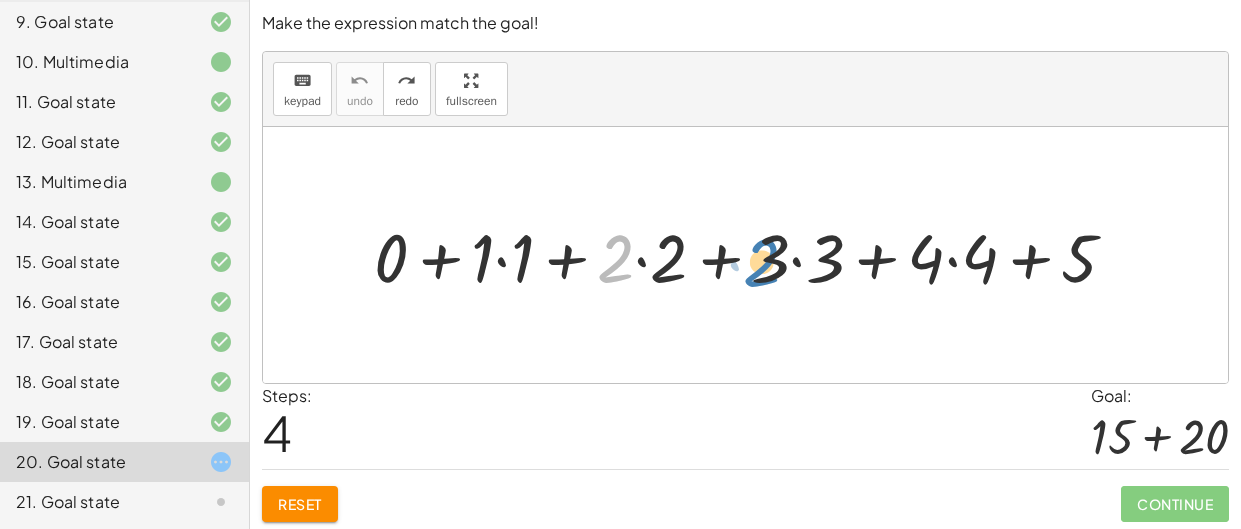 drag, startPoint x: 618, startPoint y: 253, endPoint x: 764, endPoint y: 257, distance: 146.05478 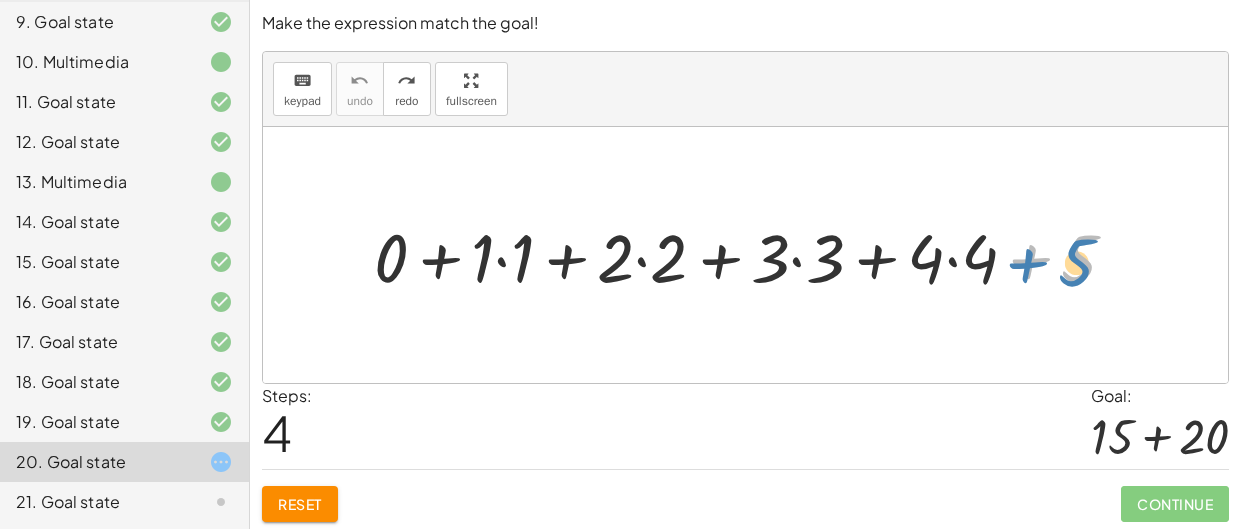 click at bounding box center [753, 255] 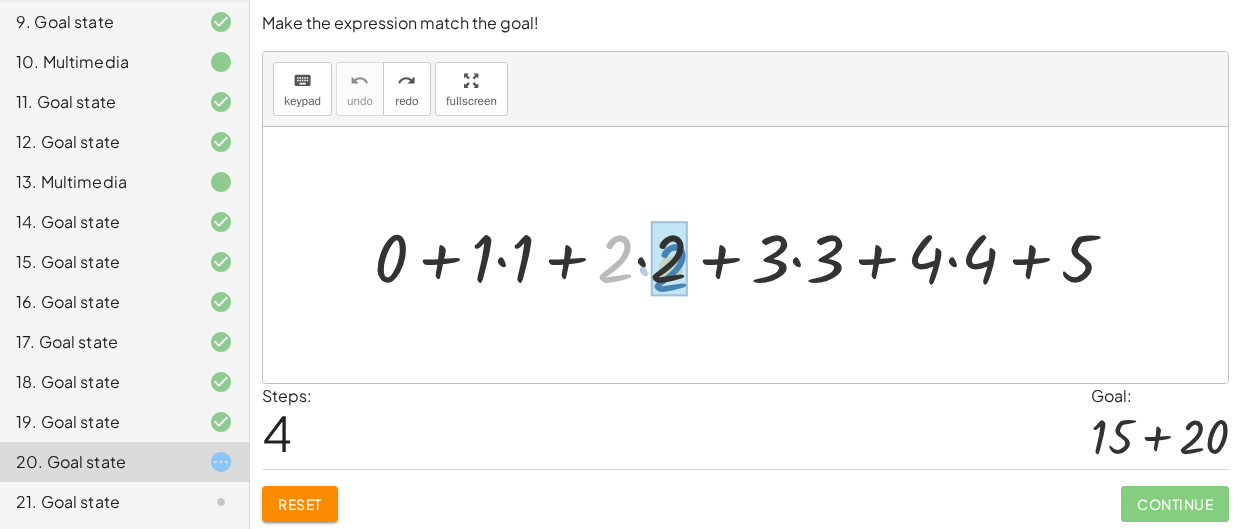 drag, startPoint x: 621, startPoint y: 282, endPoint x: 676, endPoint y: 290, distance: 55.578773 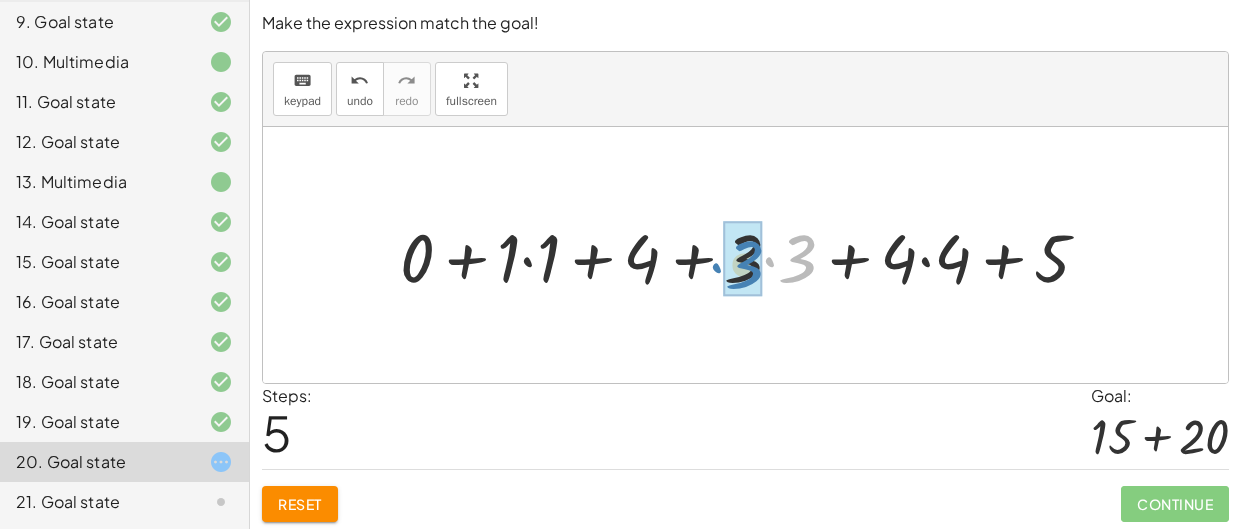 drag, startPoint x: 797, startPoint y: 264, endPoint x: 740, endPoint y: 270, distance: 57.31492 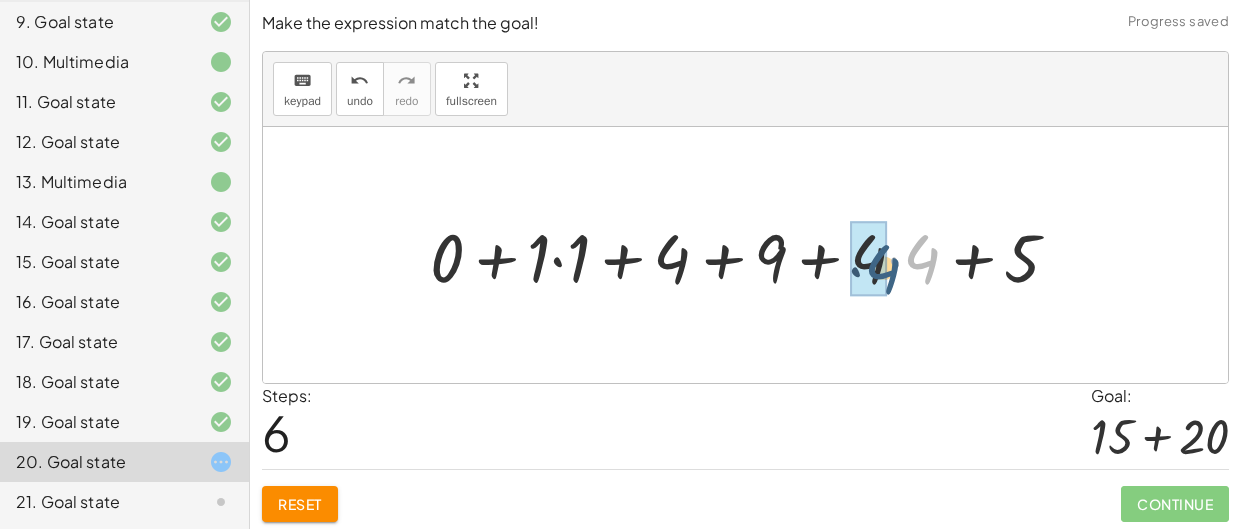 drag, startPoint x: 916, startPoint y: 250, endPoint x: 871, endPoint y: 253, distance: 45.099888 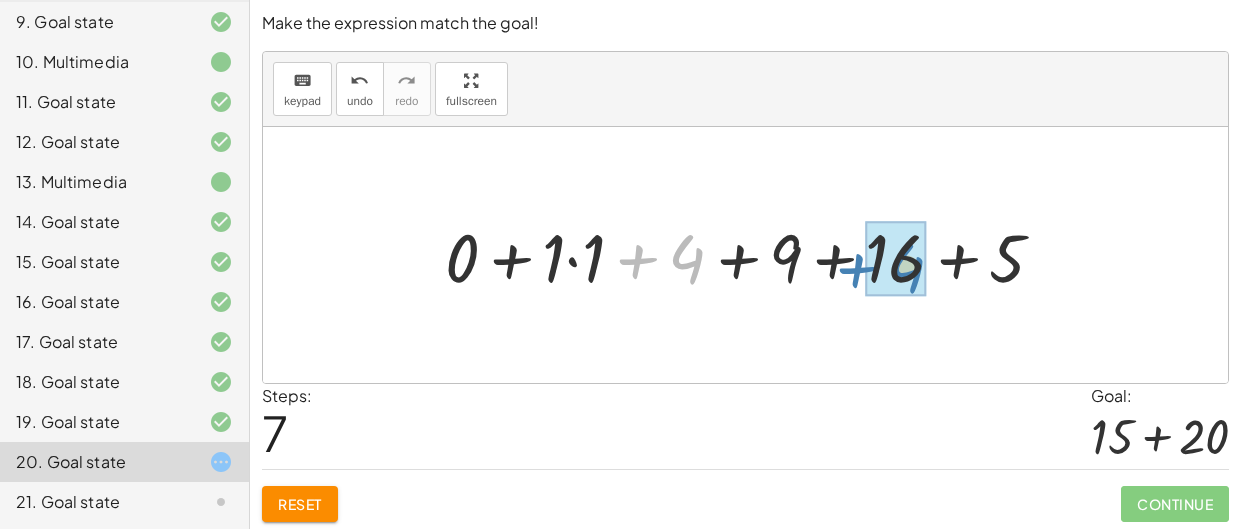 drag, startPoint x: 681, startPoint y: 248, endPoint x: 899, endPoint y: 255, distance: 218.11235 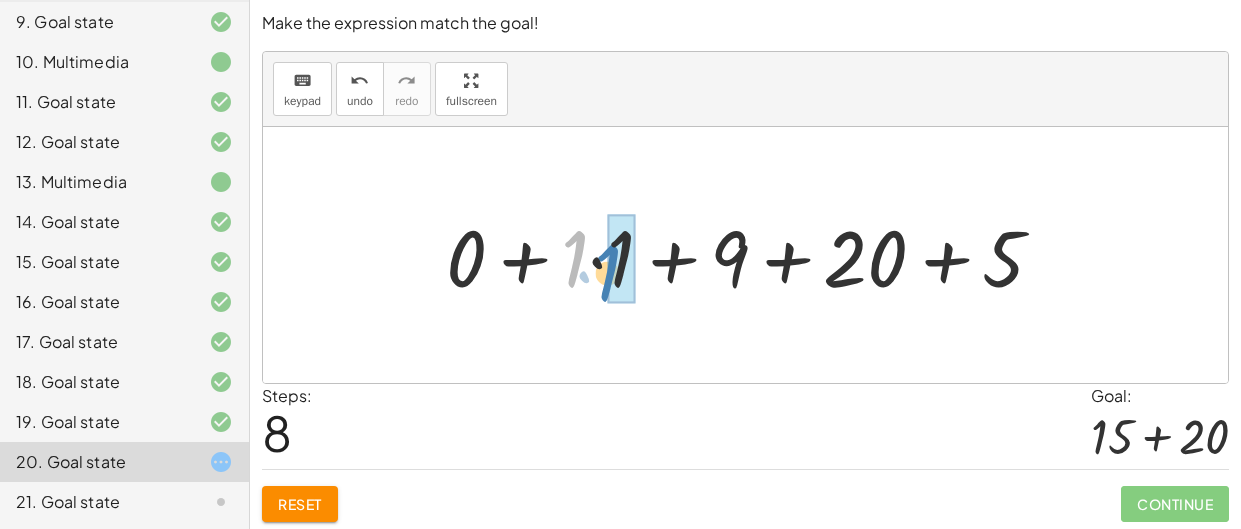 drag, startPoint x: 570, startPoint y: 269, endPoint x: 603, endPoint y: 282, distance: 35.468296 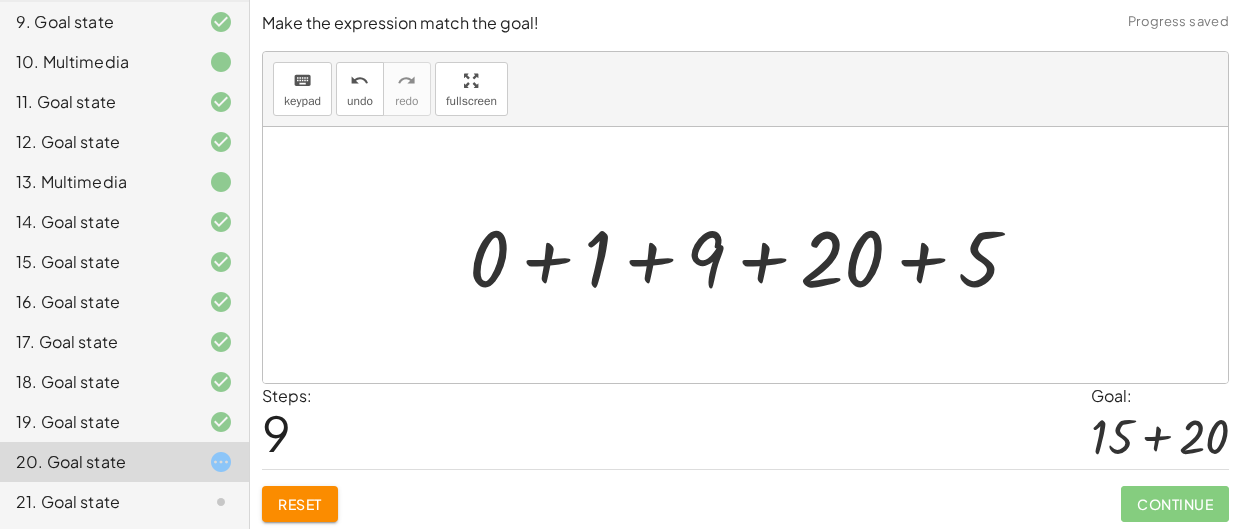 click at bounding box center [752, 255] 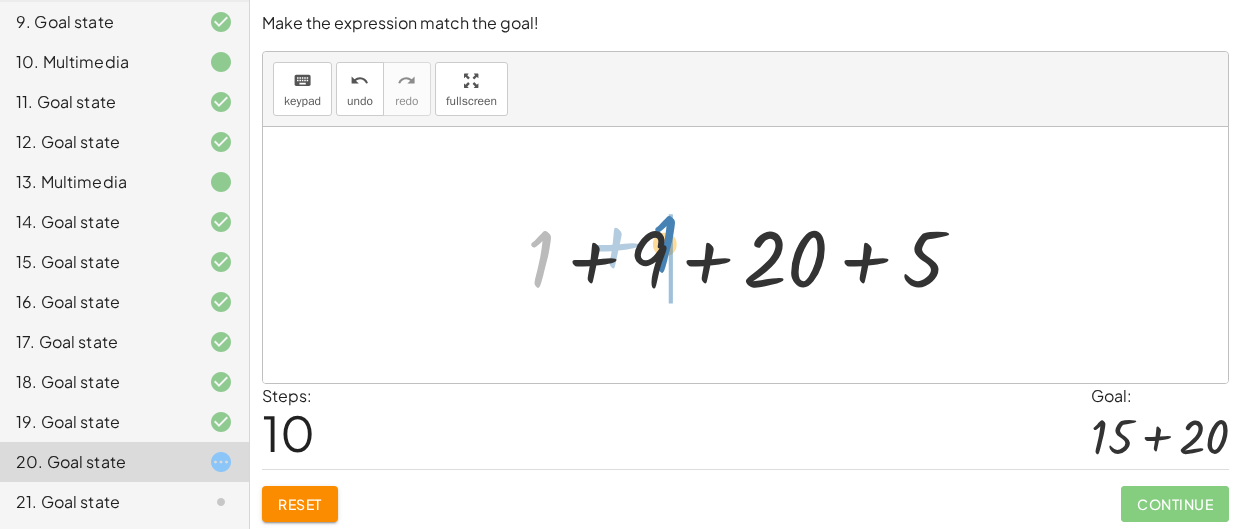 drag, startPoint x: 533, startPoint y: 275, endPoint x: 644, endPoint y: 271, distance: 111.07205 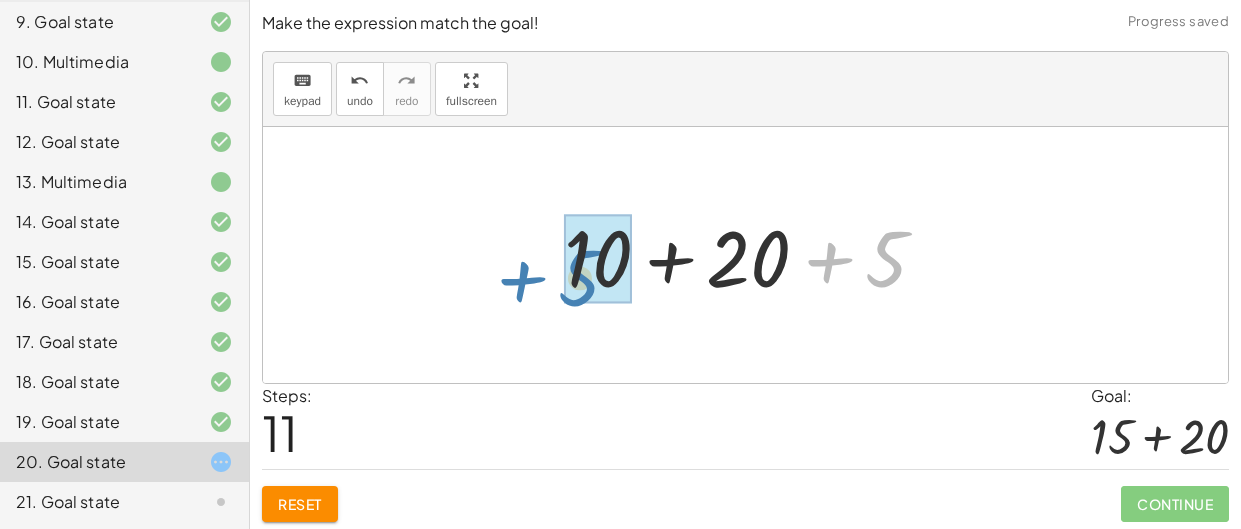 drag, startPoint x: 892, startPoint y: 267, endPoint x: 593, endPoint y: 275, distance: 299.107 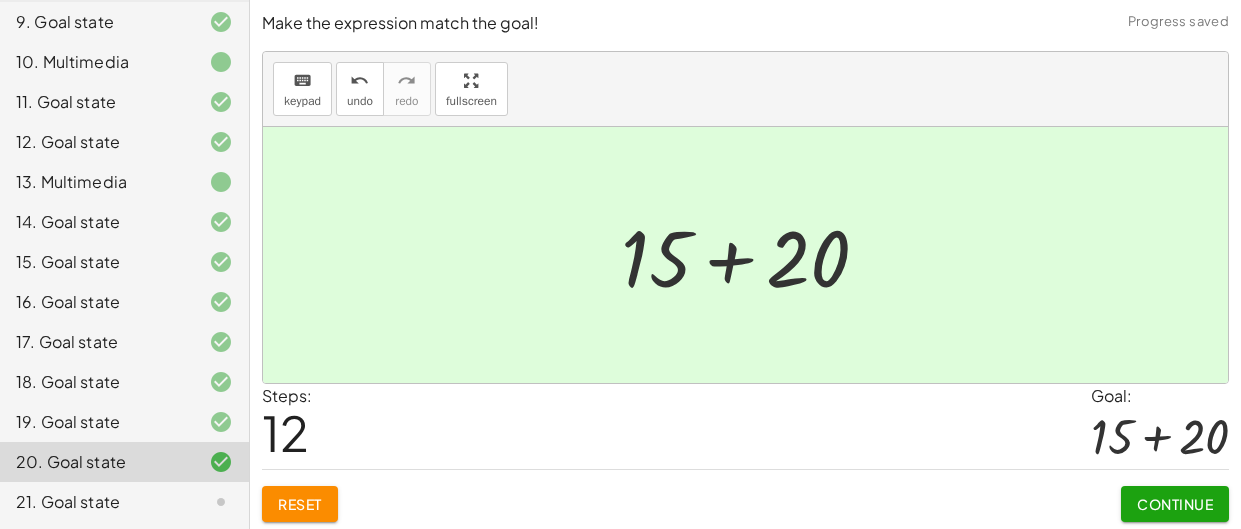 click on "Continue" 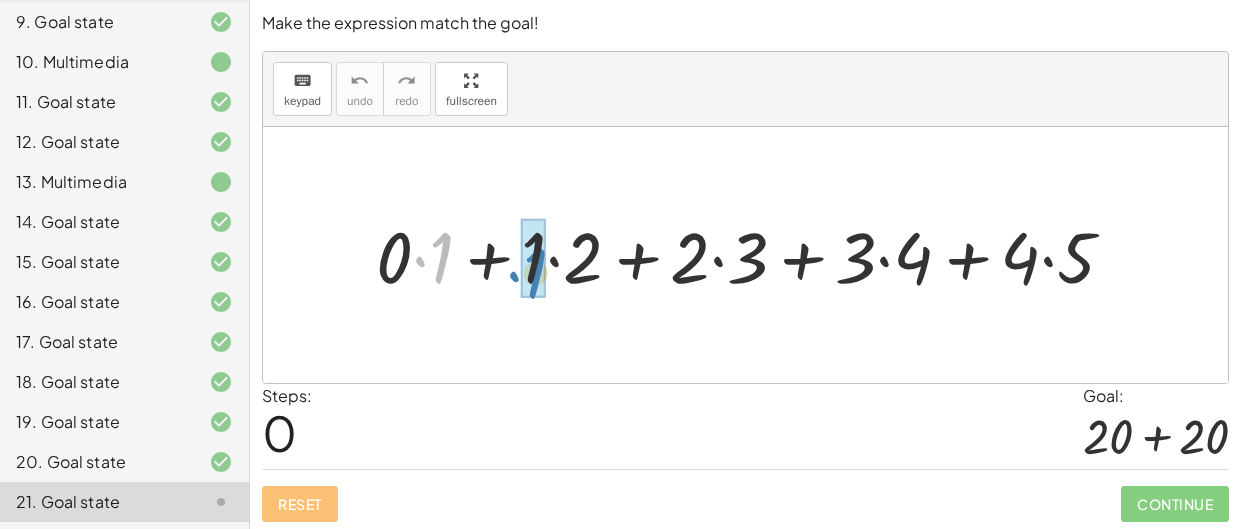 drag, startPoint x: 446, startPoint y: 244, endPoint x: 538, endPoint y: 256, distance: 92.779305 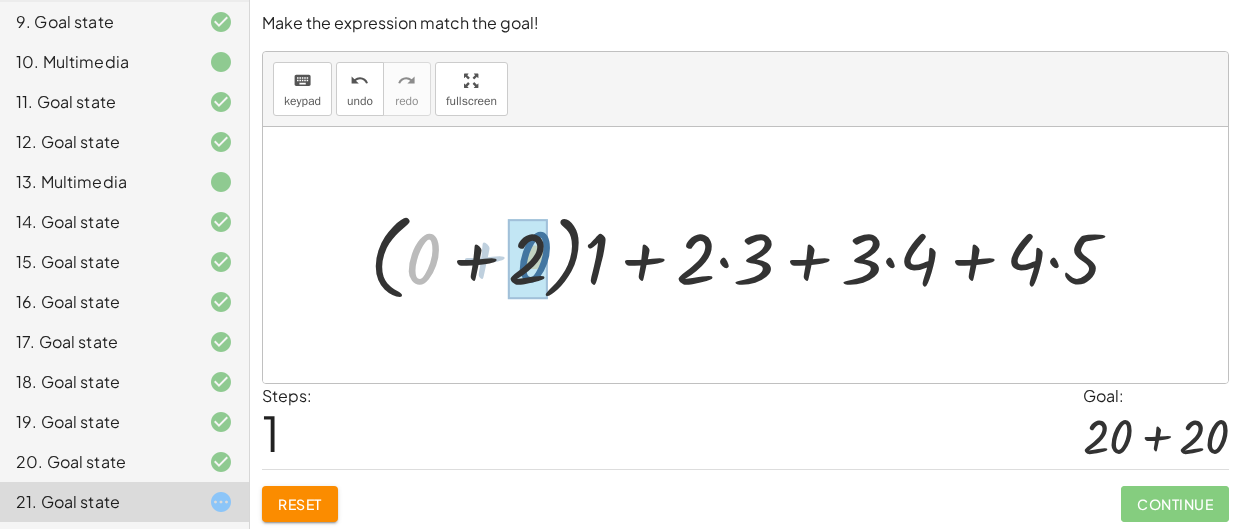 drag, startPoint x: 432, startPoint y: 261, endPoint x: 541, endPoint y: 262, distance: 109.004585 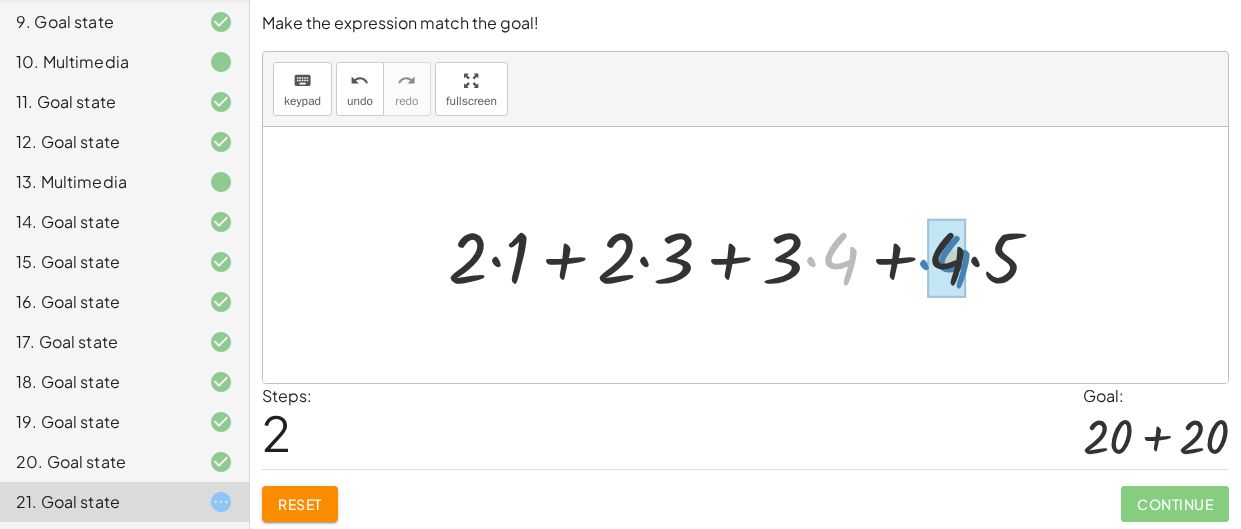 drag, startPoint x: 830, startPoint y: 246, endPoint x: 942, endPoint y: 249, distance: 112.04017 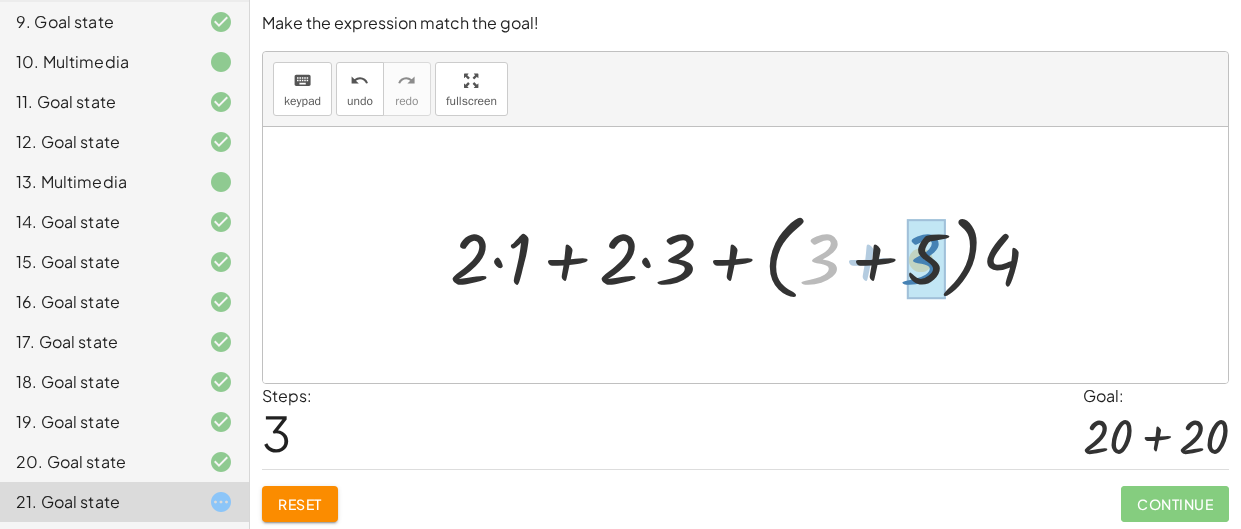 drag, startPoint x: 824, startPoint y: 260, endPoint x: 929, endPoint y: 260, distance: 105 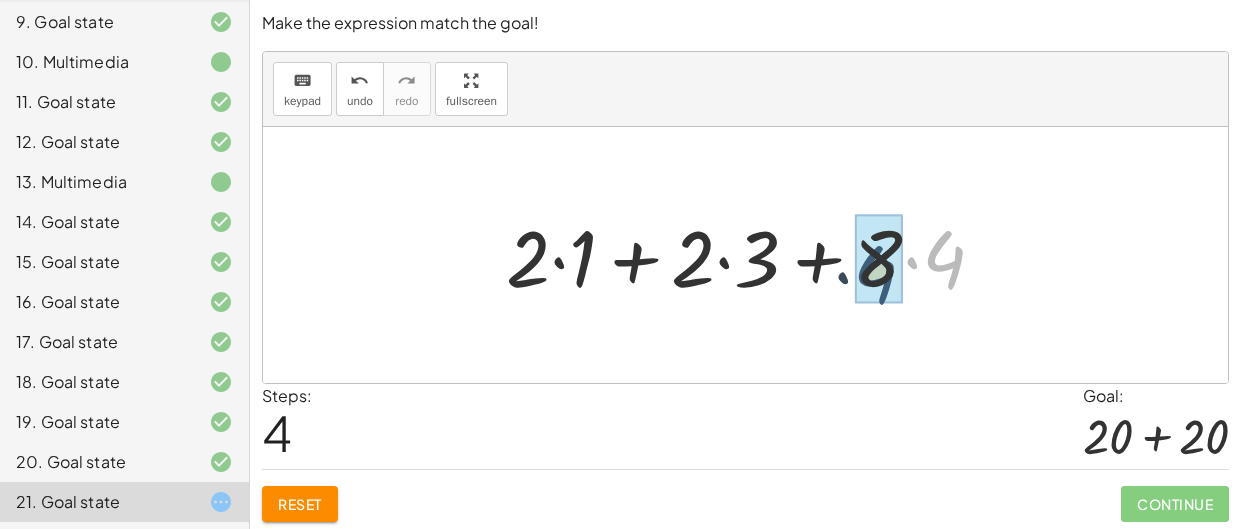 drag, startPoint x: 952, startPoint y: 263, endPoint x: 883, endPoint y: 277, distance: 70.40597 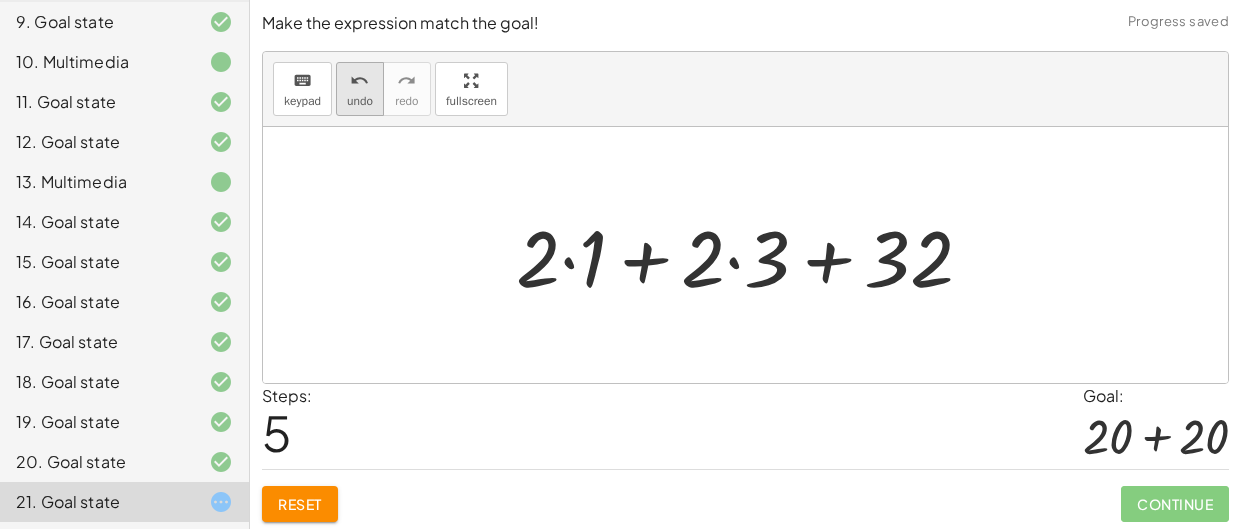 click on "undo" at bounding box center [360, 101] 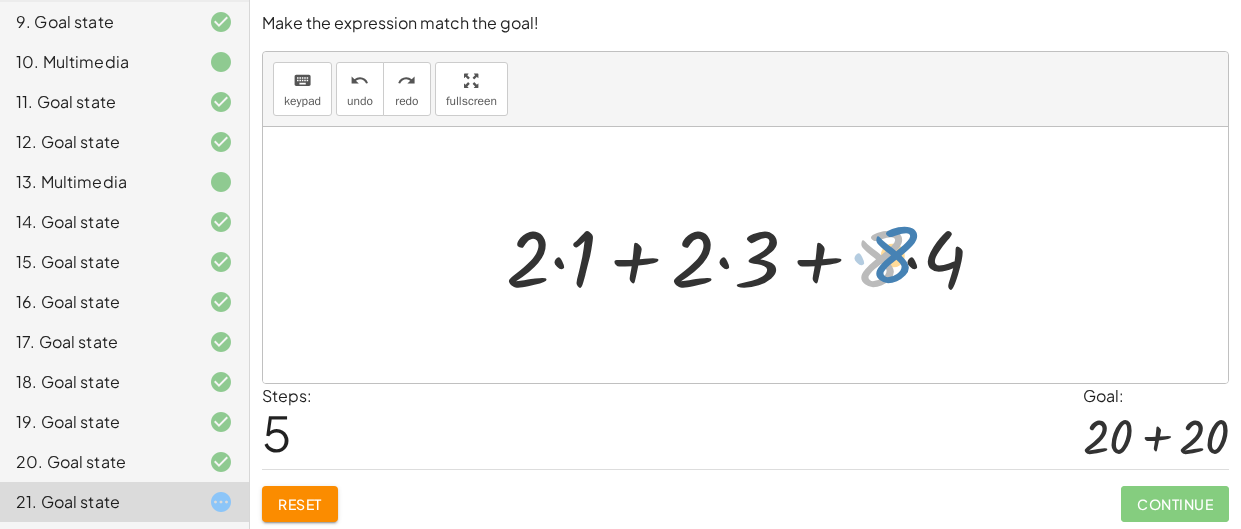 click at bounding box center (753, 255) 